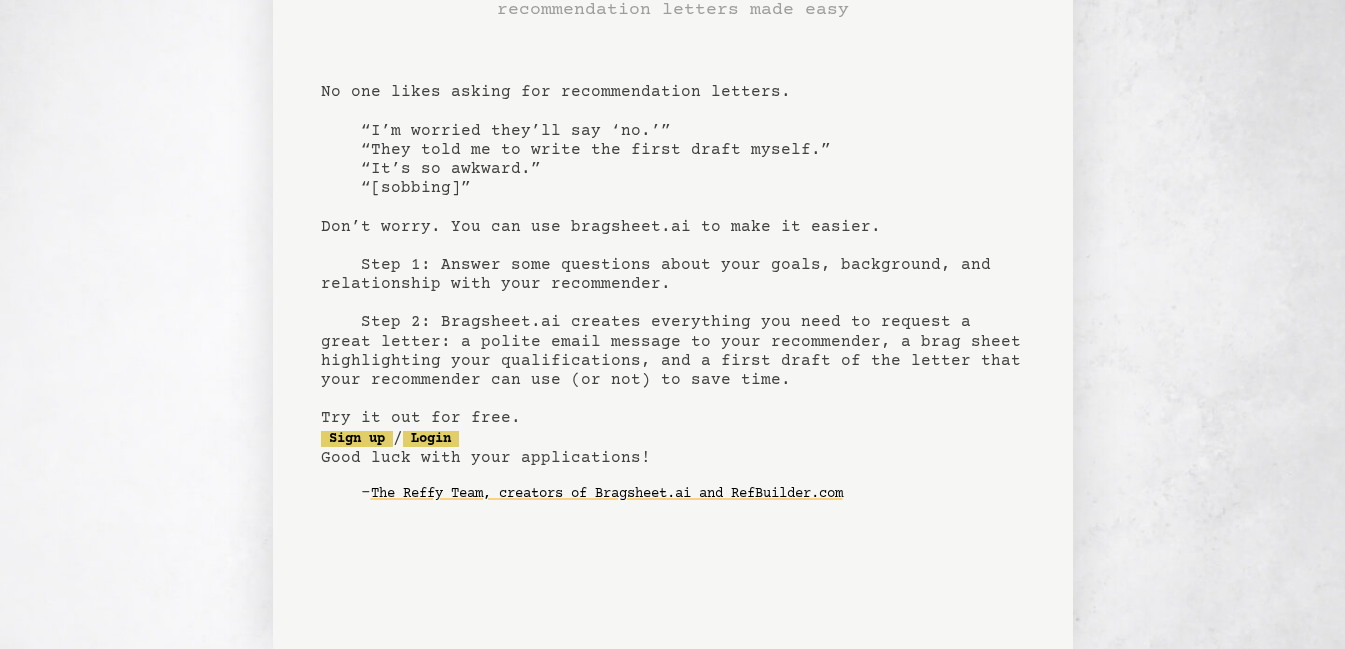 scroll, scrollTop: 165, scrollLeft: 0, axis: vertical 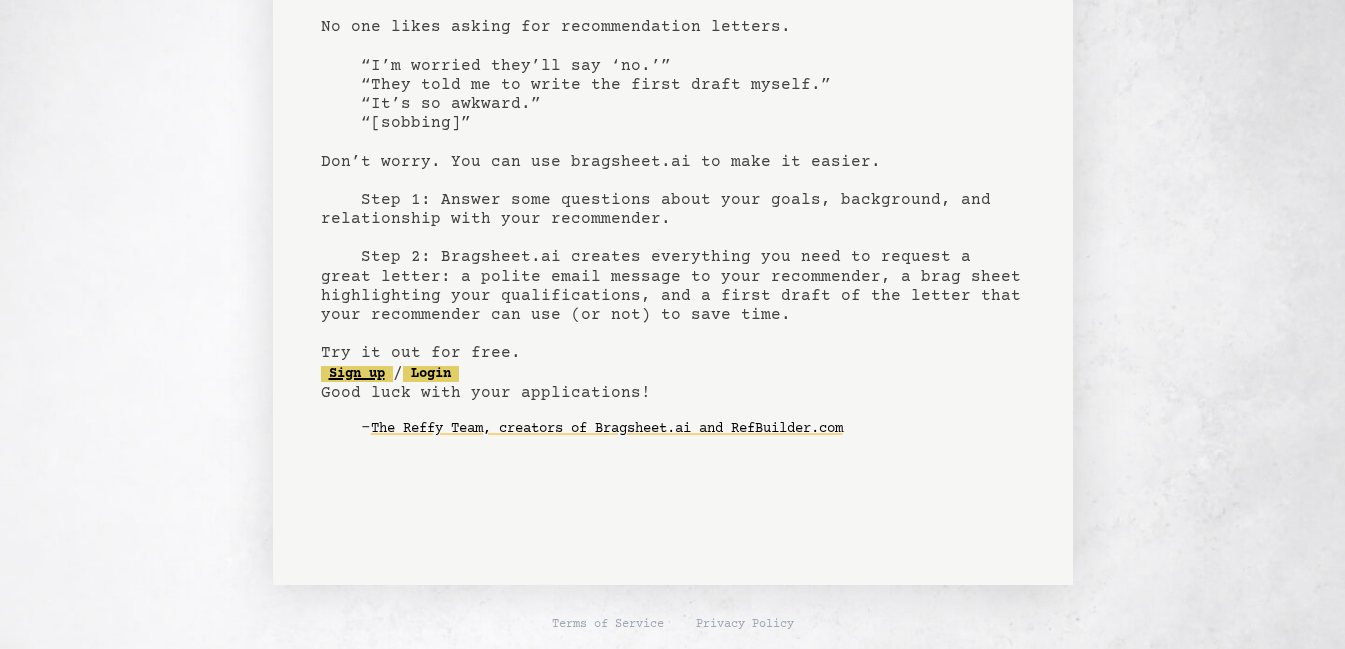 click on "Sign up" at bounding box center [357, 374] 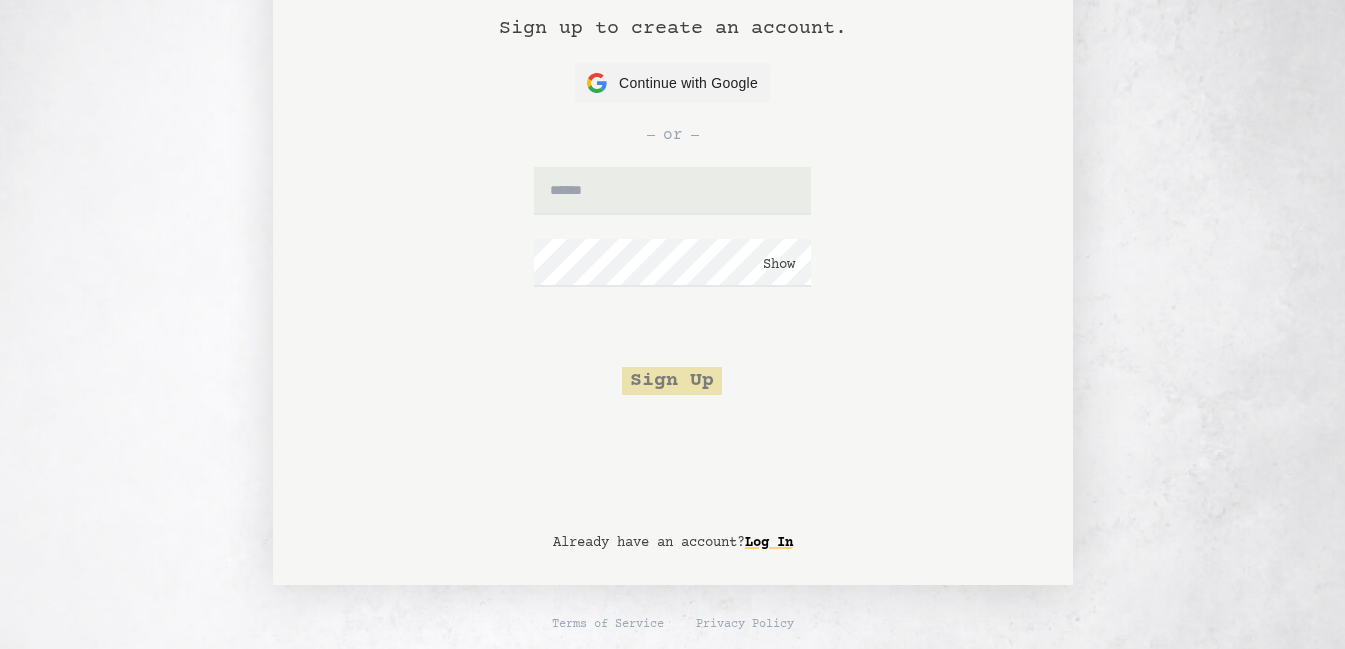 scroll, scrollTop: 0, scrollLeft: 0, axis: both 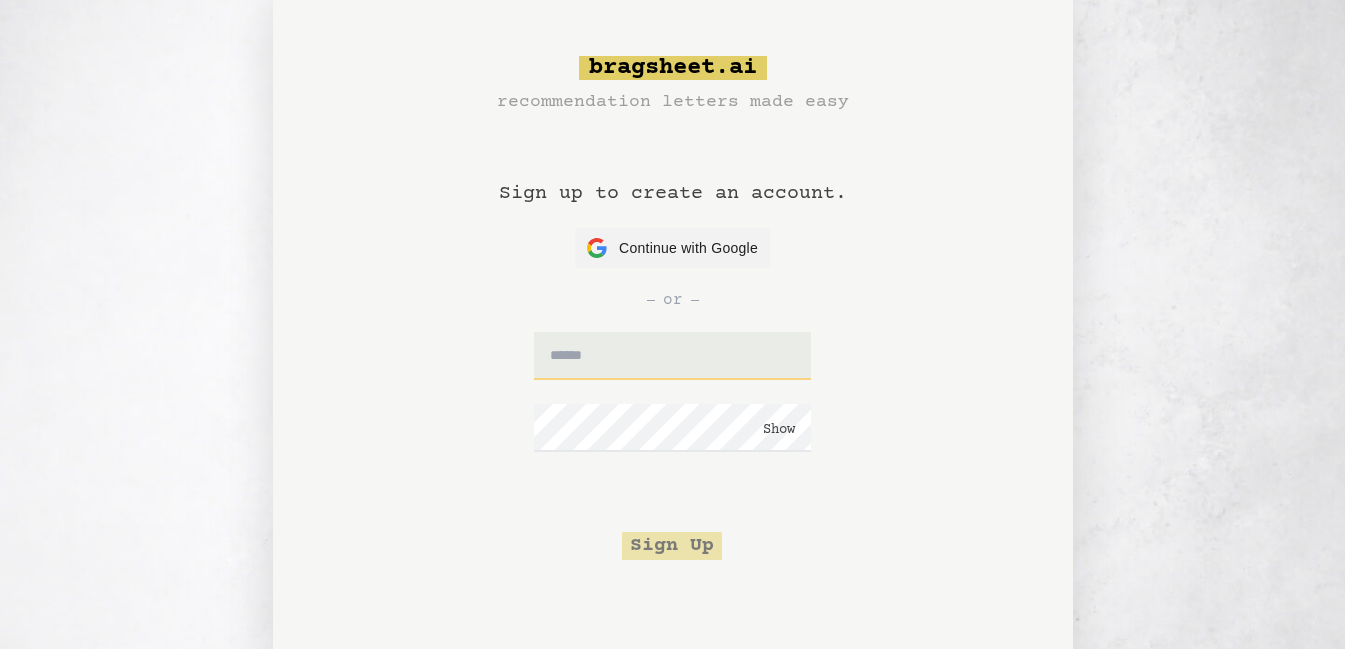 click at bounding box center (672, 356) 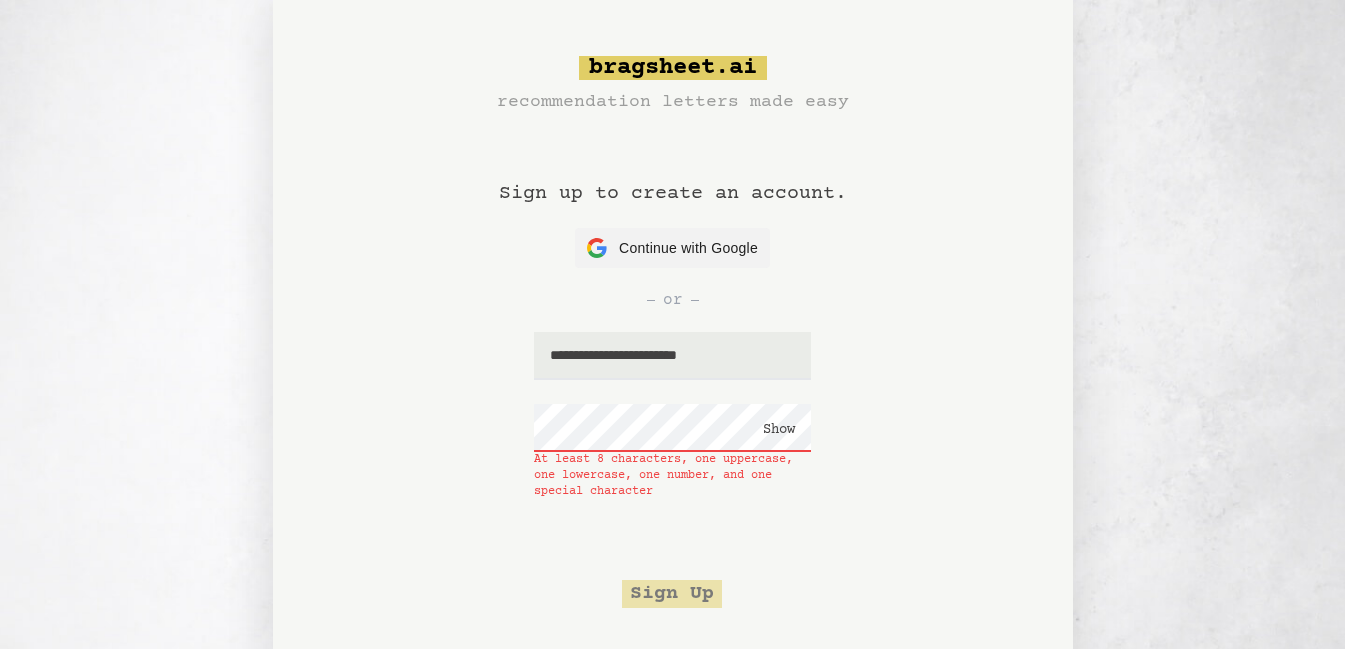 click on "Show" at bounding box center (779, 430) 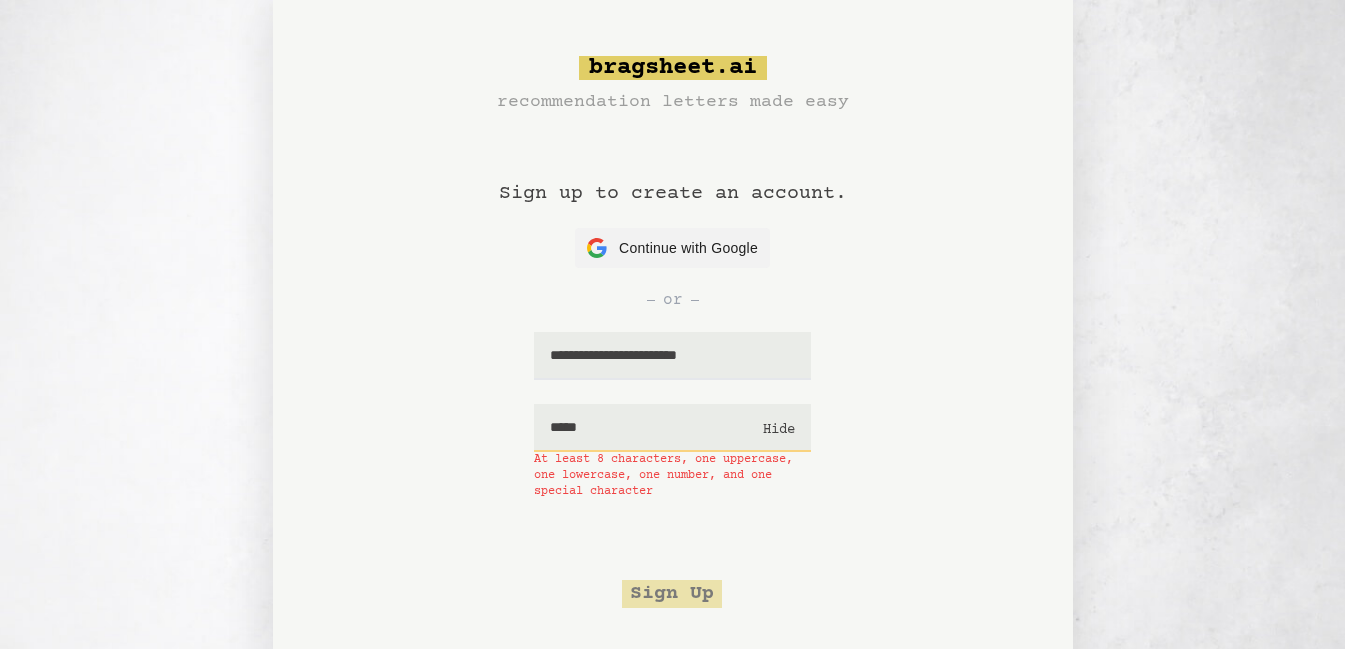 click on "*****" at bounding box center [672, 428] 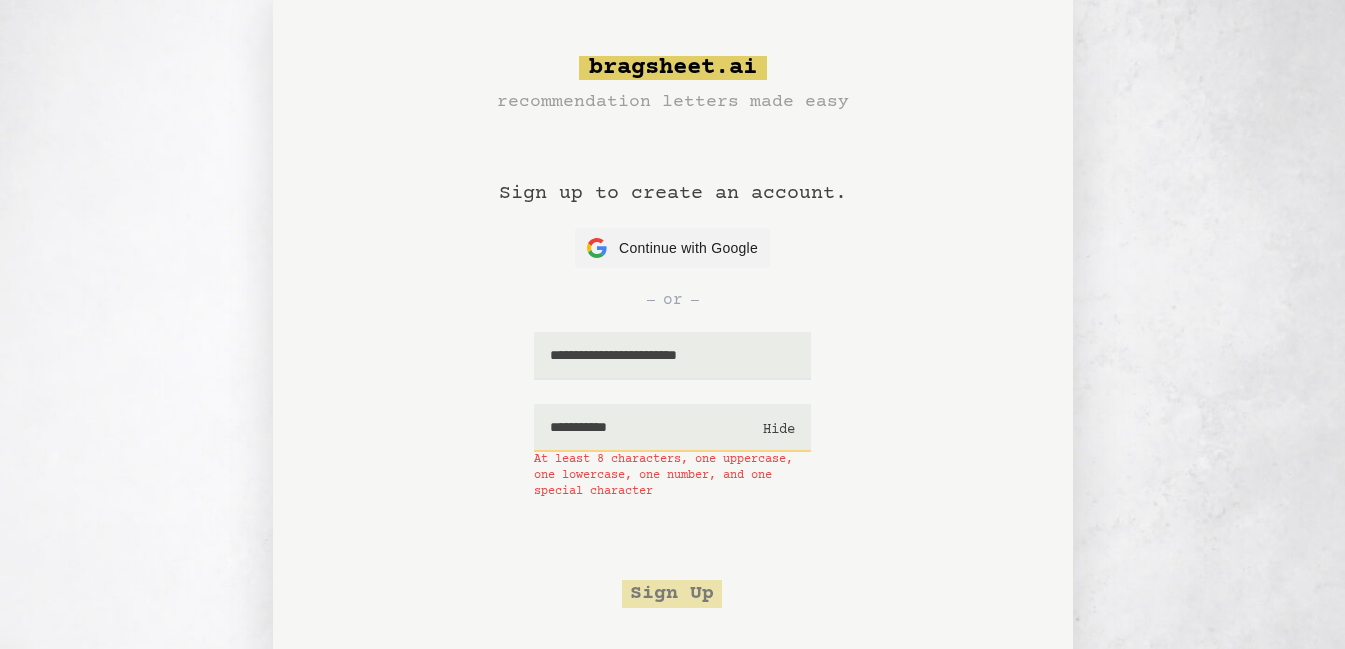 click on "**********" at bounding box center [672, 428] 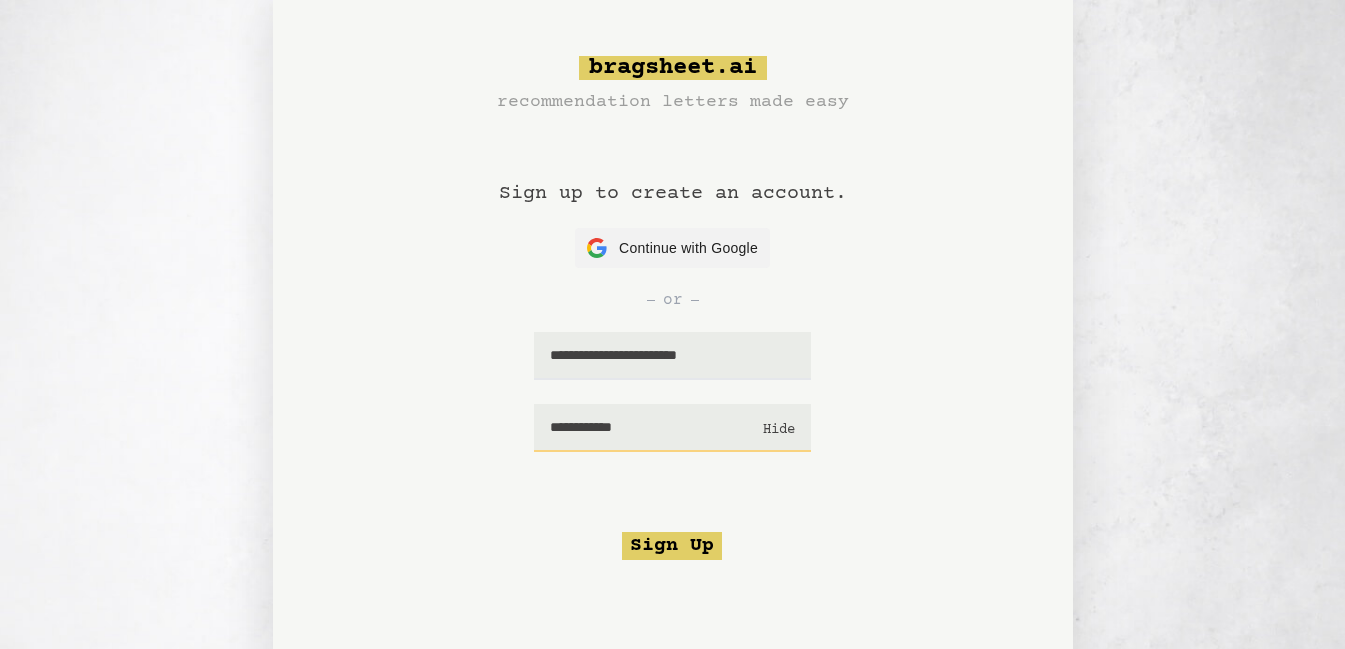 click on "**********" at bounding box center [672, 428] 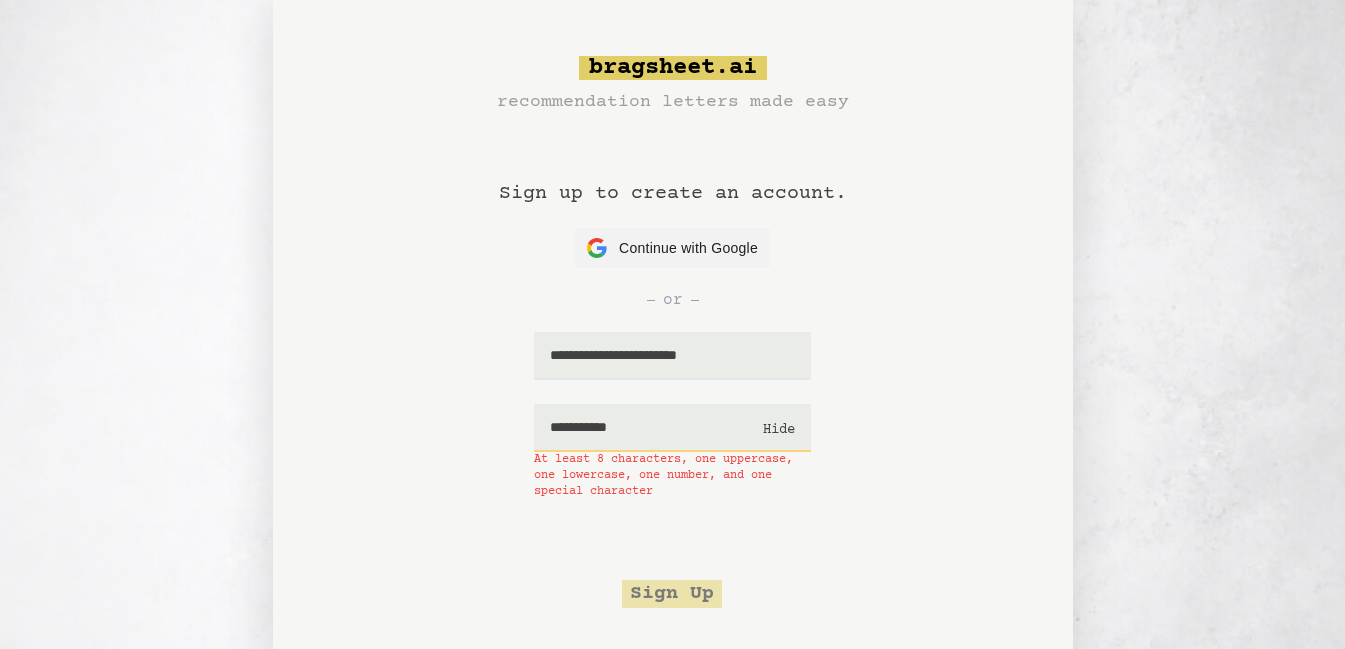 click on "**********" at bounding box center (672, 428) 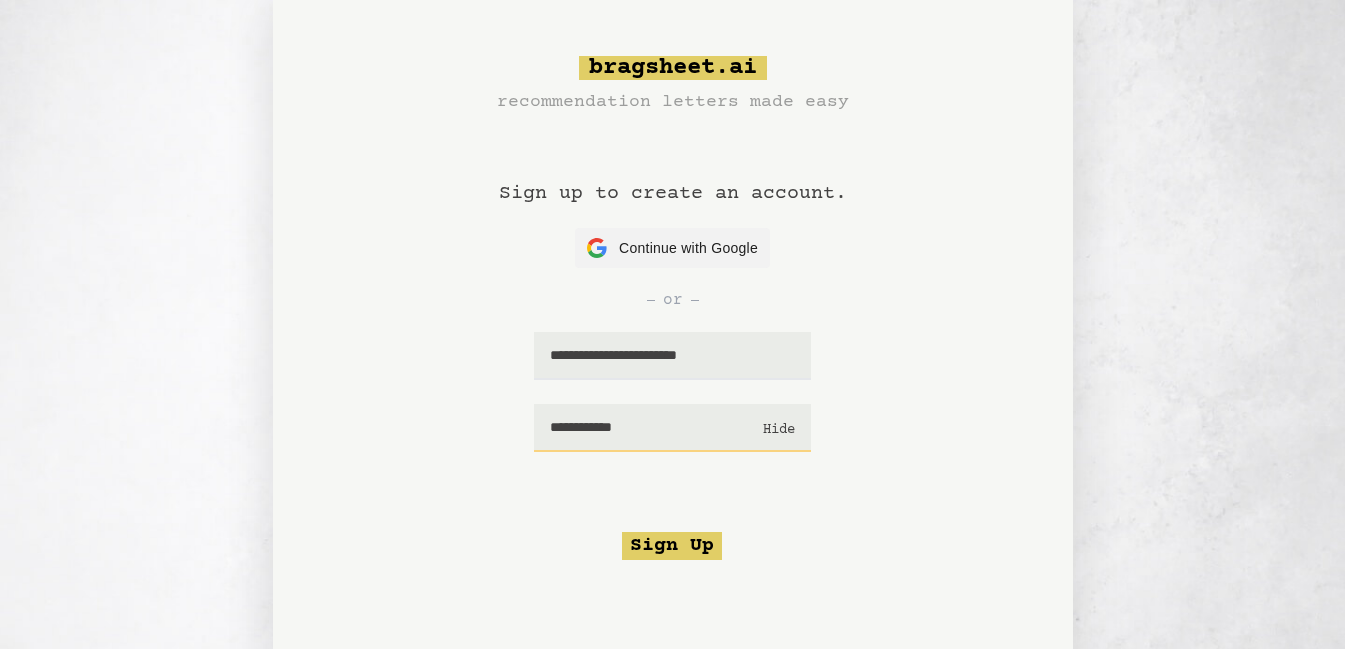 drag, startPoint x: 589, startPoint y: 427, endPoint x: 553, endPoint y: 424, distance: 36.124783 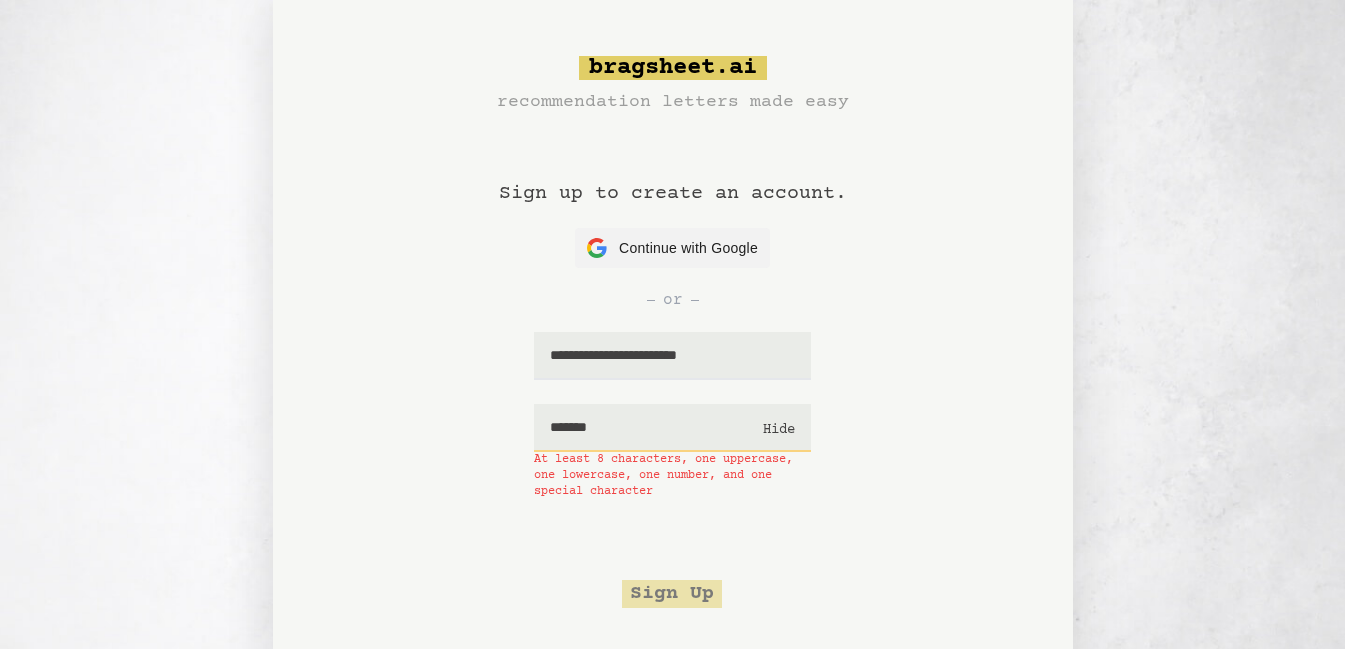 click on "*******" at bounding box center (672, 428) 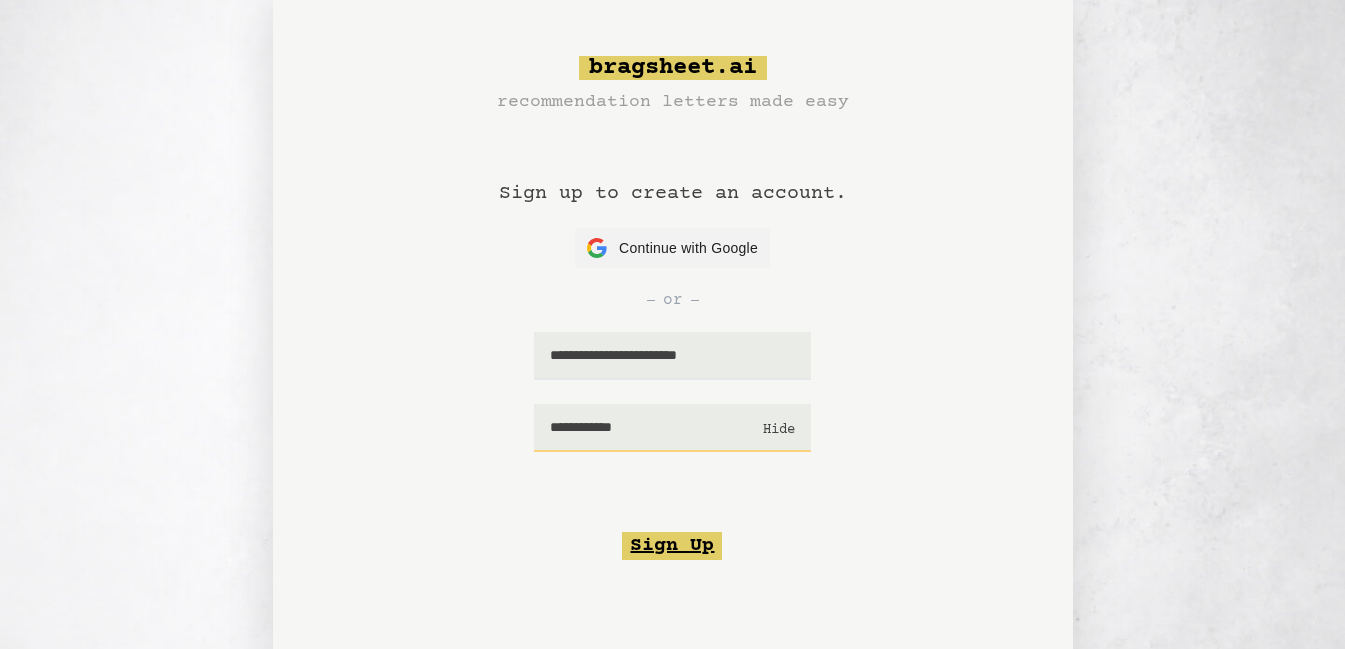 type on "**********" 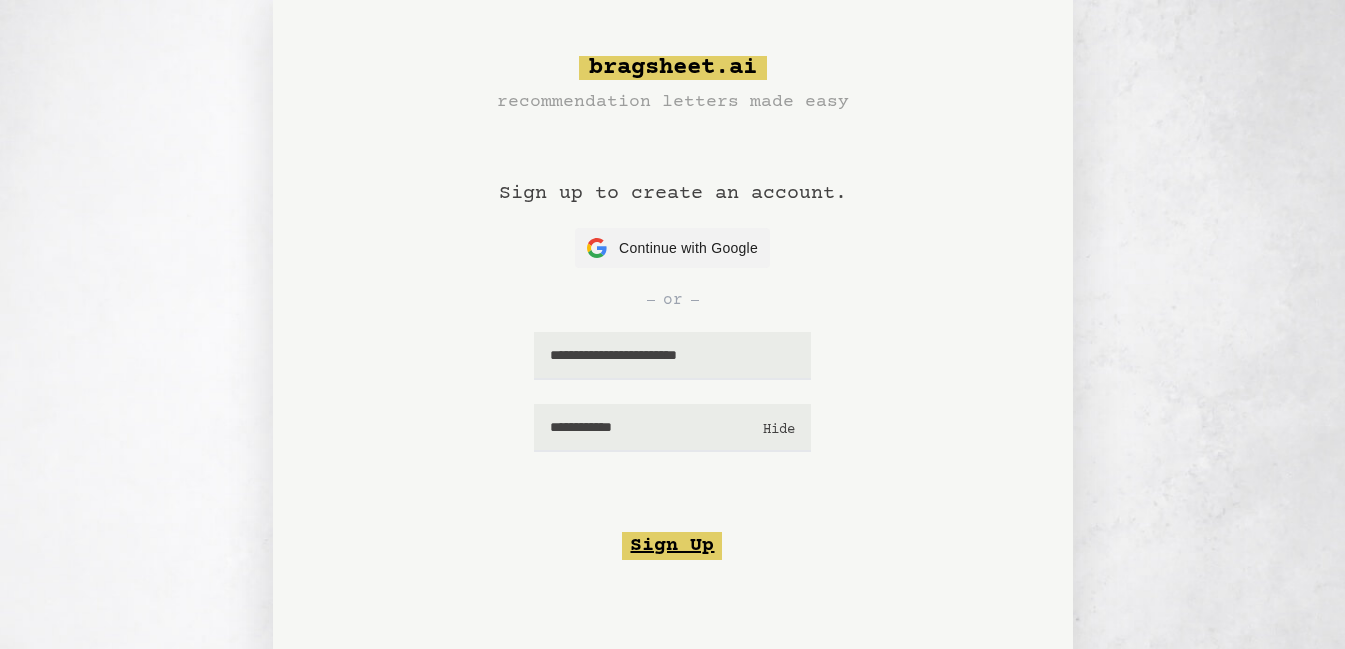 click on "Sign Up" at bounding box center (672, 546) 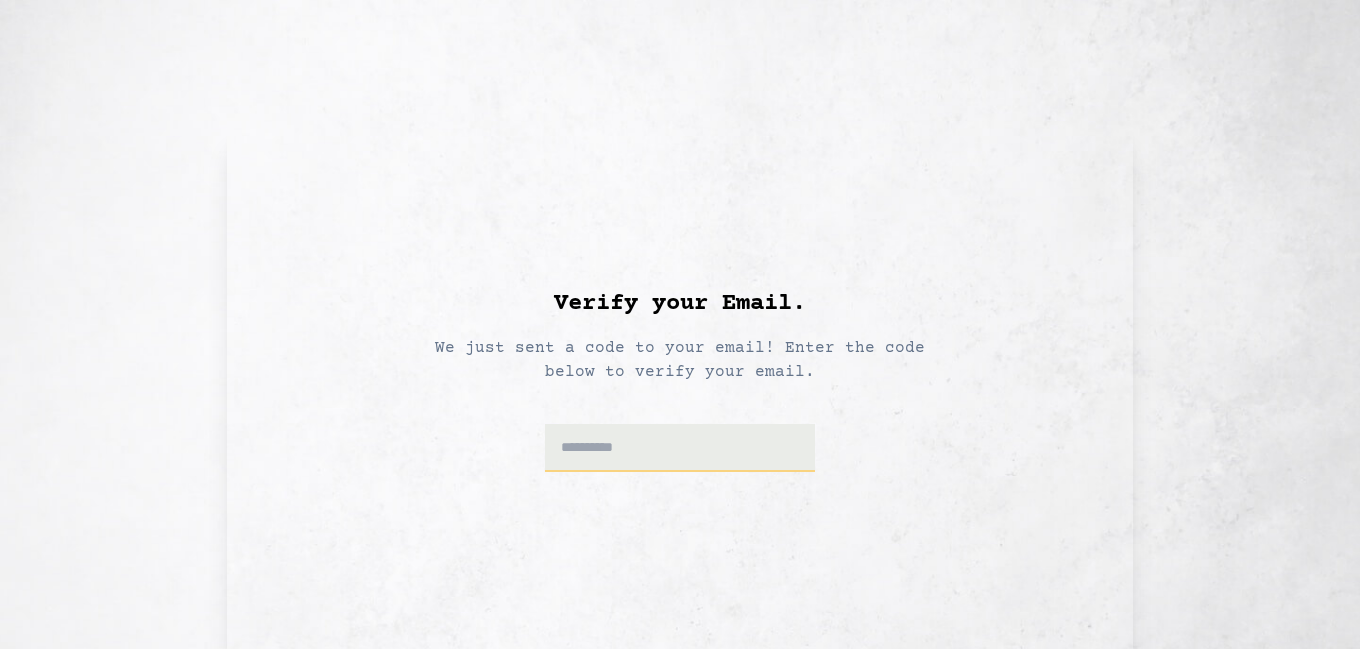 click at bounding box center (680, 448) 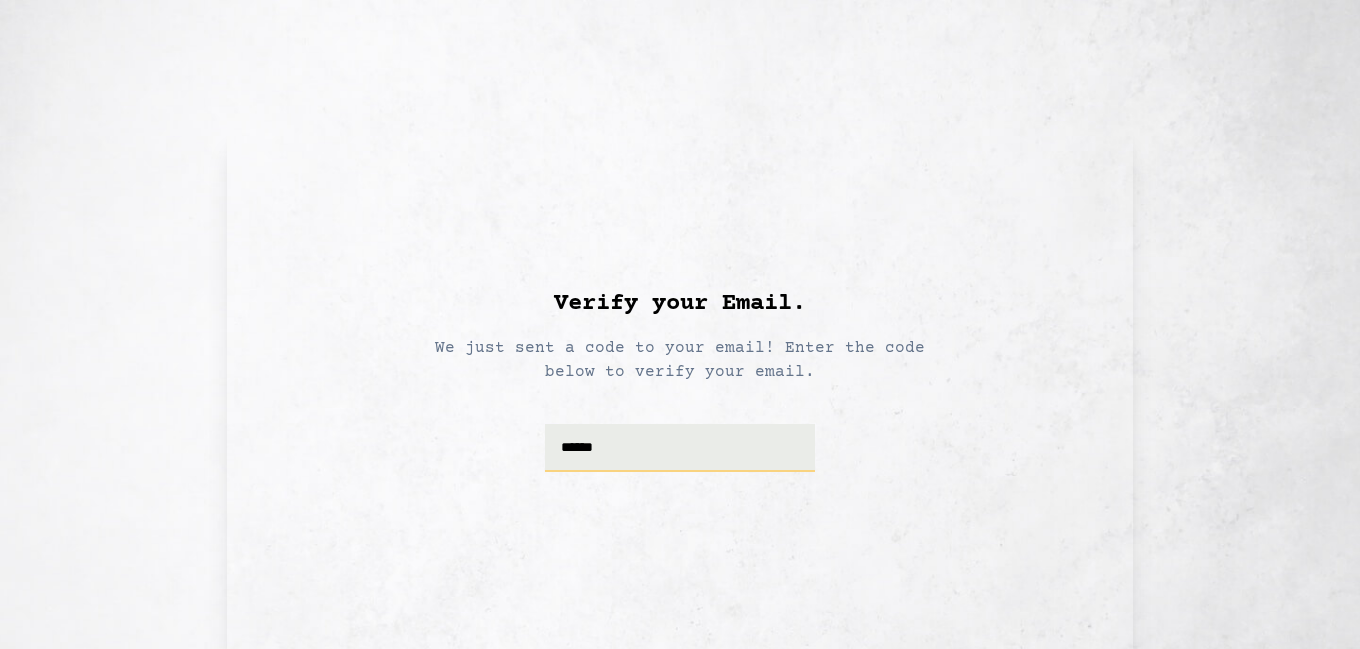 type on "******" 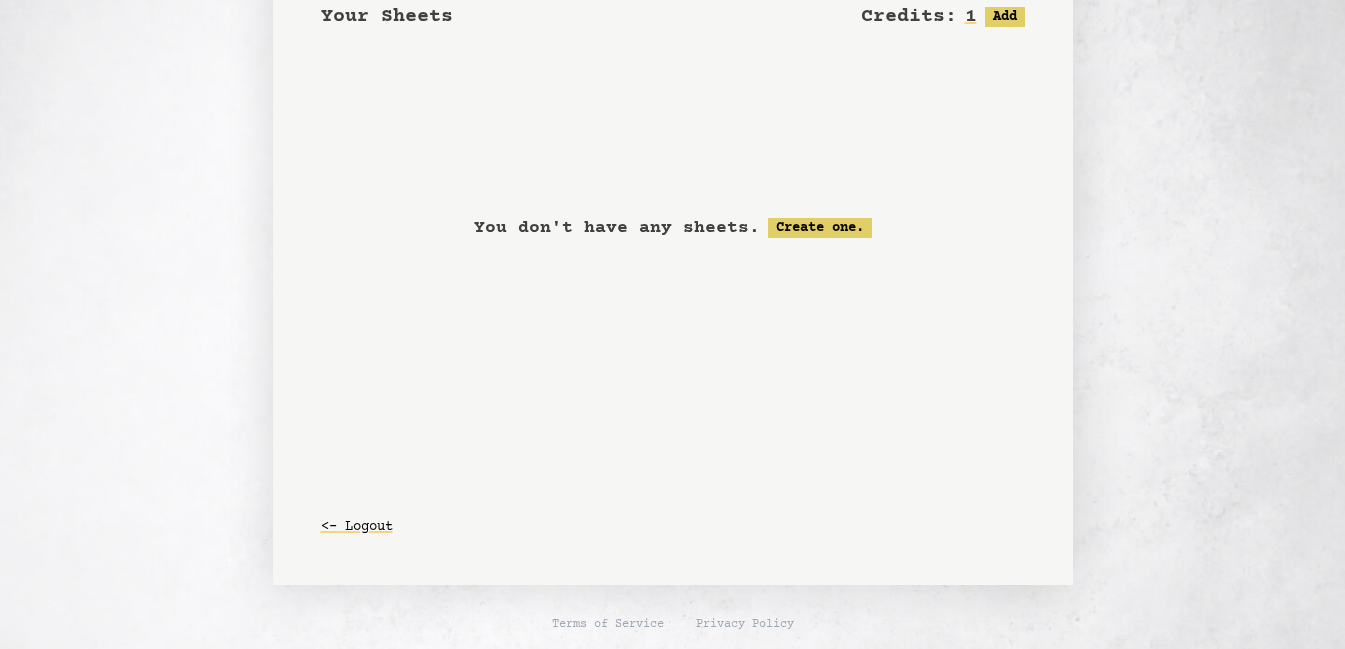 scroll, scrollTop: 0, scrollLeft: 0, axis: both 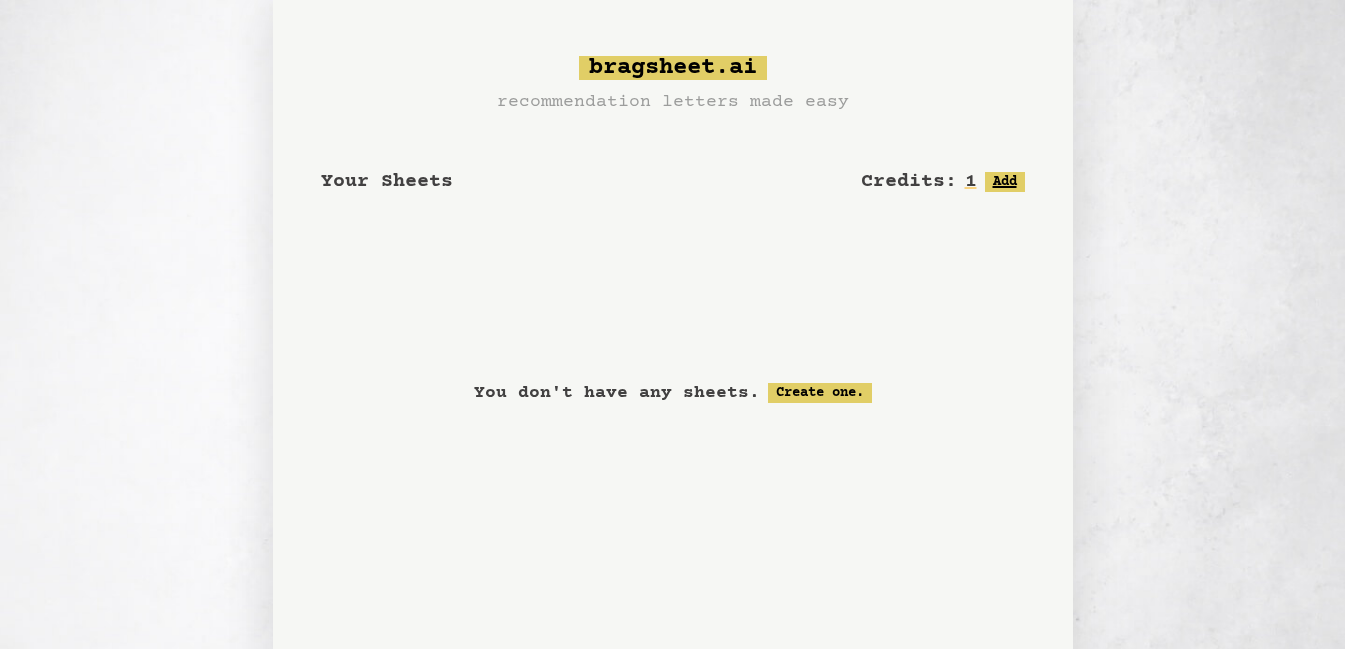 click on "Add" at bounding box center [1005, 182] 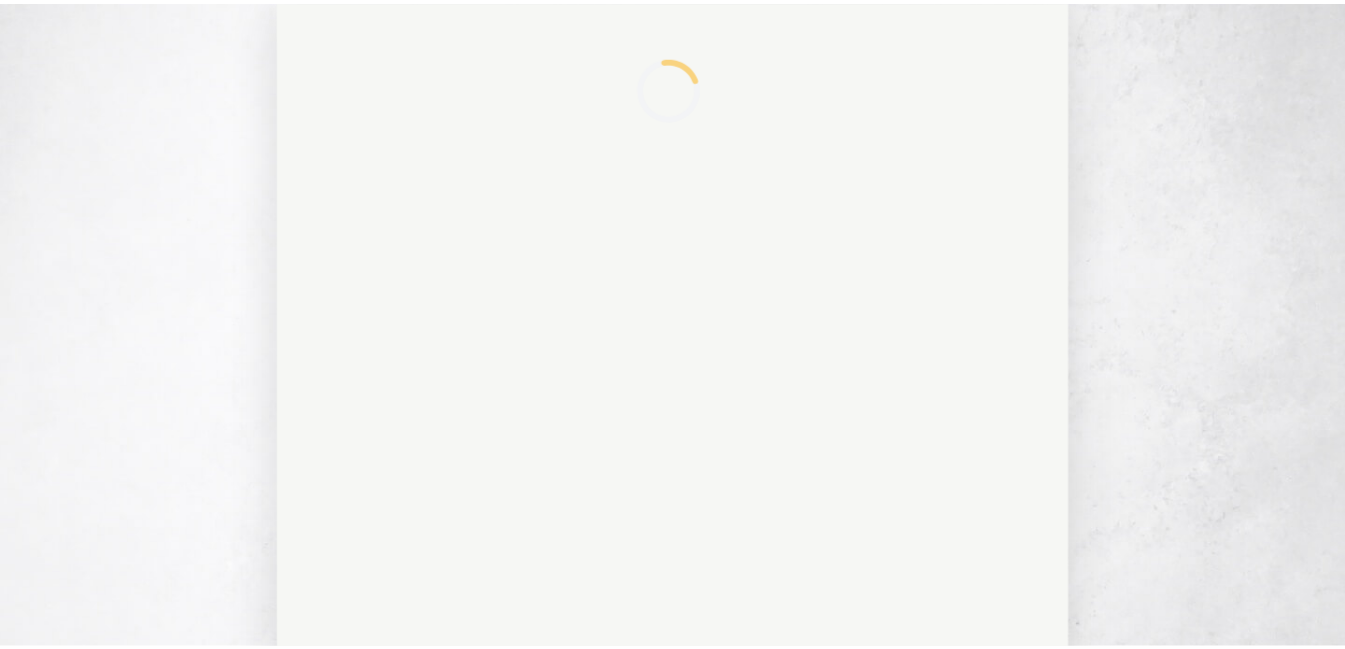 scroll, scrollTop: 0, scrollLeft: 0, axis: both 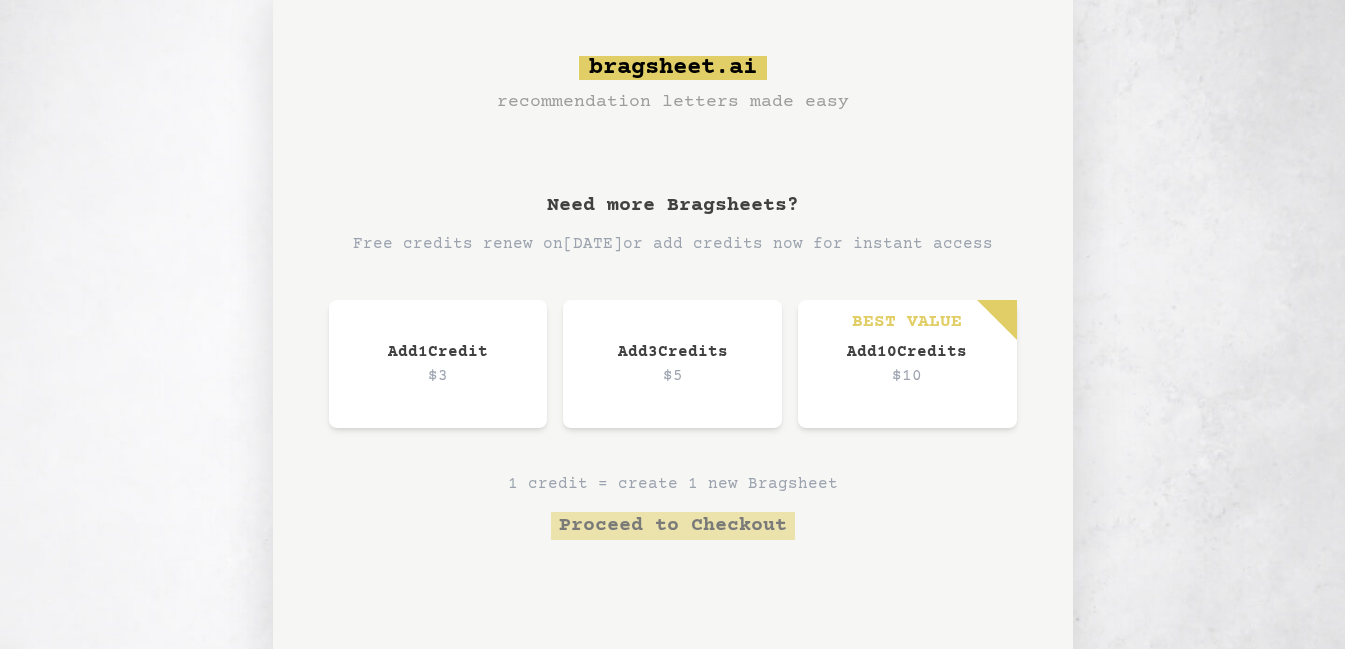 click on "bragsheet.ai   recommendation letters made easy   Need more Bragsheets?   Free credits renew on  9/7/2025
or add credits now for instant access     Add  1  Credit   $3     Add  3  Credit s   $5   BEST VALUE     Add  10  Credit s   $10     1 credit = create 1 new Bragsheet   Proceed to Checkout   <- Back" at bounding box center [673, 375] 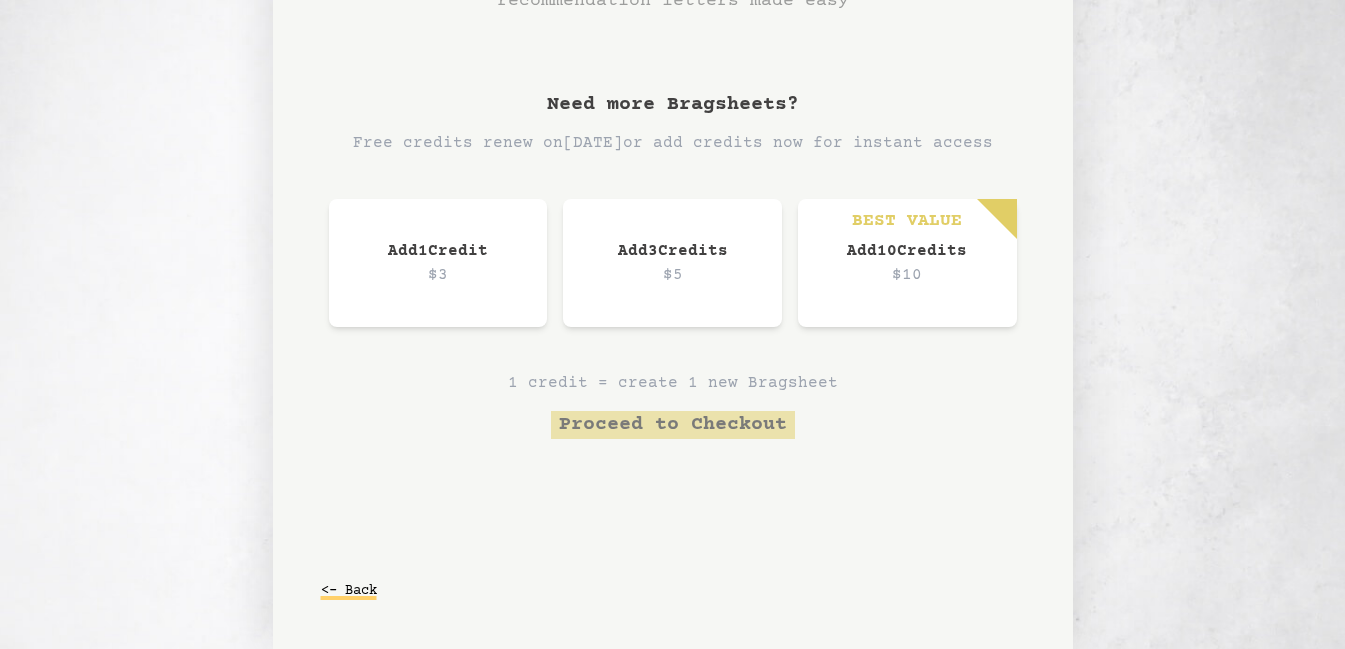 click on "<- Back" at bounding box center [349, 591] 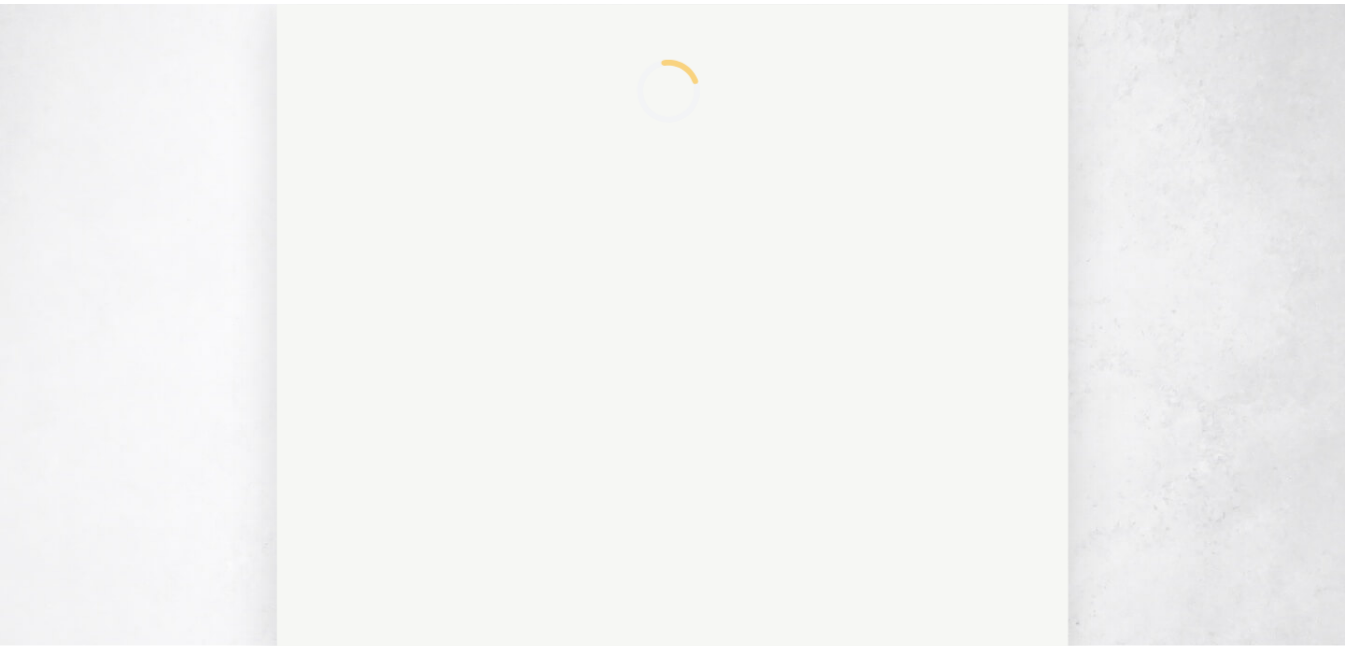 scroll, scrollTop: 0, scrollLeft: 0, axis: both 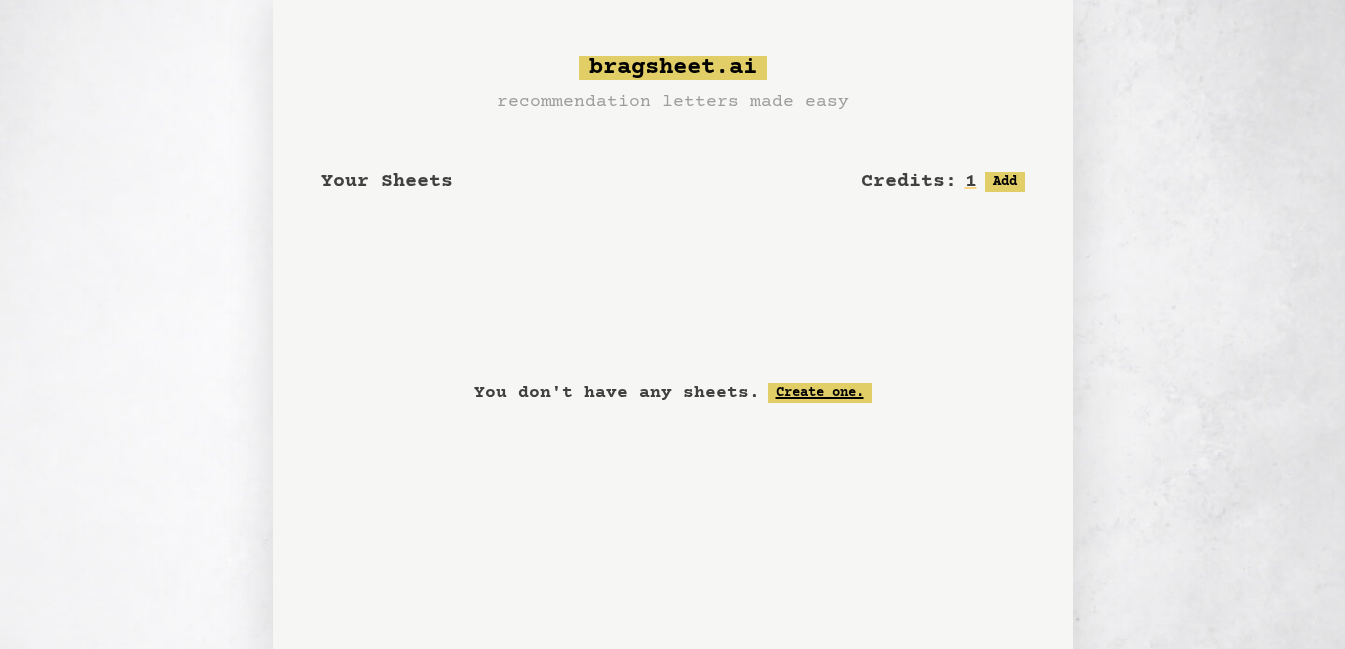 click on "Create one." at bounding box center (820, 393) 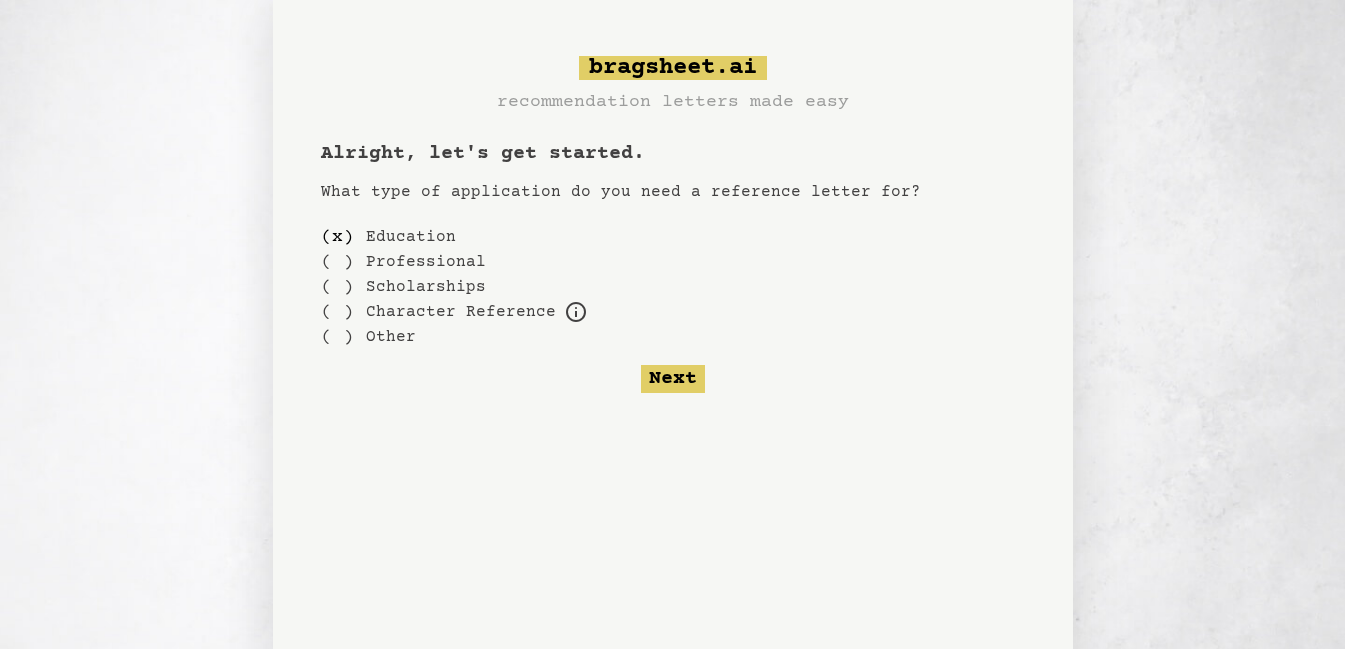 click on "Professional" at bounding box center [426, 262] 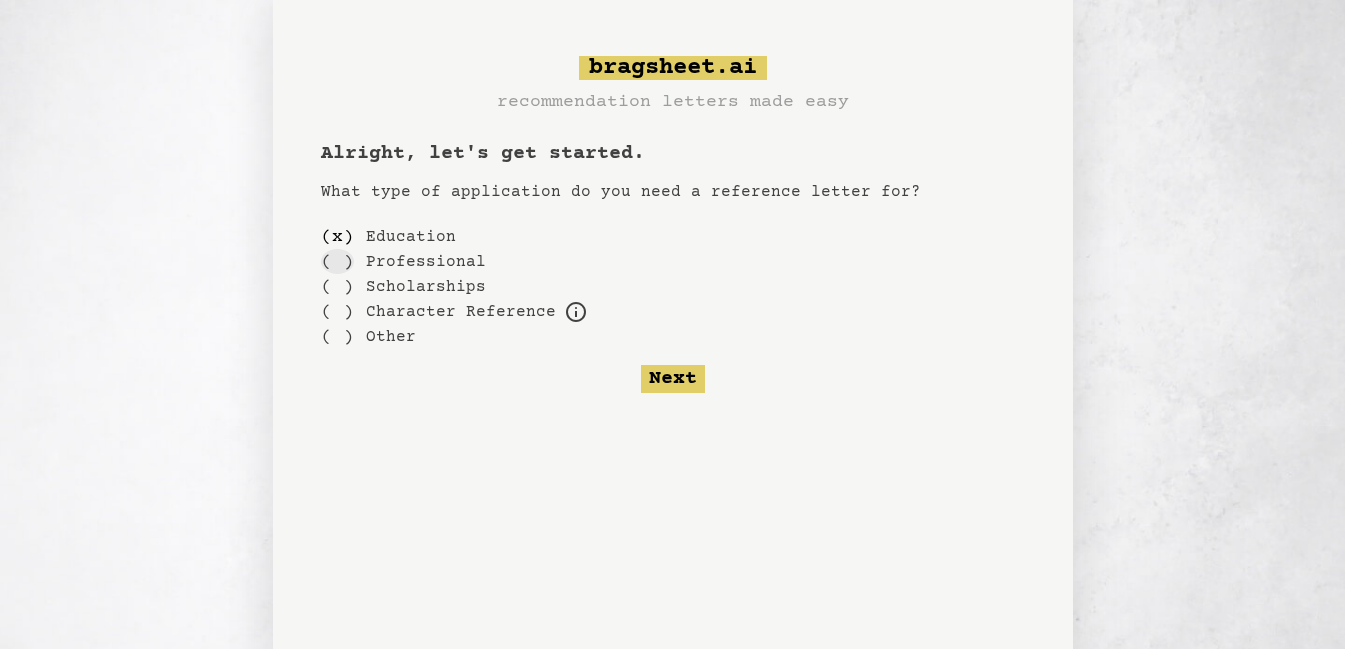 click on "(    )" at bounding box center [337, 261] 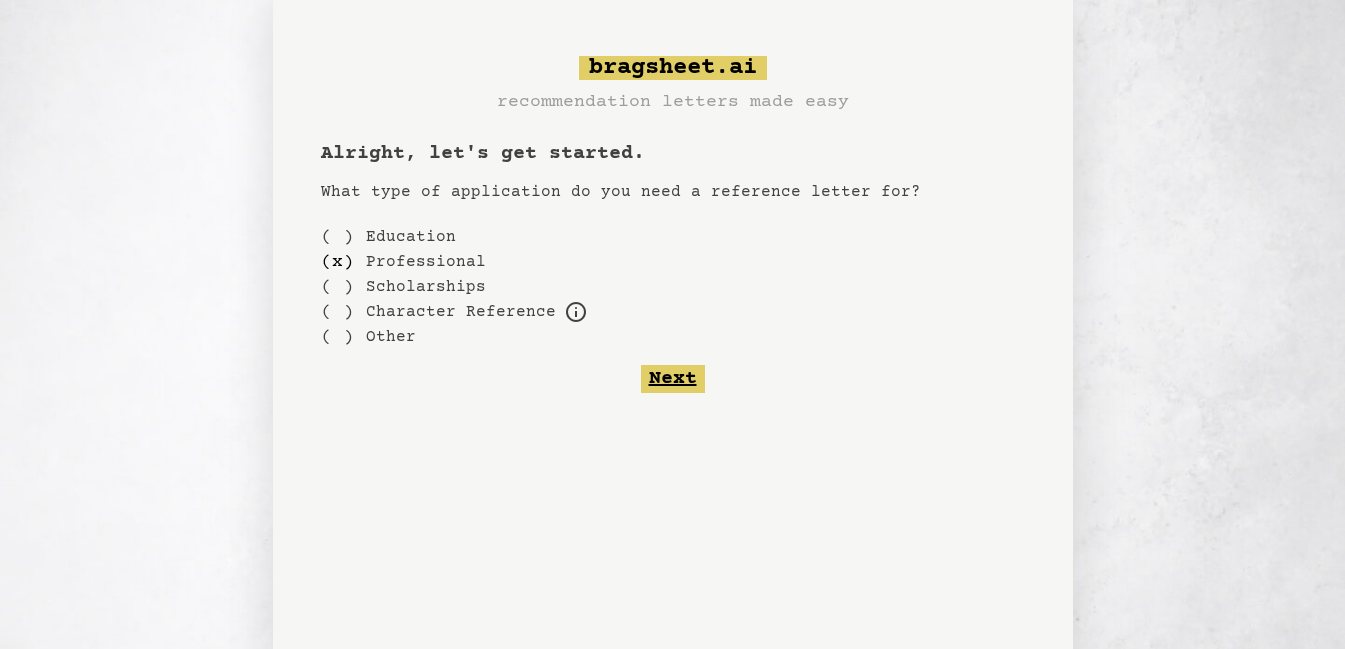 click on "Next" at bounding box center [673, 379] 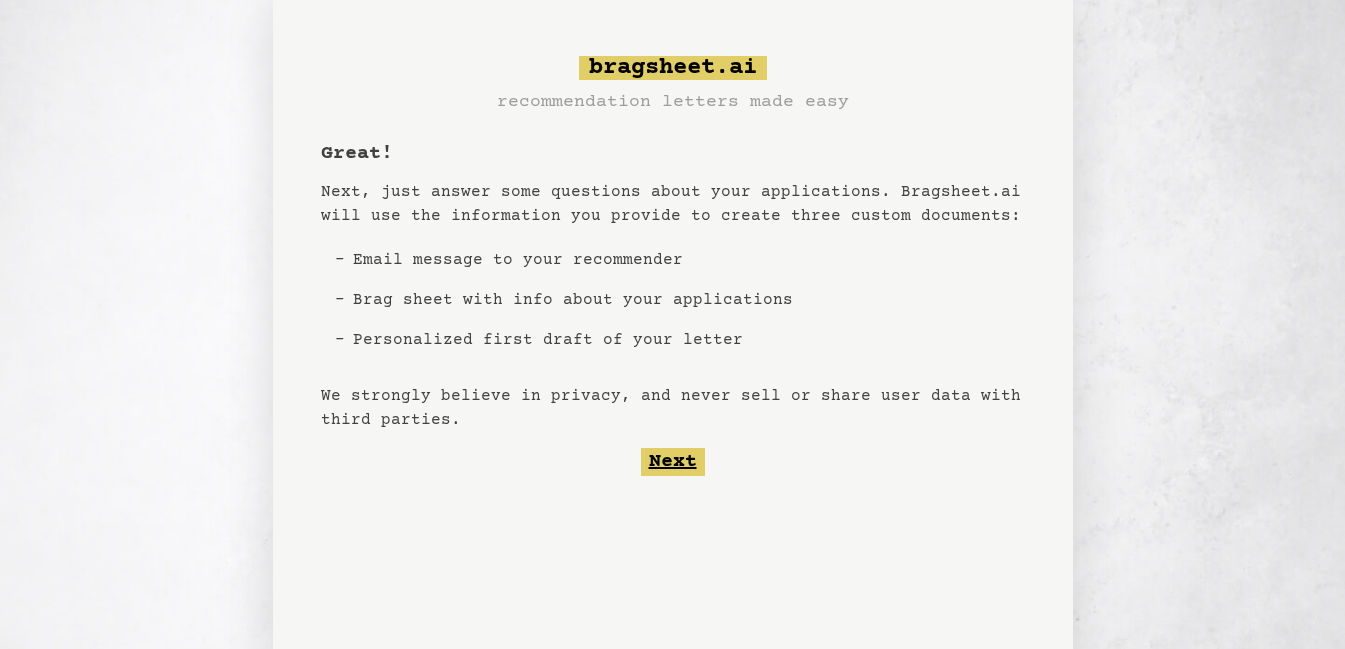 click on "Next" at bounding box center [673, 462] 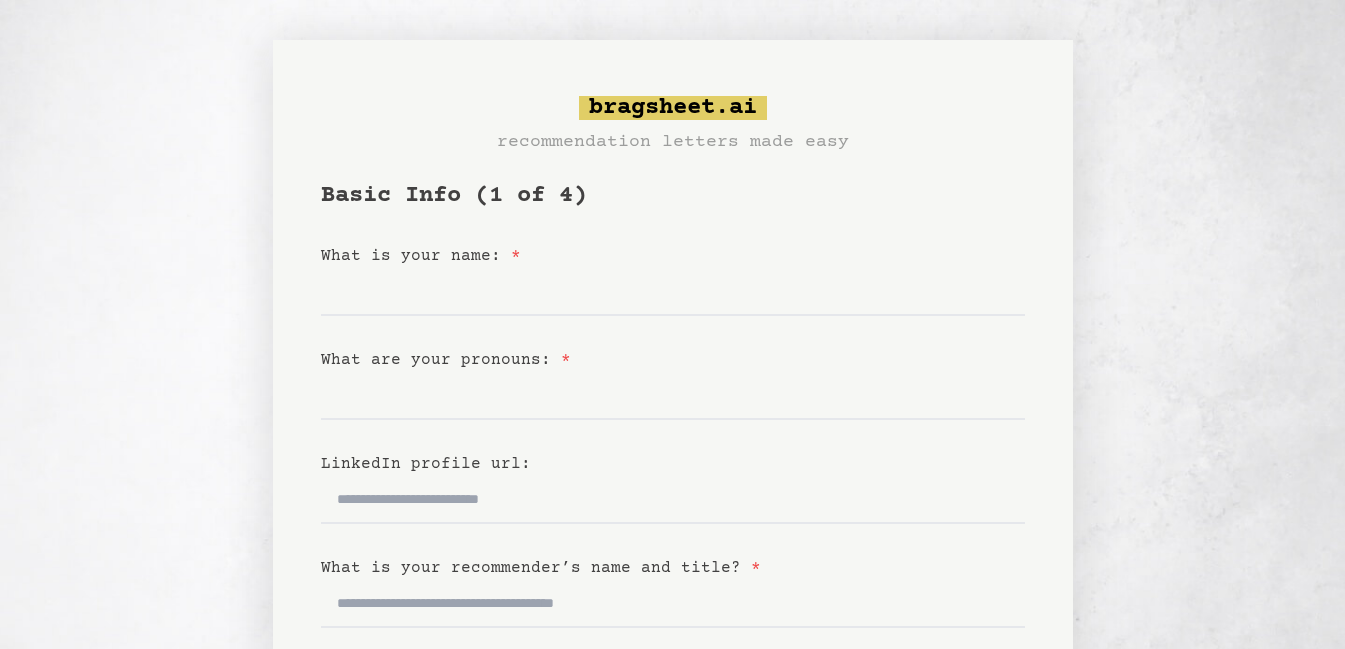 click on "What is your name:   *" at bounding box center (673, 256) 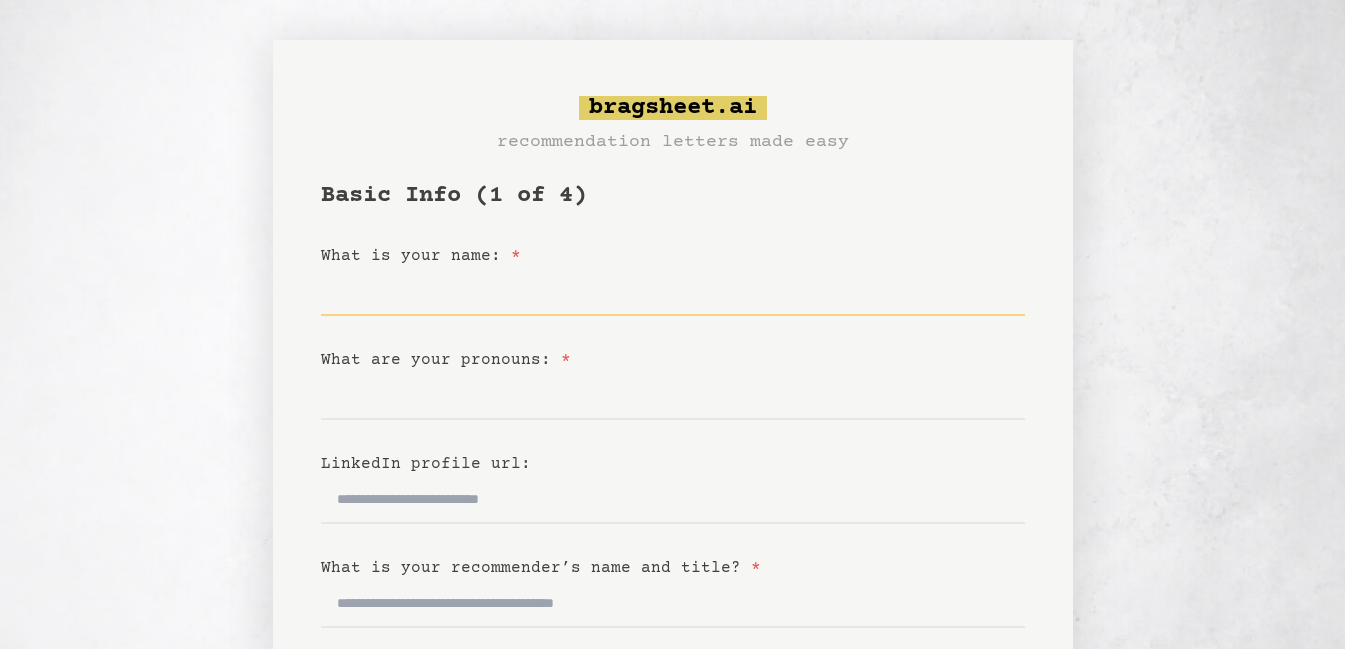 click on "What is your name:   *" at bounding box center [673, 292] 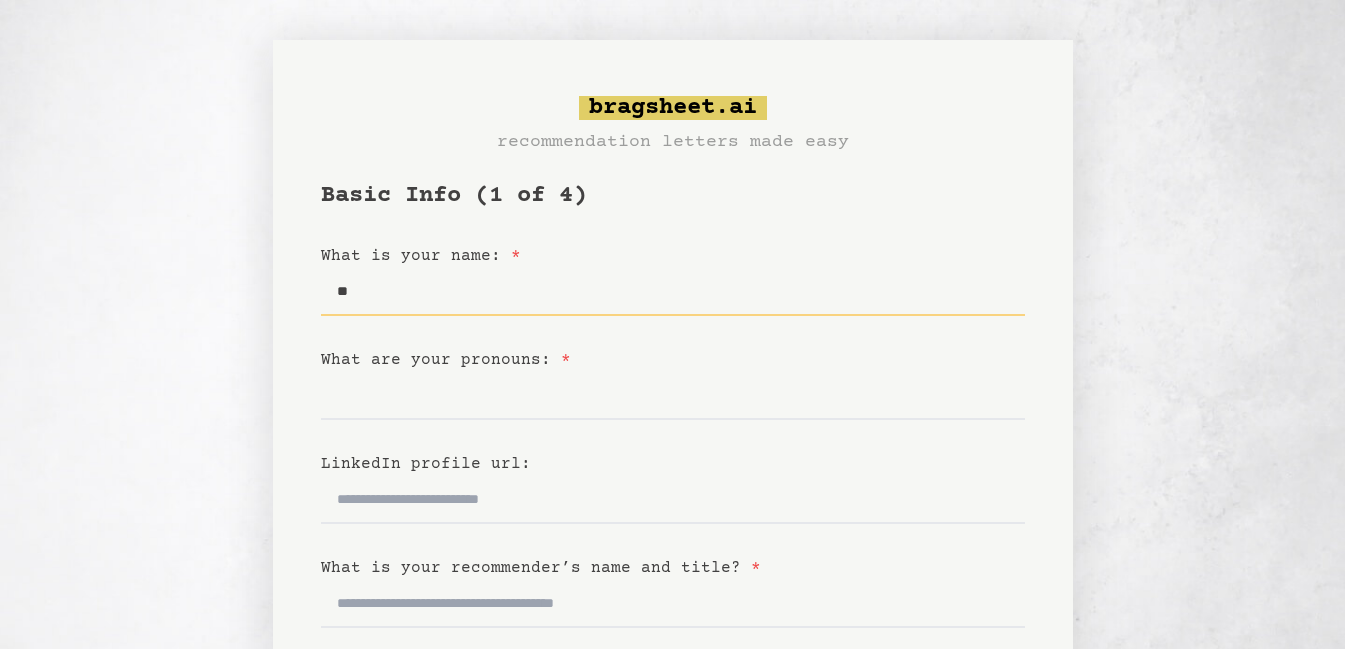 type on "*" 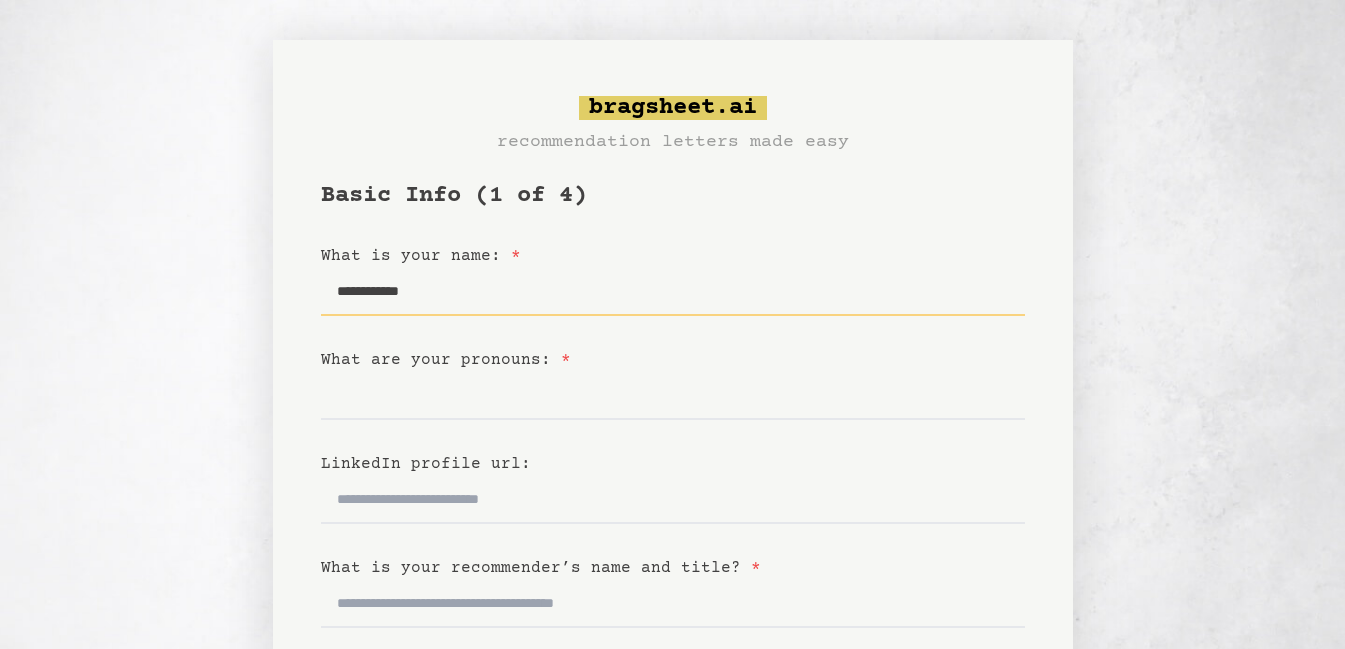type on "**********" 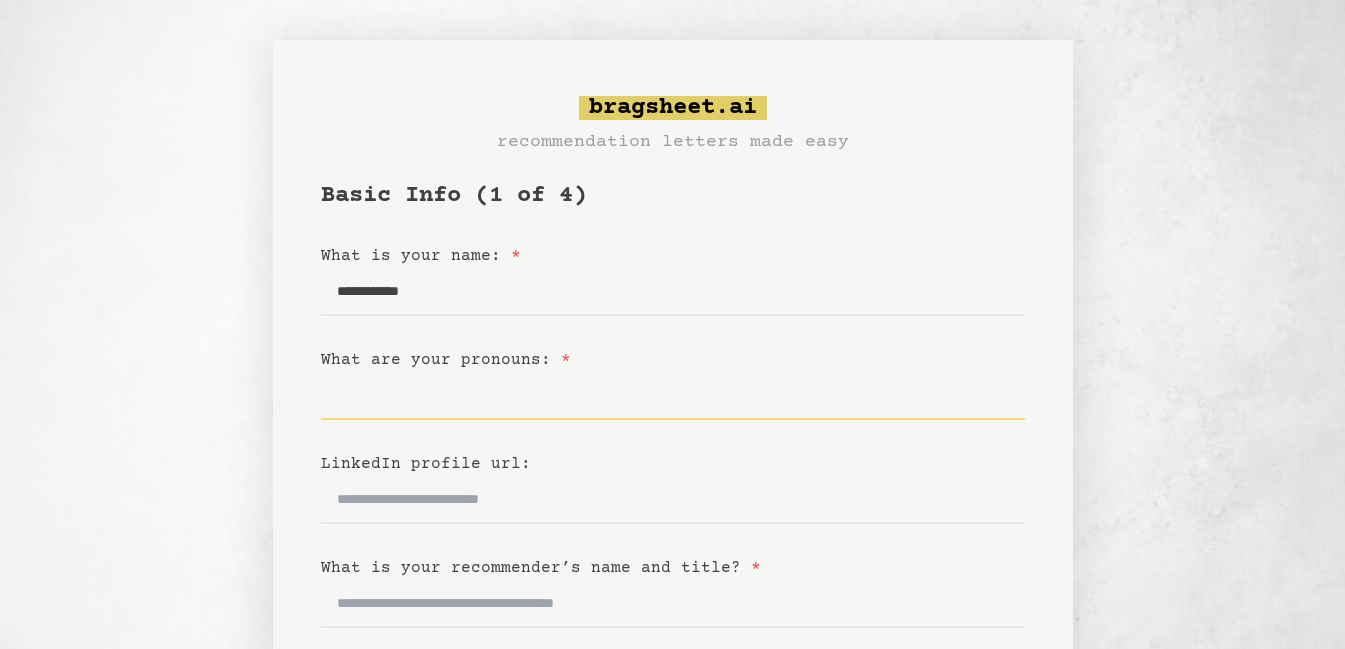 click on "What are your pronouns:   *" at bounding box center (673, 396) 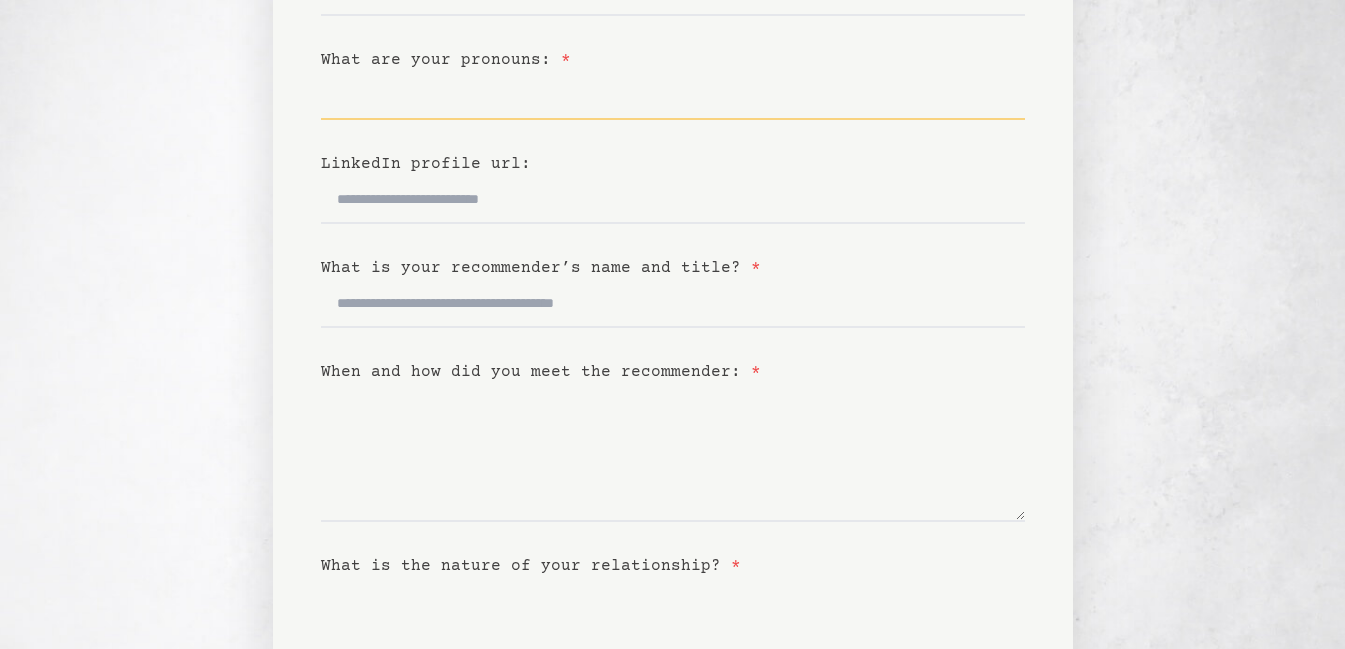 scroll, scrollTop: 200, scrollLeft: 0, axis: vertical 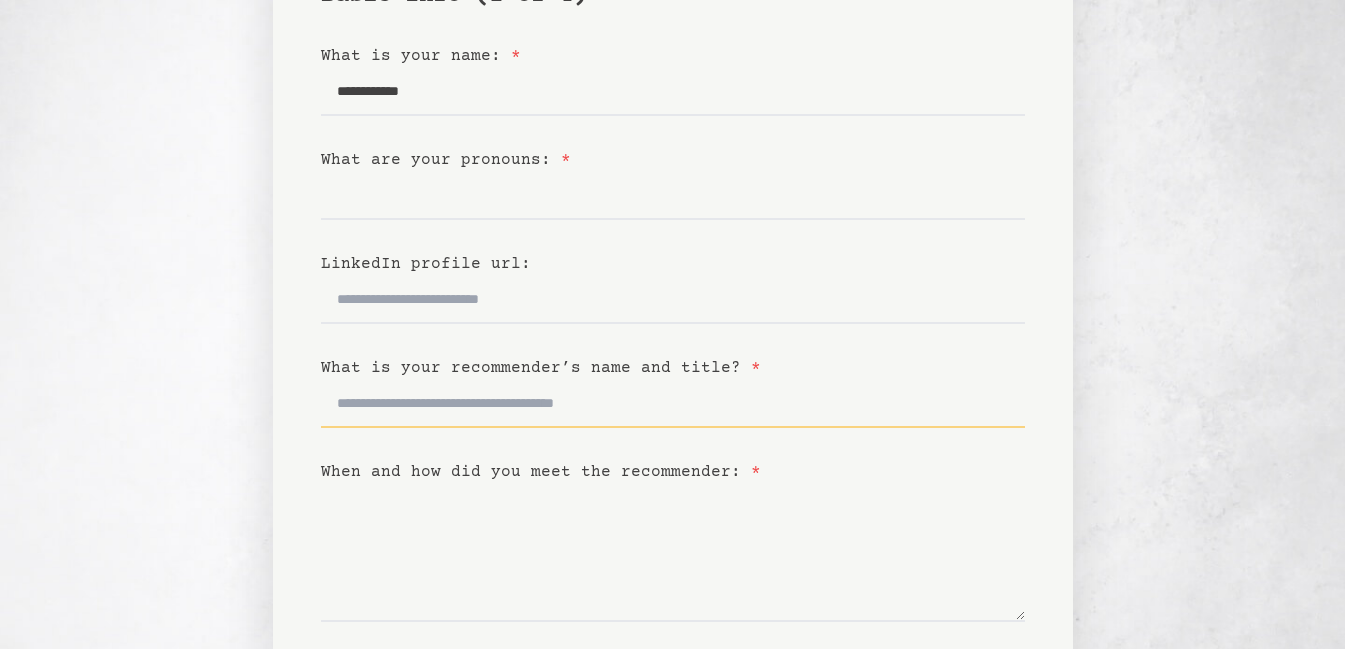 click on "What is your recommender’s name and title?   *" at bounding box center (673, 404) 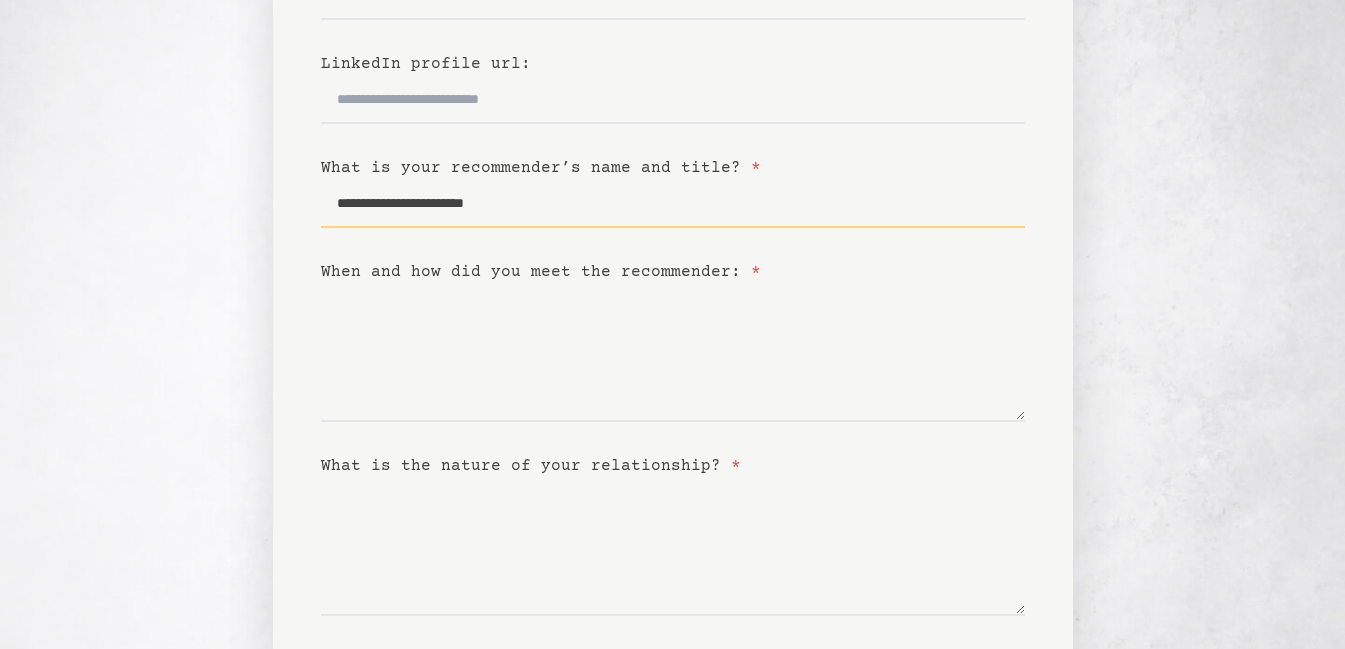 scroll, scrollTop: 563, scrollLeft: 0, axis: vertical 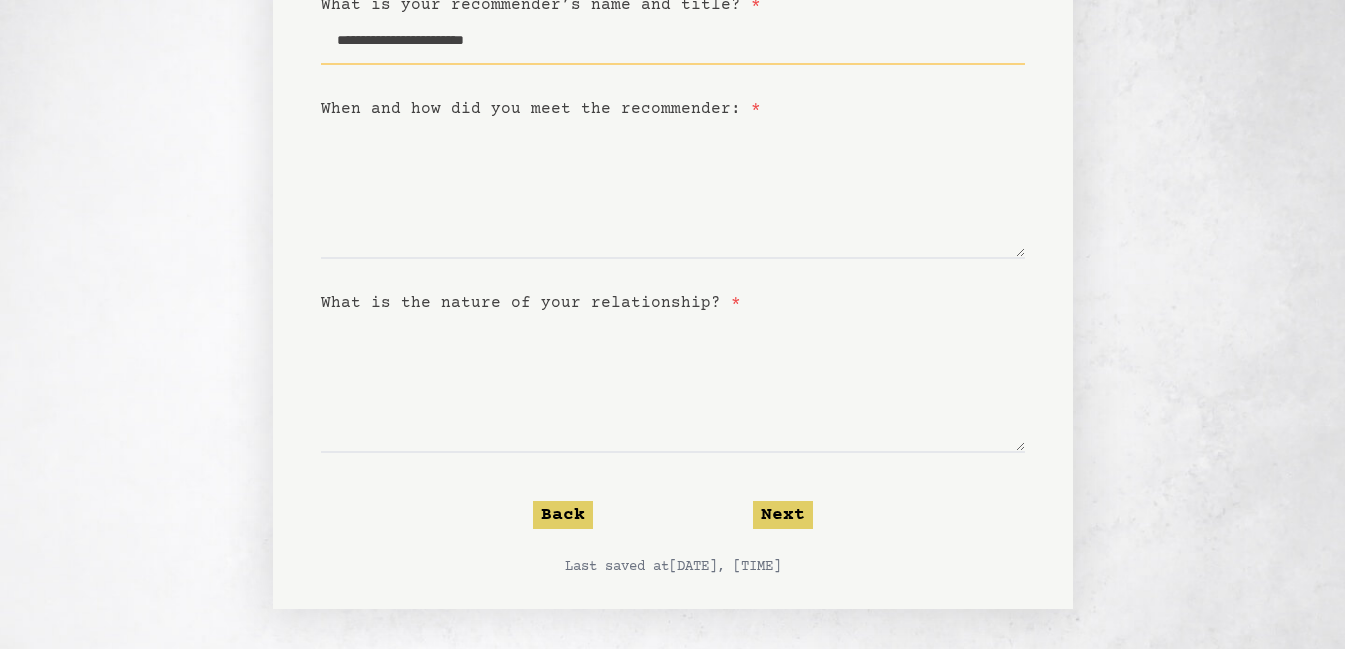type on "**********" 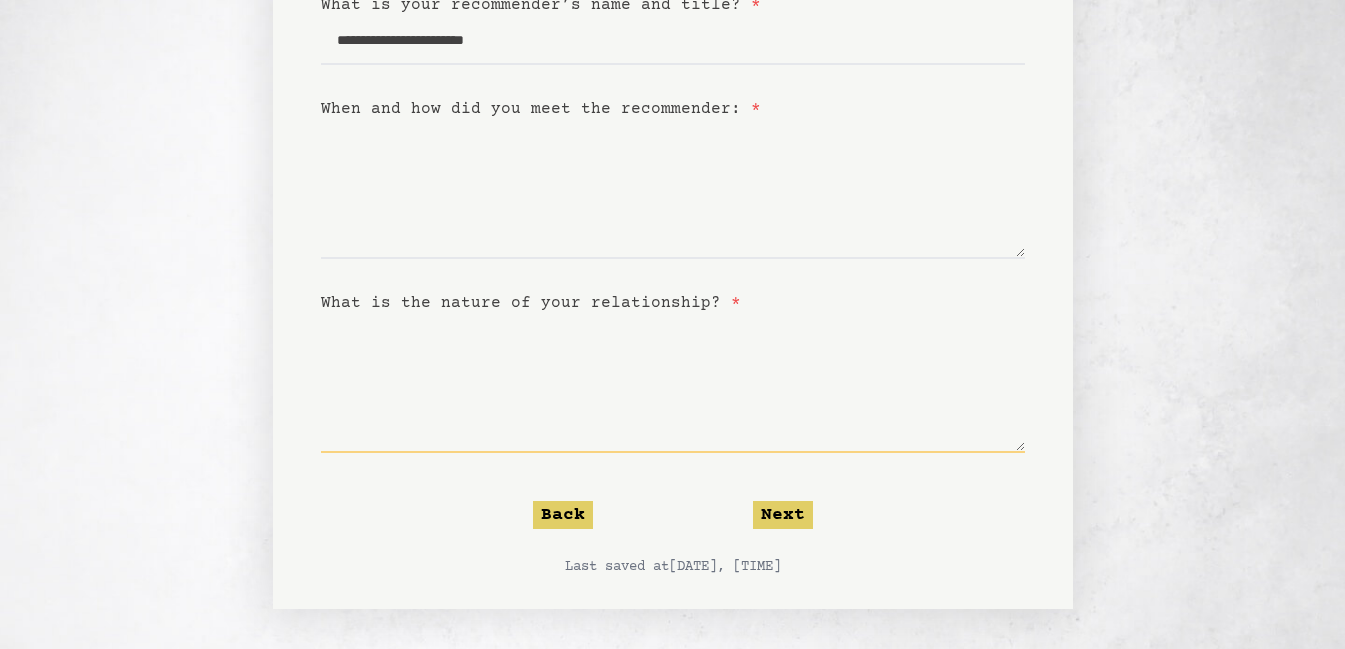 click on "What is the nature of your relationship?   *" at bounding box center [673, 384] 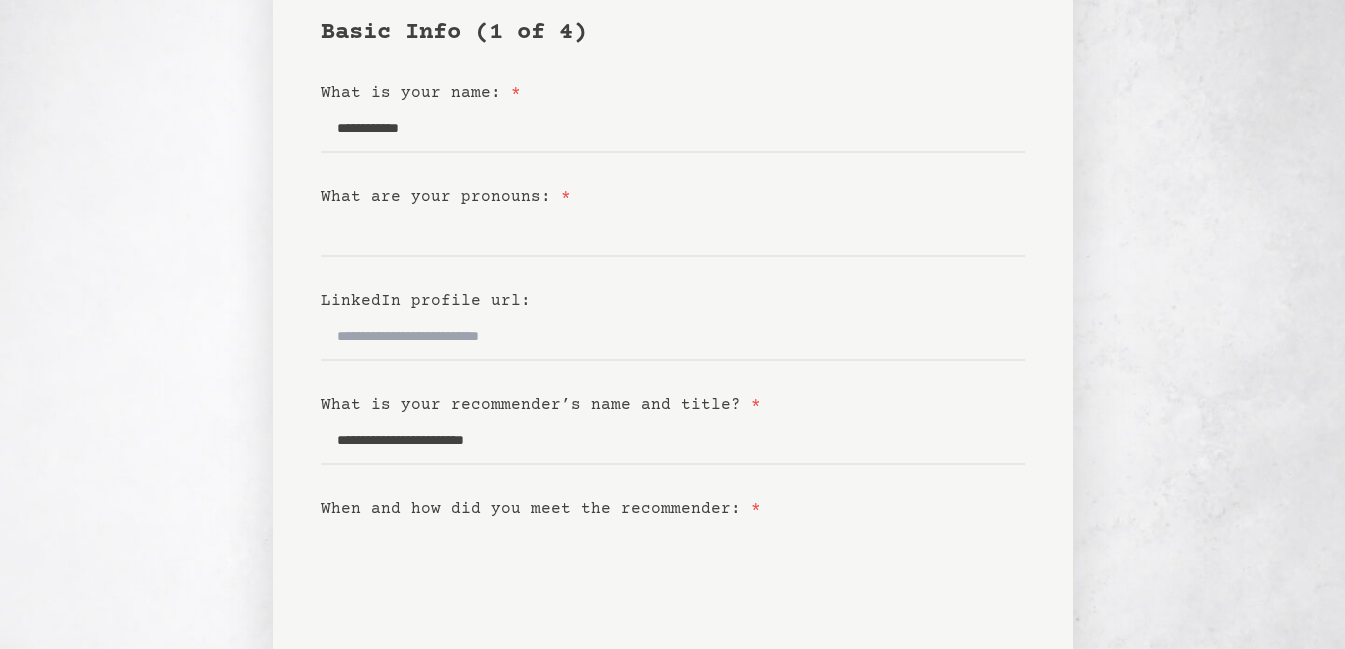 scroll, scrollTop: 63, scrollLeft: 0, axis: vertical 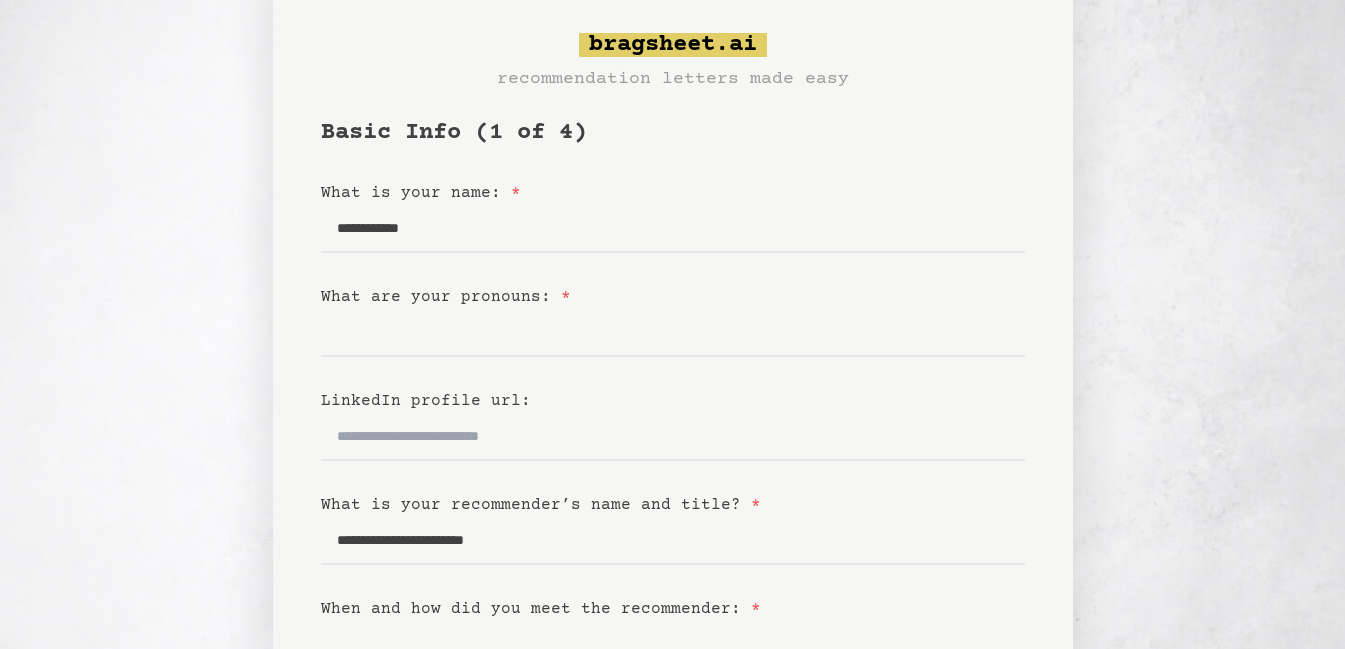 click on "What are your pronouns:   *" at bounding box center (673, 297) 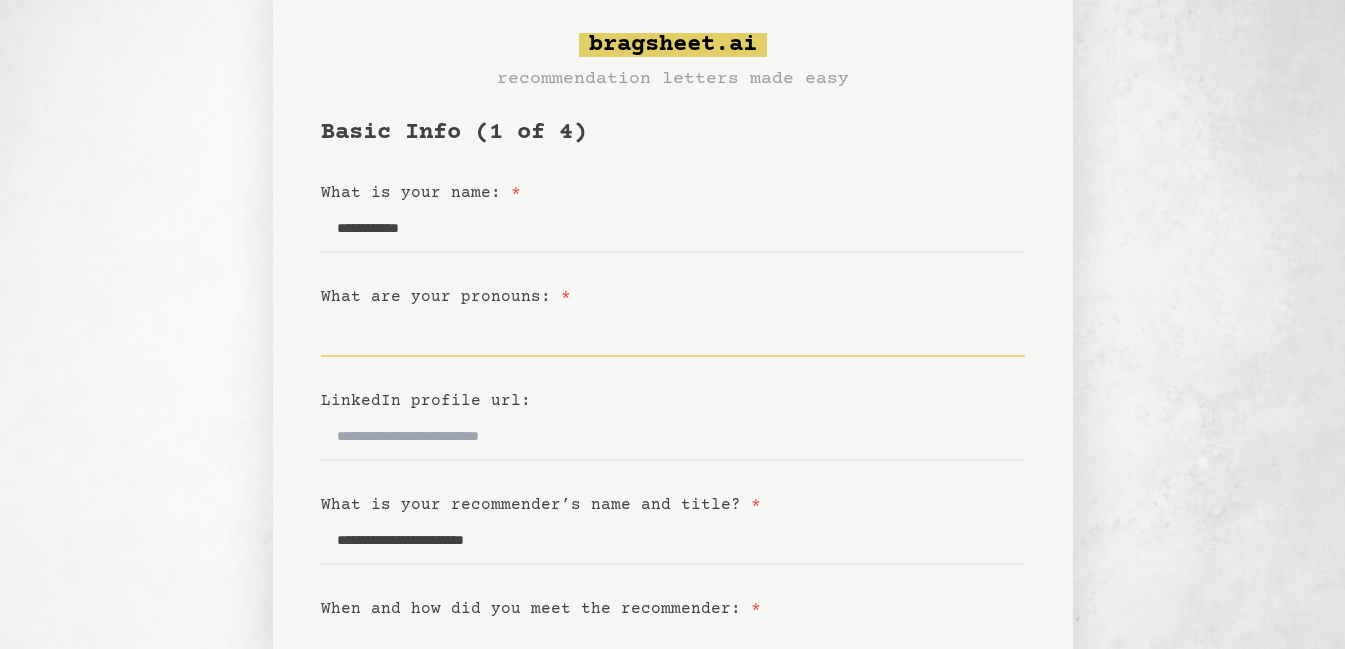 click on "What are your pronouns:   *" at bounding box center [673, 333] 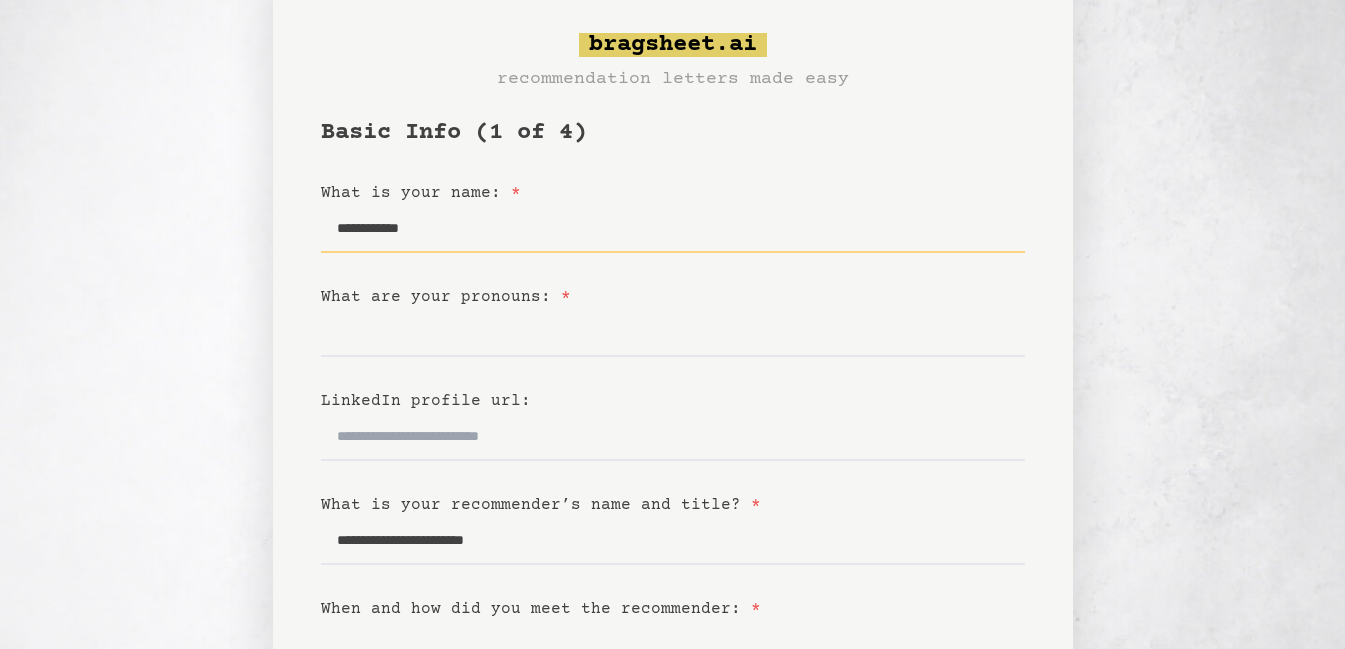 click on "**********" at bounding box center [673, 229] 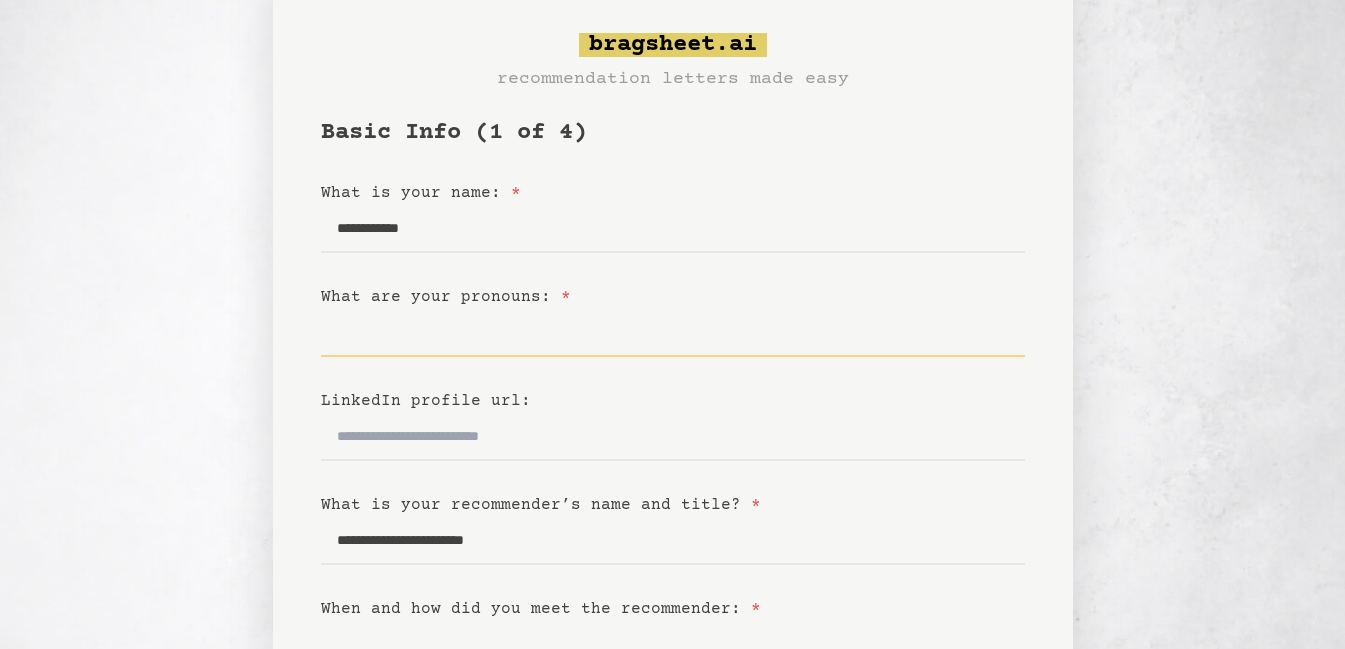 click on "What are your pronouns:   *" at bounding box center (673, 333) 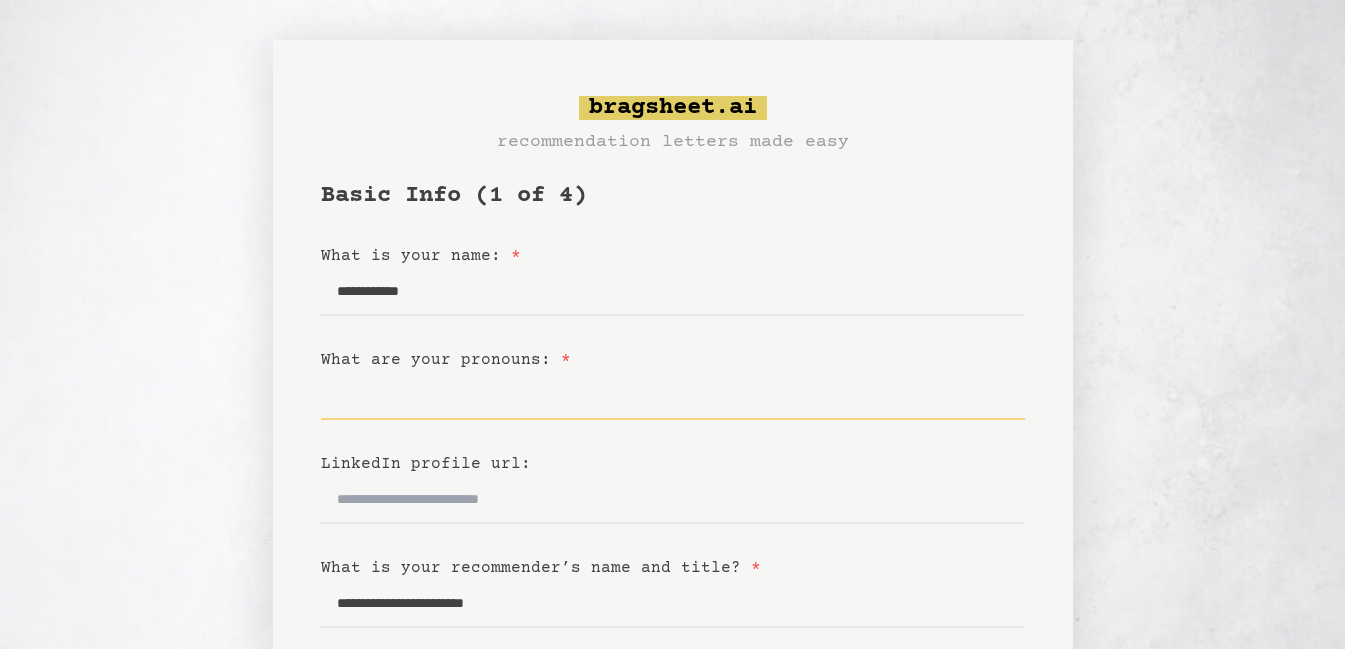 scroll, scrollTop: 200, scrollLeft: 0, axis: vertical 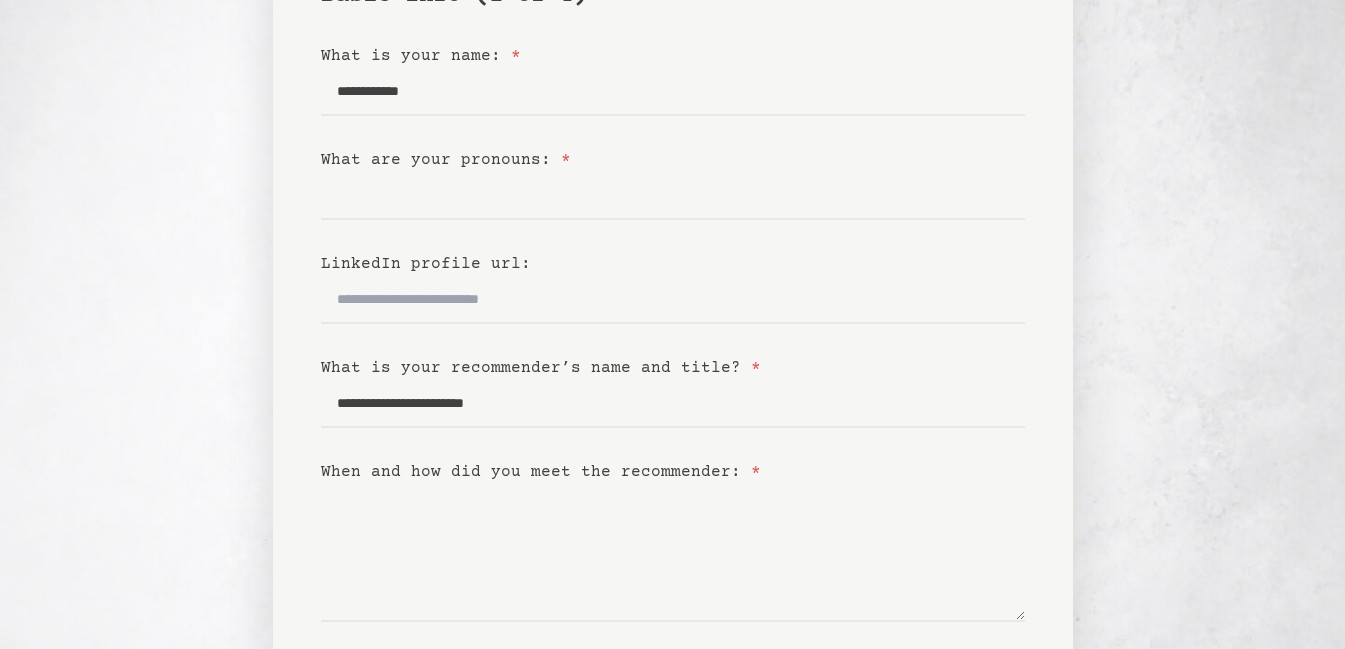 click on "What are your pronouns:   *" at bounding box center [446, 160] 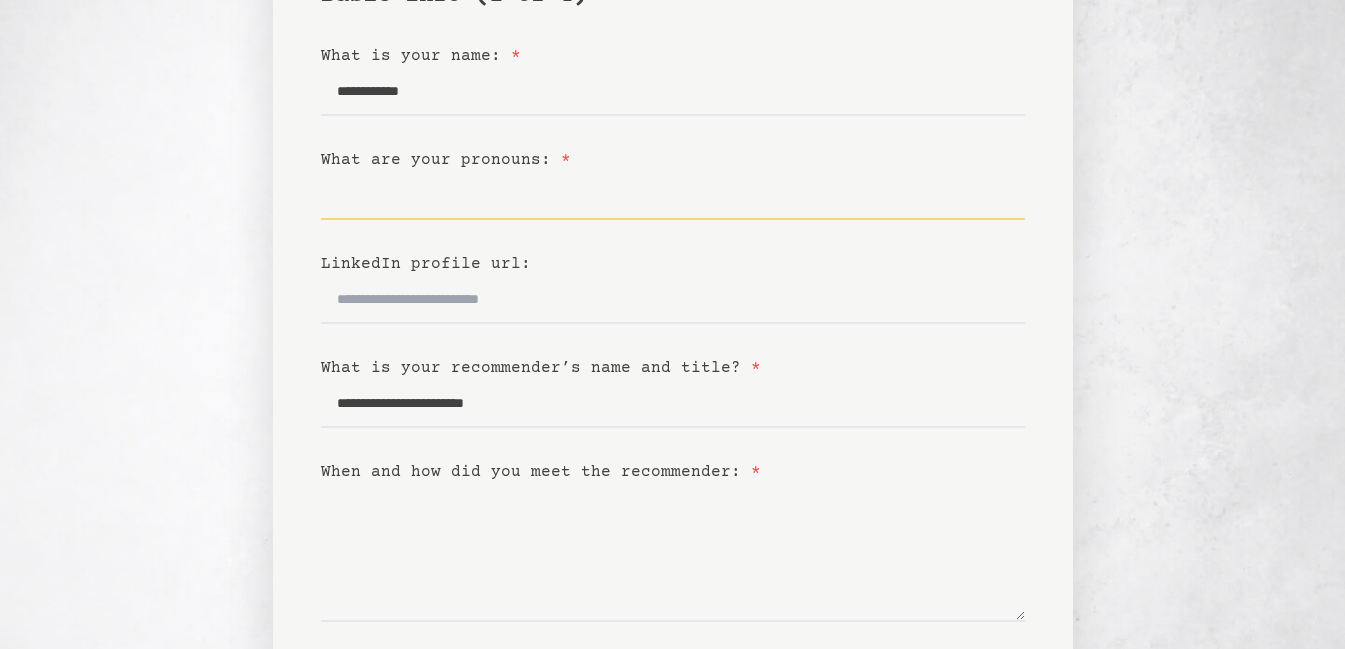 click on "What are your pronouns:   *" at bounding box center (673, 196) 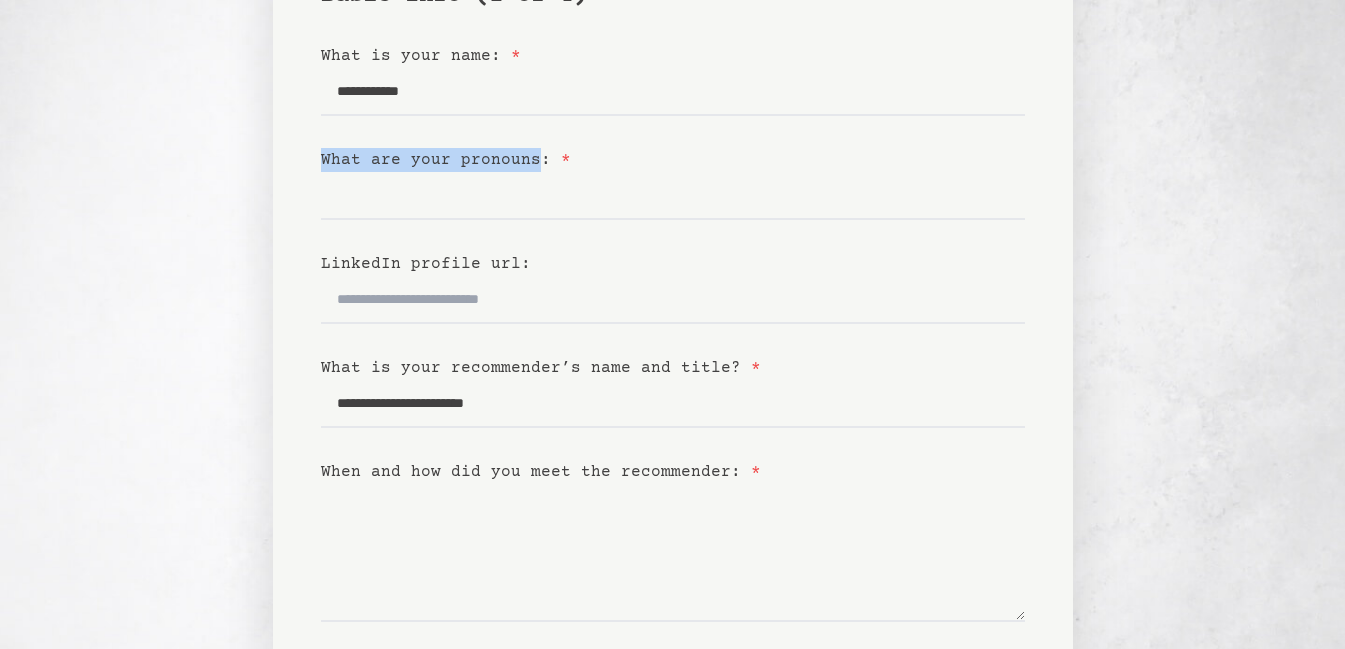 drag, startPoint x: 538, startPoint y: 159, endPoint x: 321, endPoint y: 162, distance: 217.02074 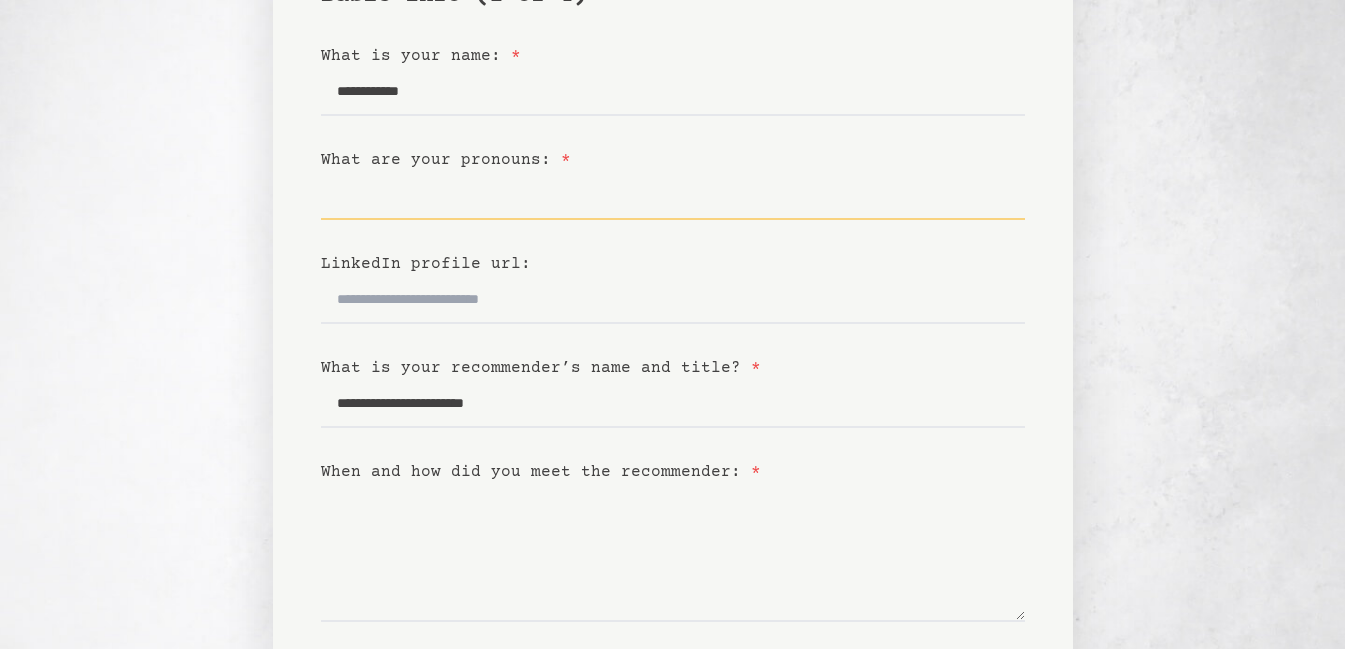 click on "What are your pronouns:   *" at bounding box center [673, 196] 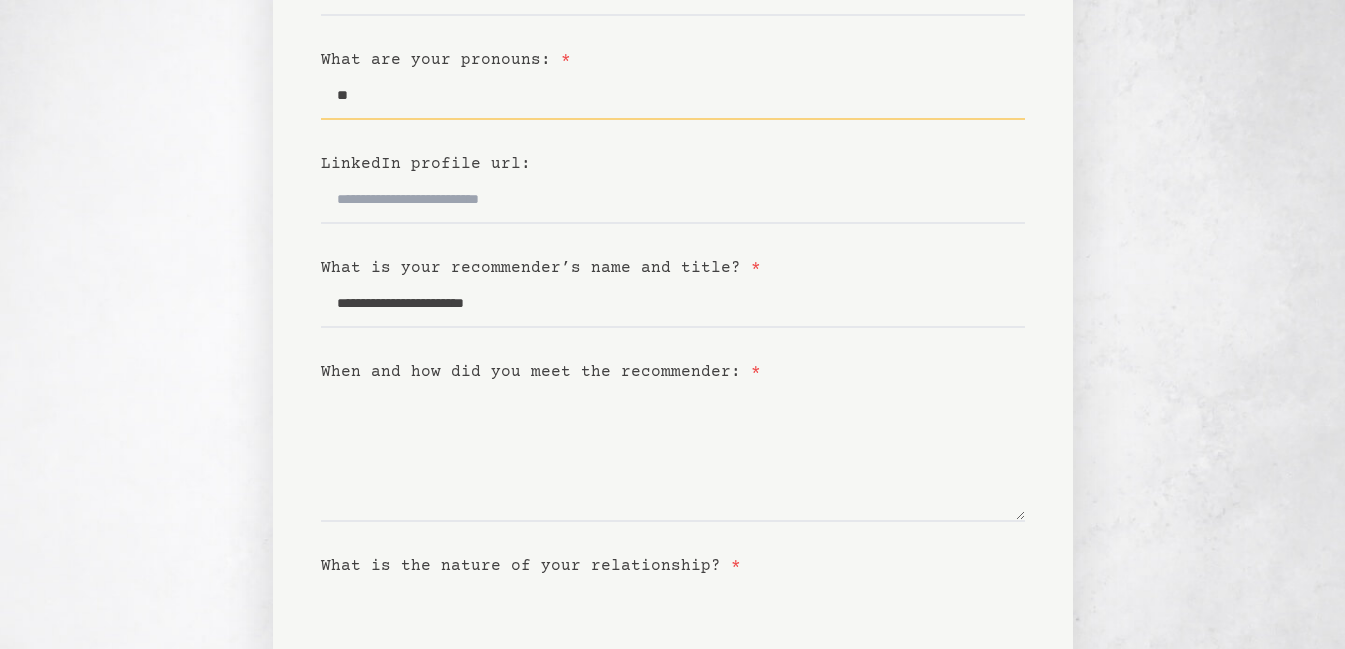 scroll, scrollTop: 400, scrollLeft: 0, axis: vertical 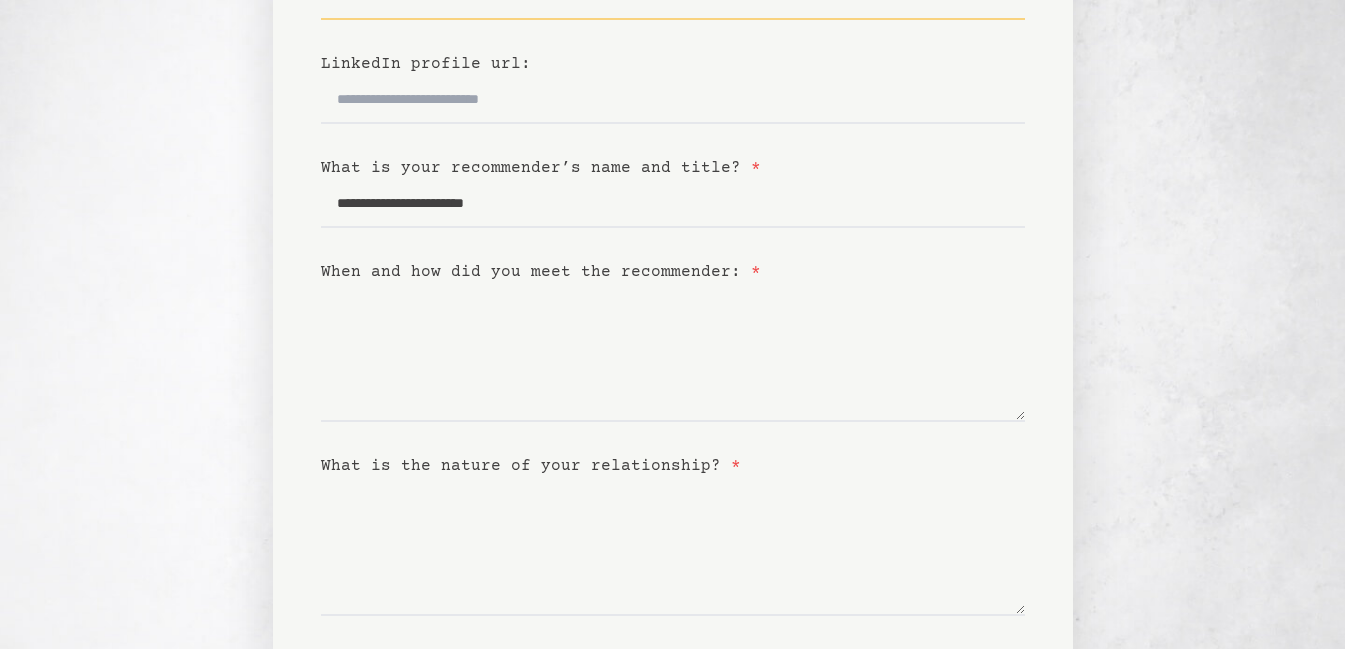 type on "**" 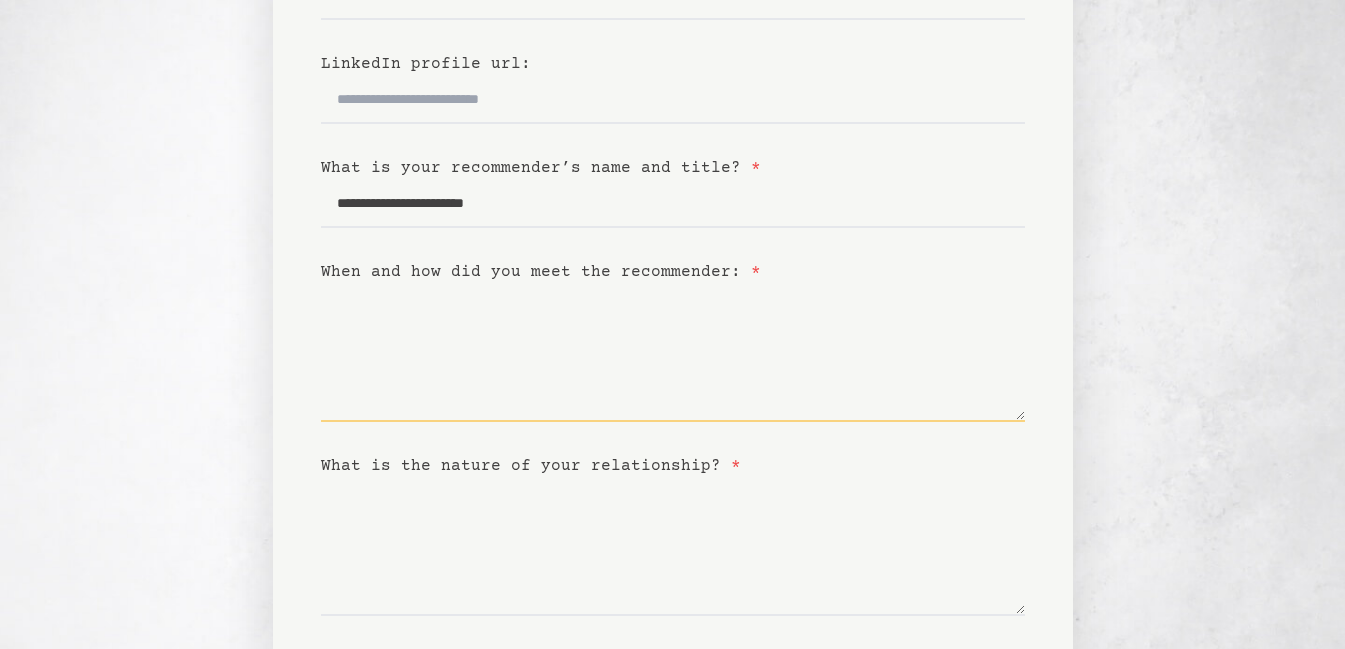 click on "When and how did you meet the recommender:   *" at bounding box center [673, 353] 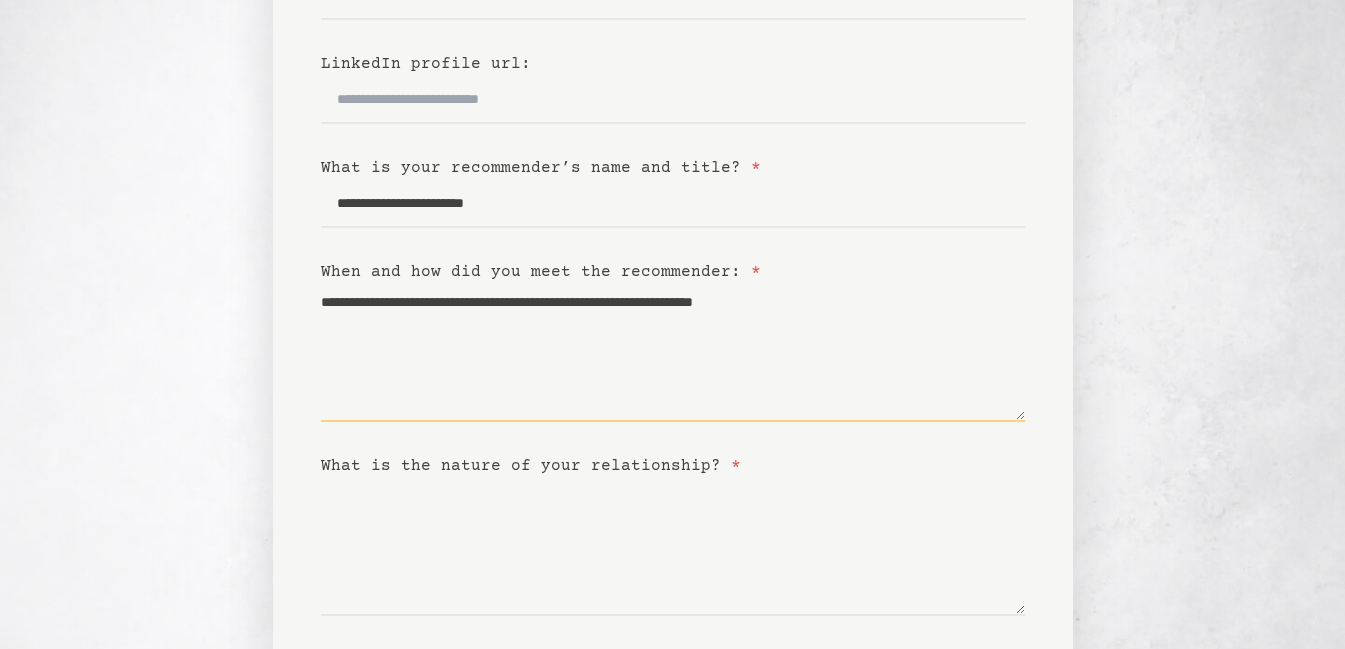 scroll, scrollTop: 563, scrollLeft: 0, axis: vertical 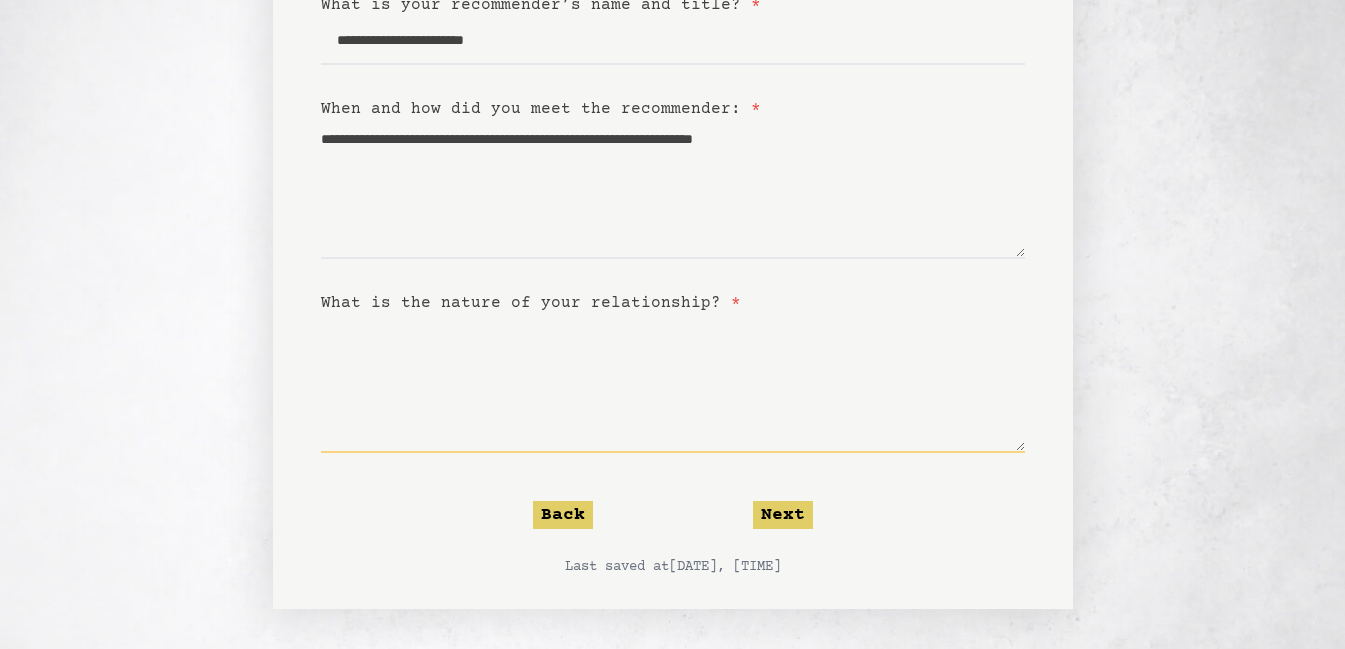 click on "What is the nature of your relationship?   *" at bounding box center [673, 384] 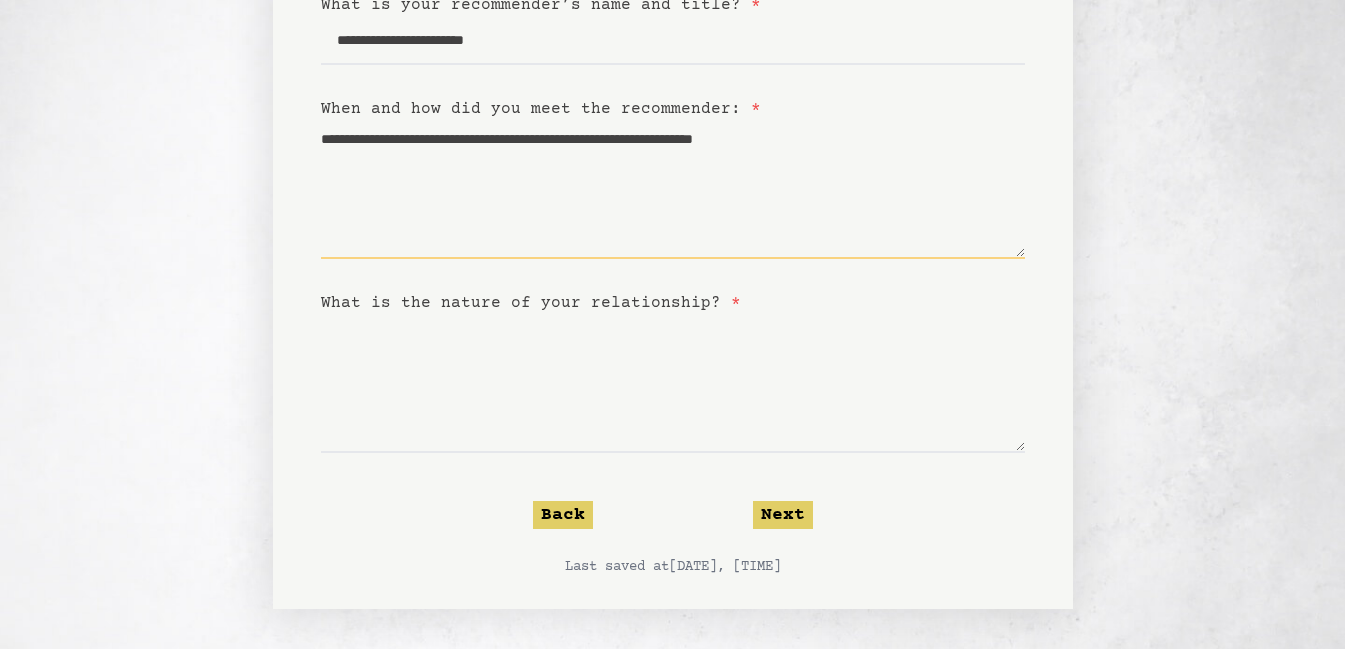 drag, startPoint x: 913, startPoint y: 139, endPoint x: 746, endPoint y: 145, distance: 167.10774 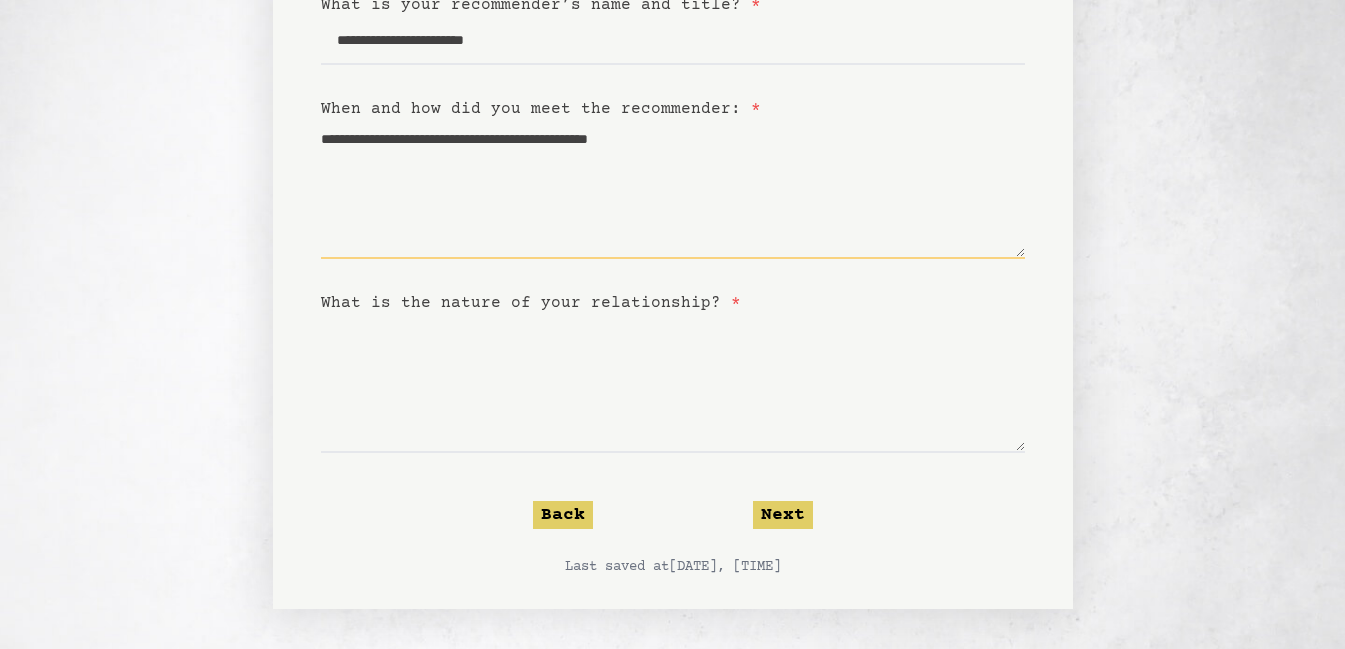 type on "**********" 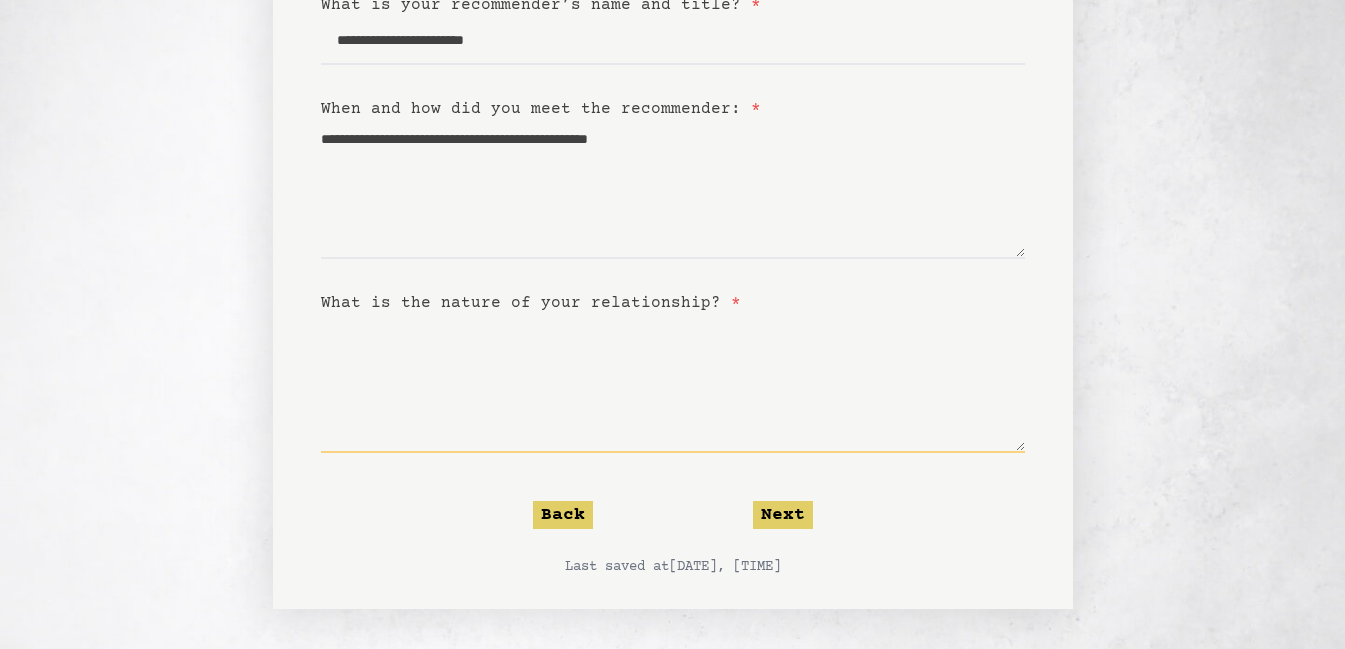 click on "What is the nature of your relationship?   *" at bounding box center (673, 384) 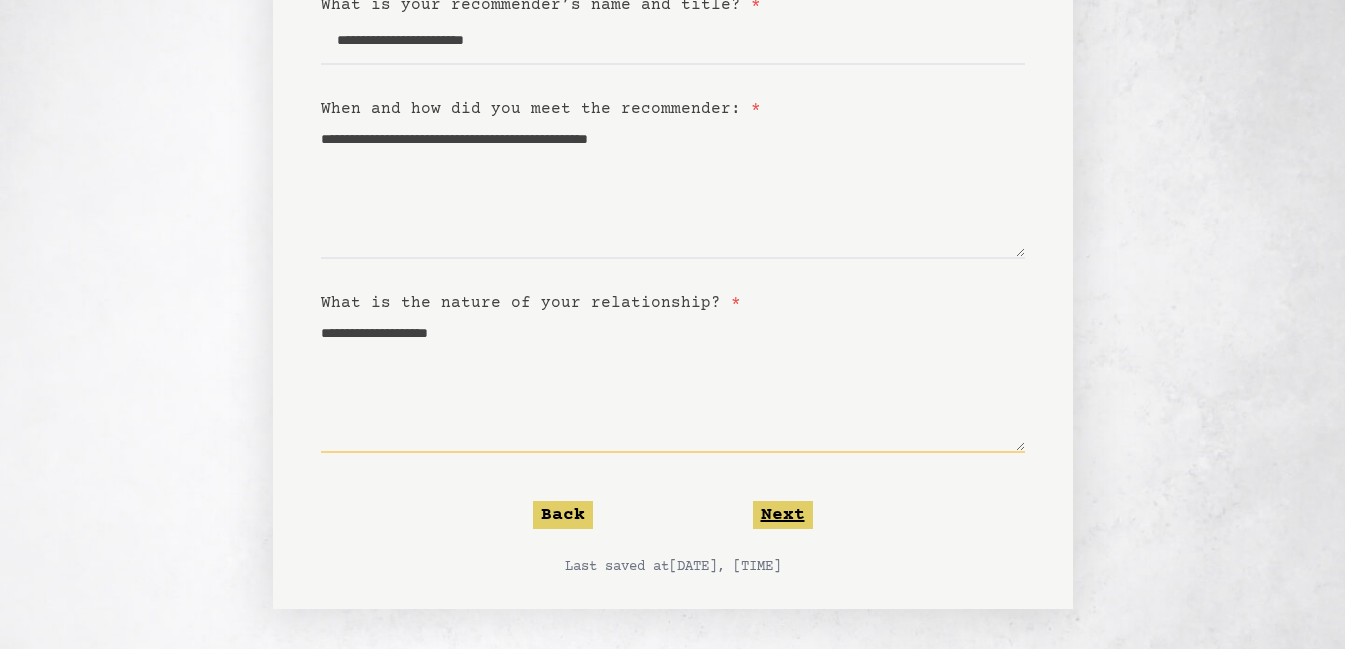 type on "**********" 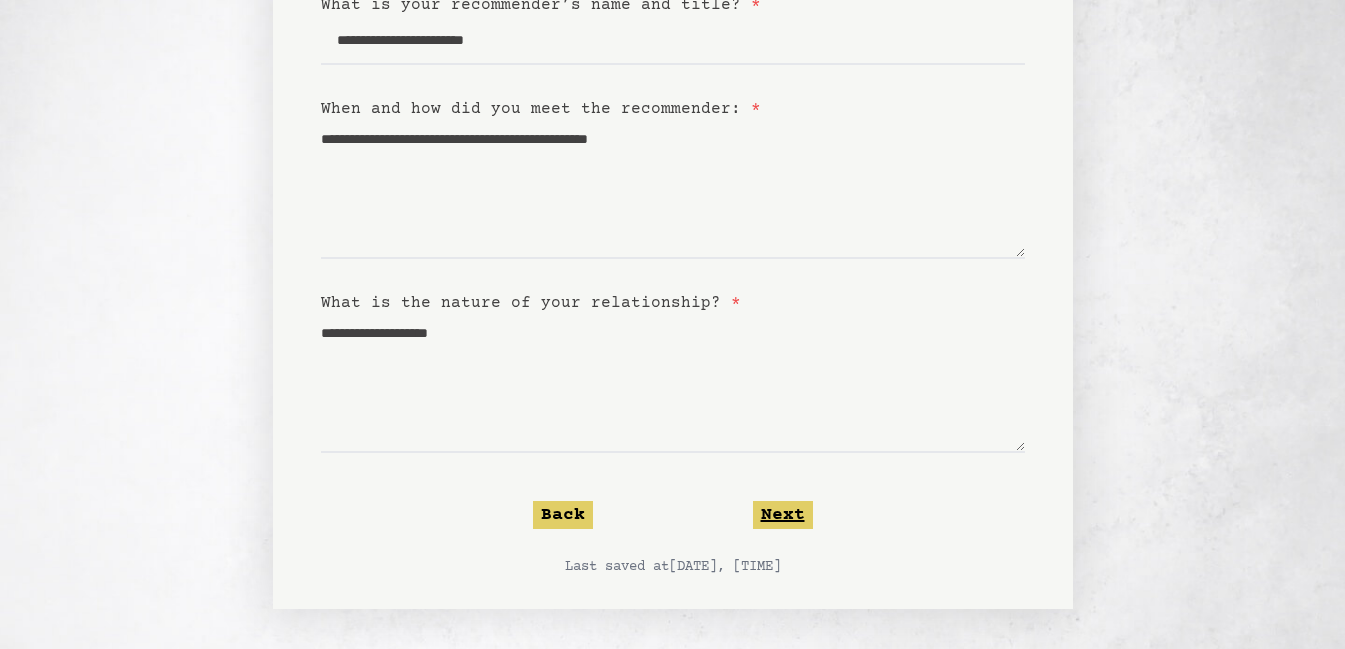click on "Next" 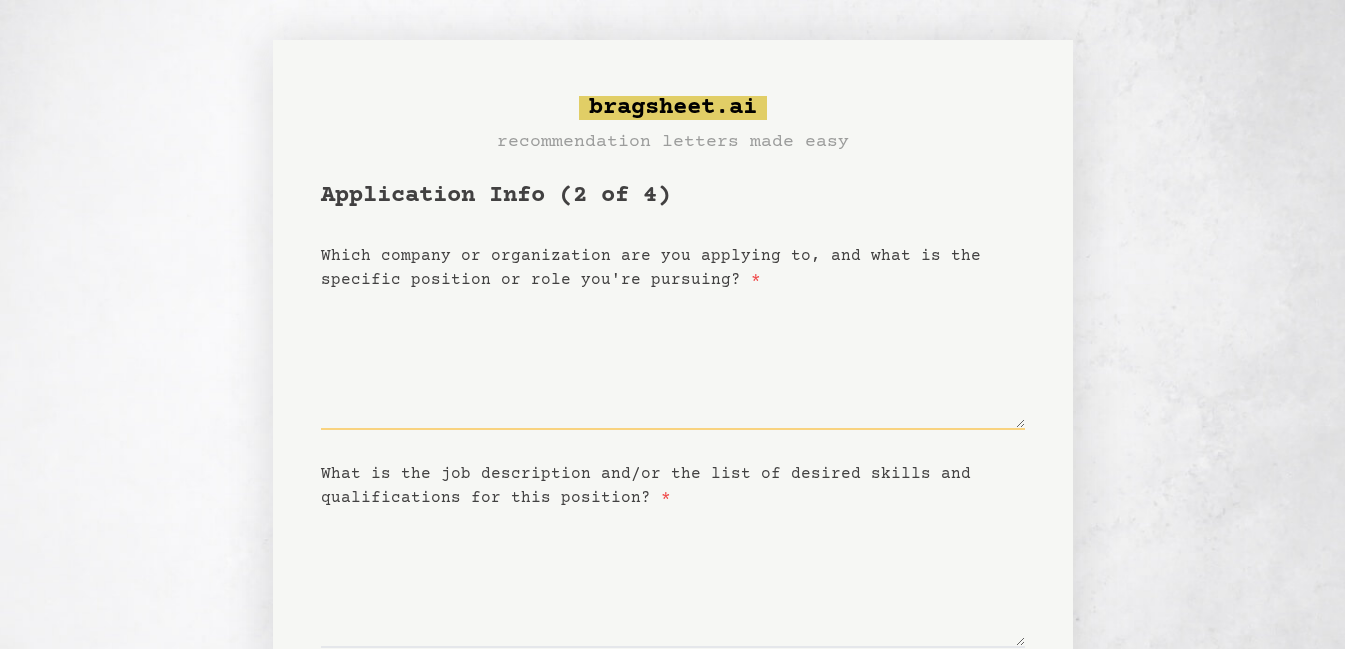 click on "Which company or organization are you applying to, and what is
the specific position or role you're pursuing?   *" at bounding box center [673, 361] 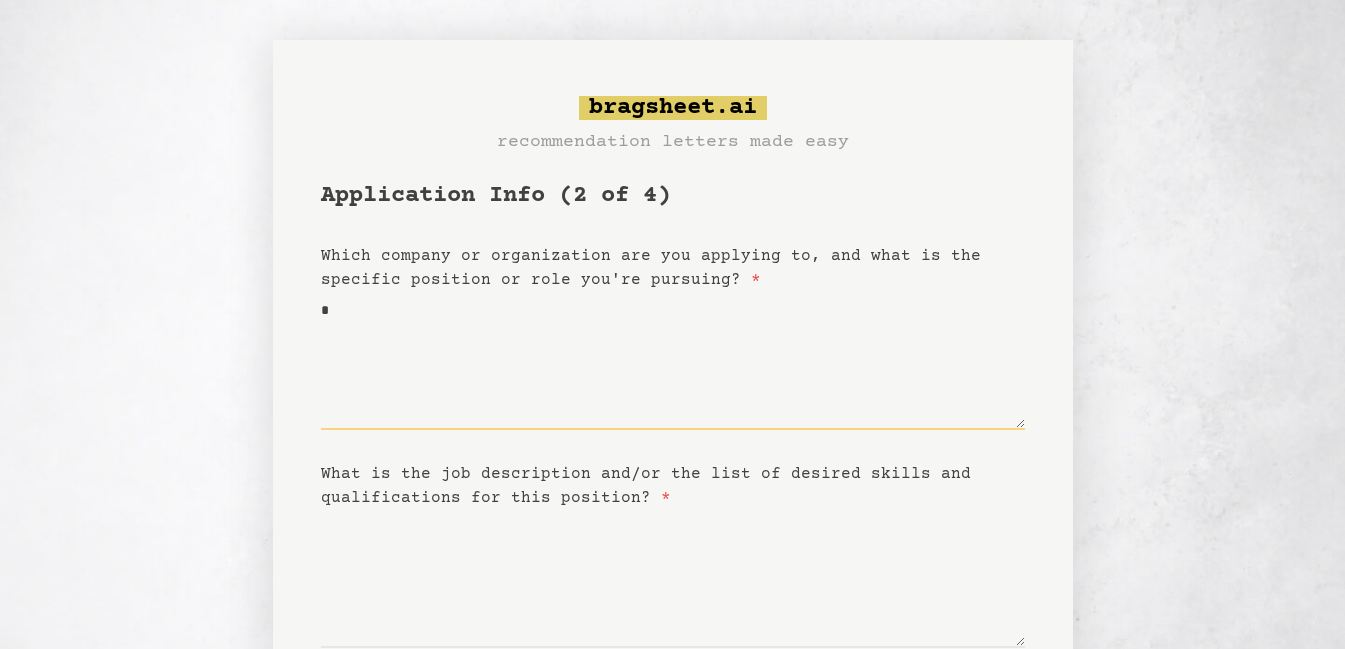 type on "*" 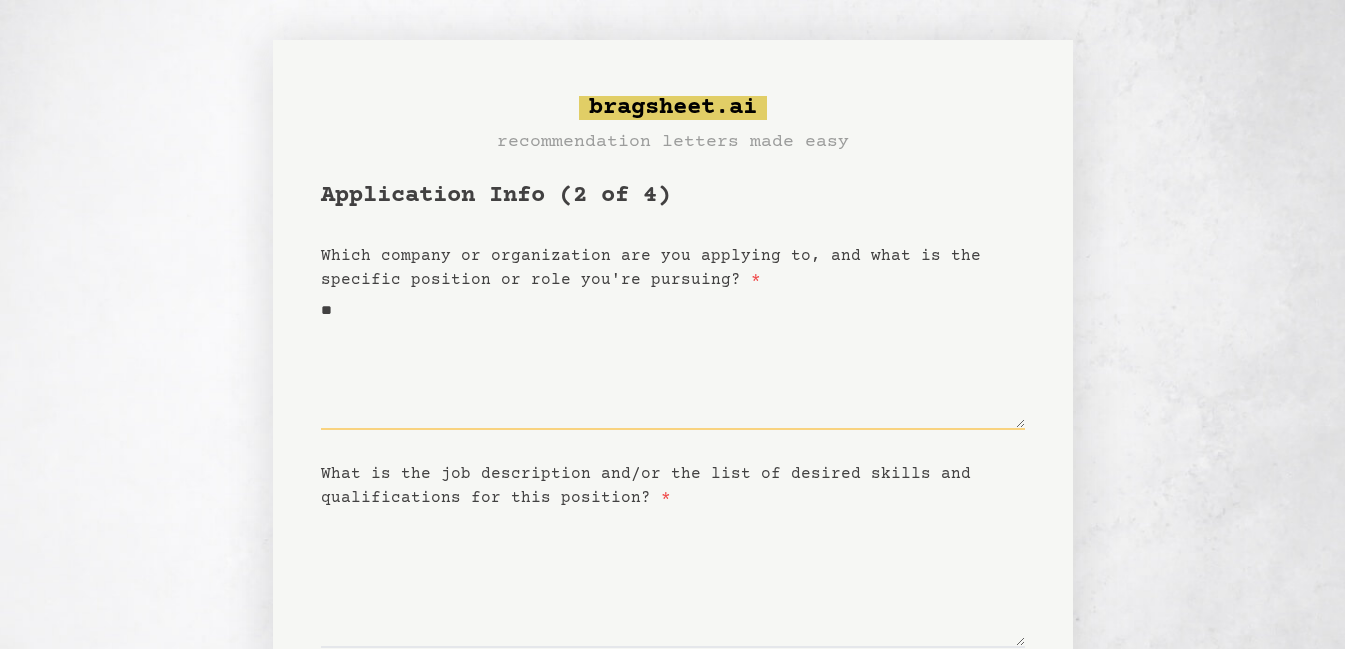 type on "***" 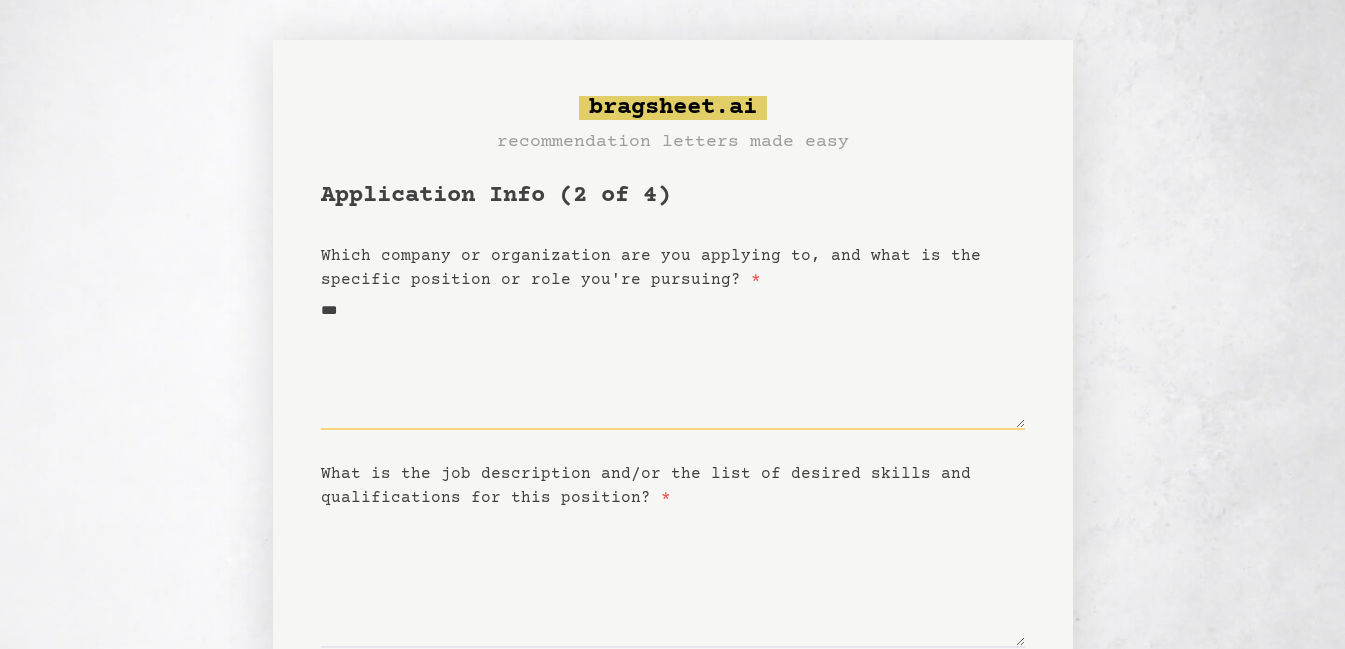 type on "****" 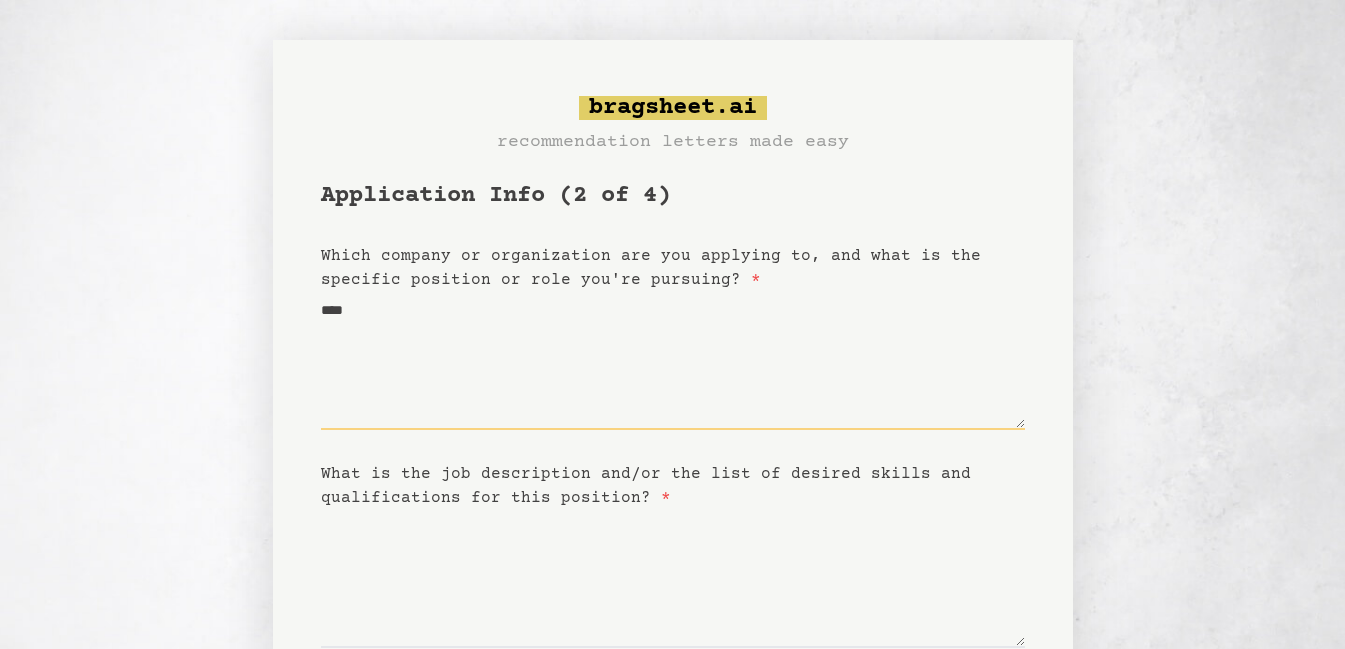 type on "****" 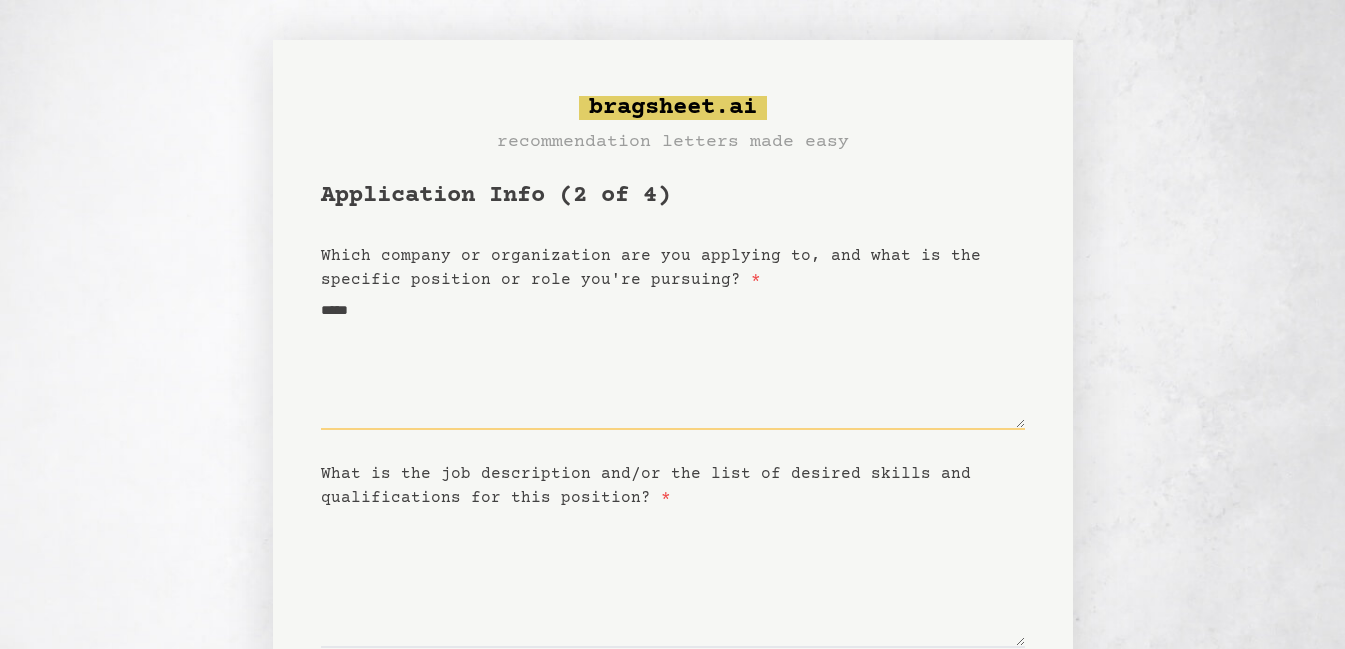 type on "******" 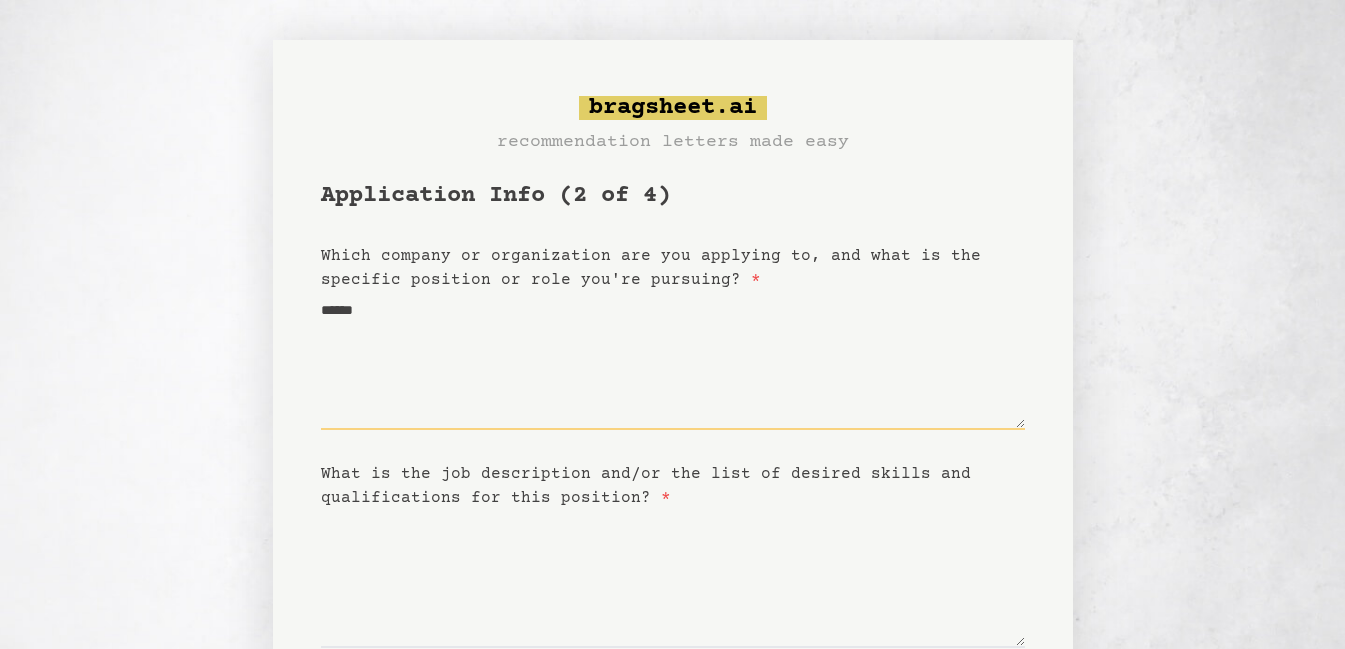 type on "*******" 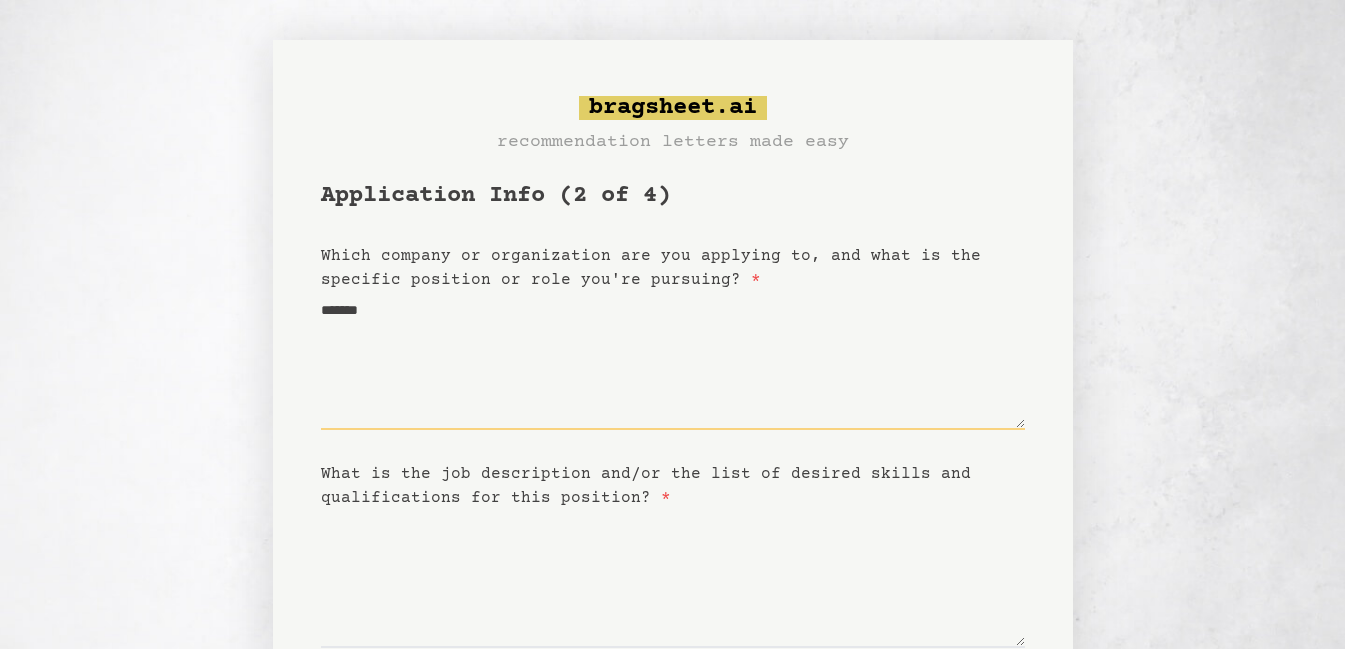 type on "********" 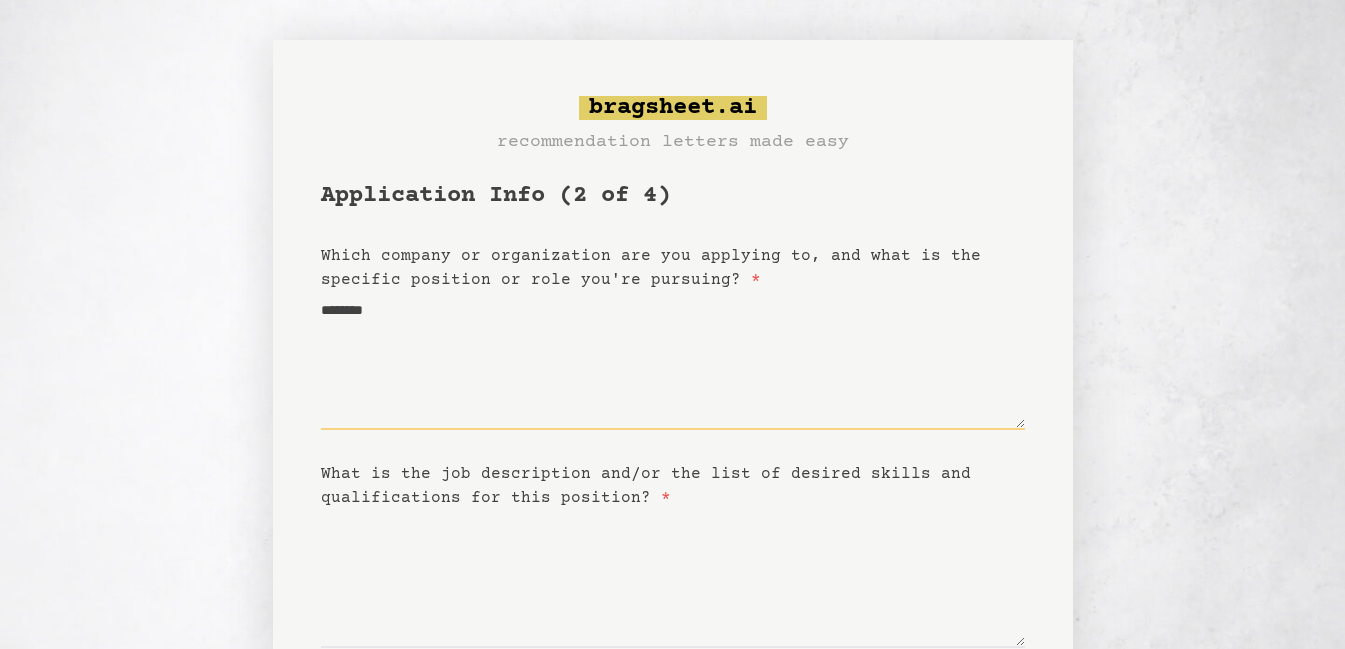 type on "*********" 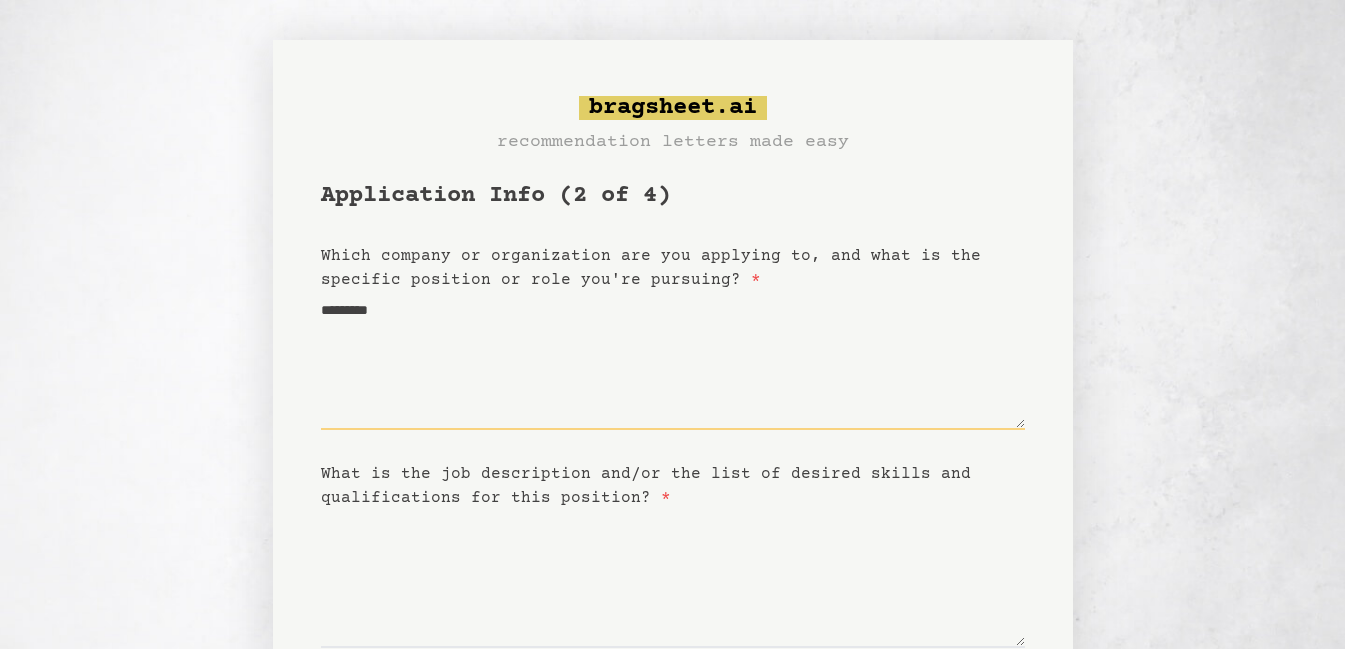 type on "**********" 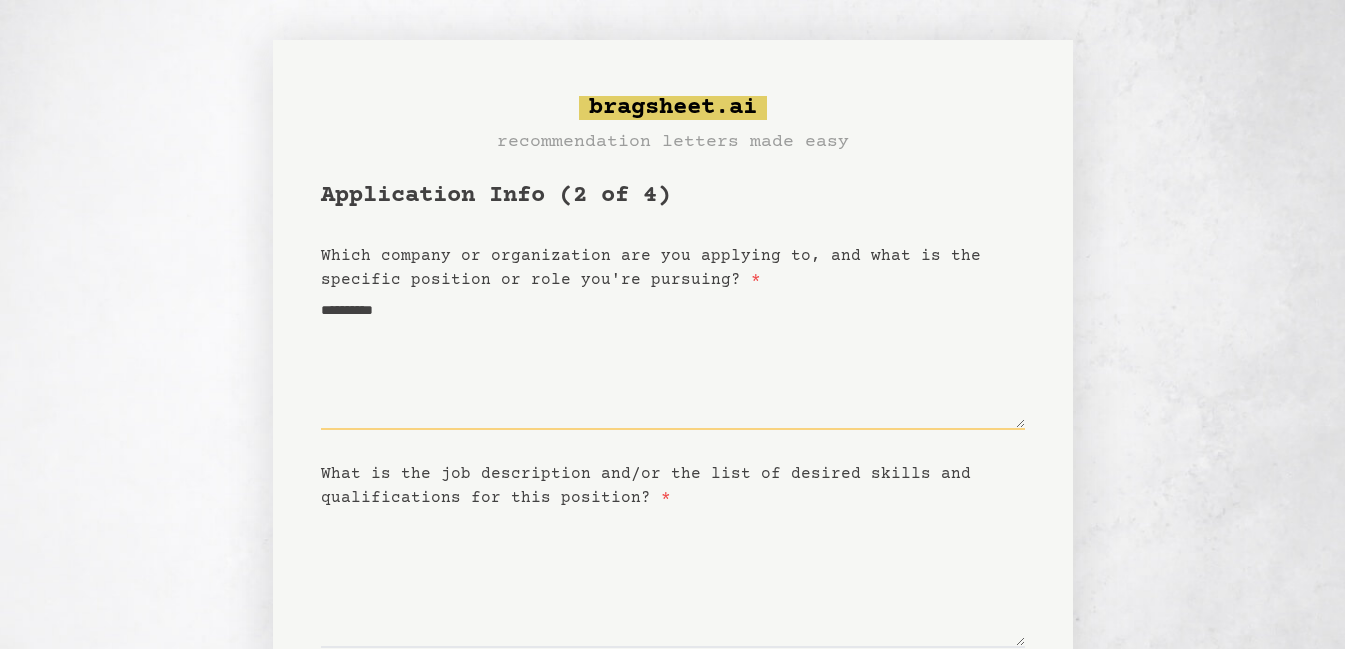 type on "**********" 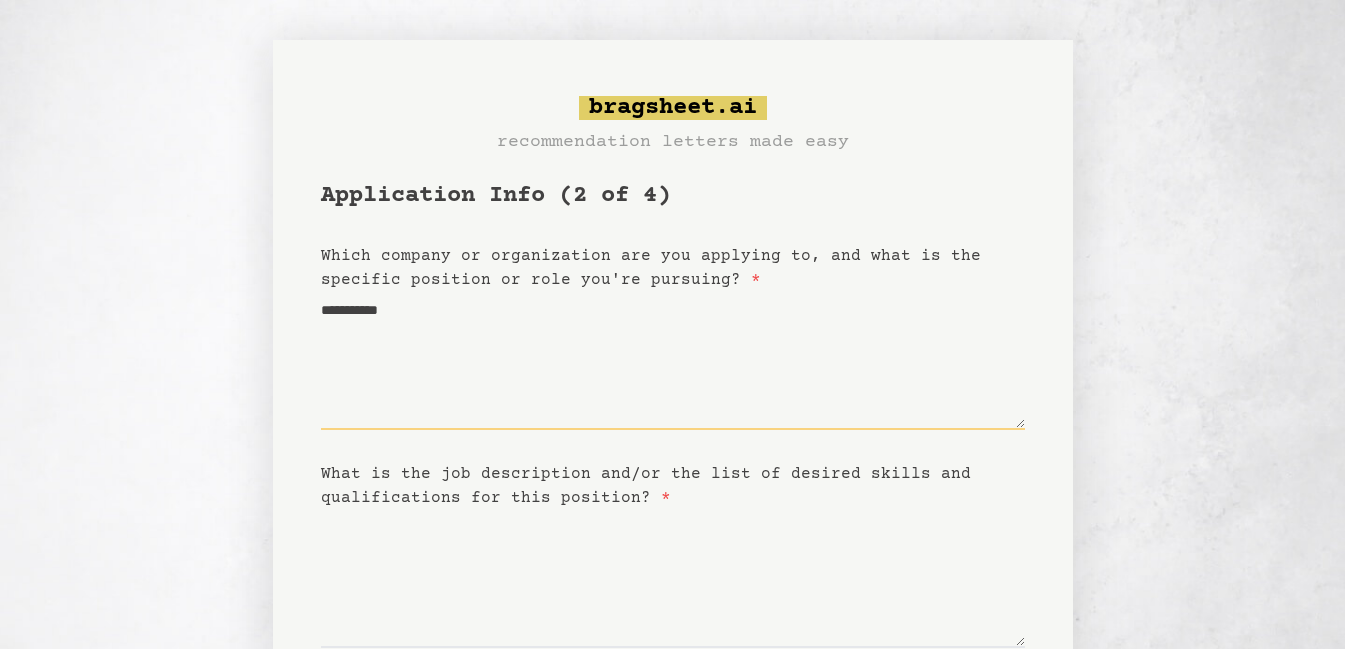 type on "**********" 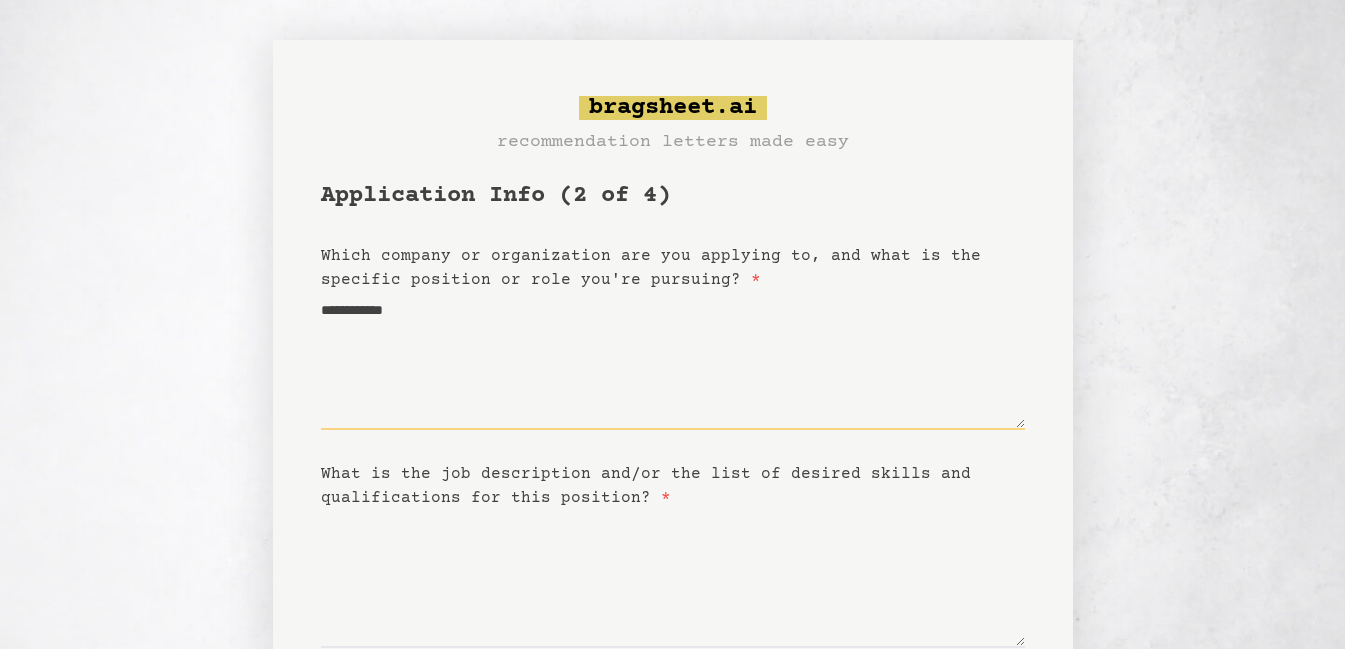 type on "**********" 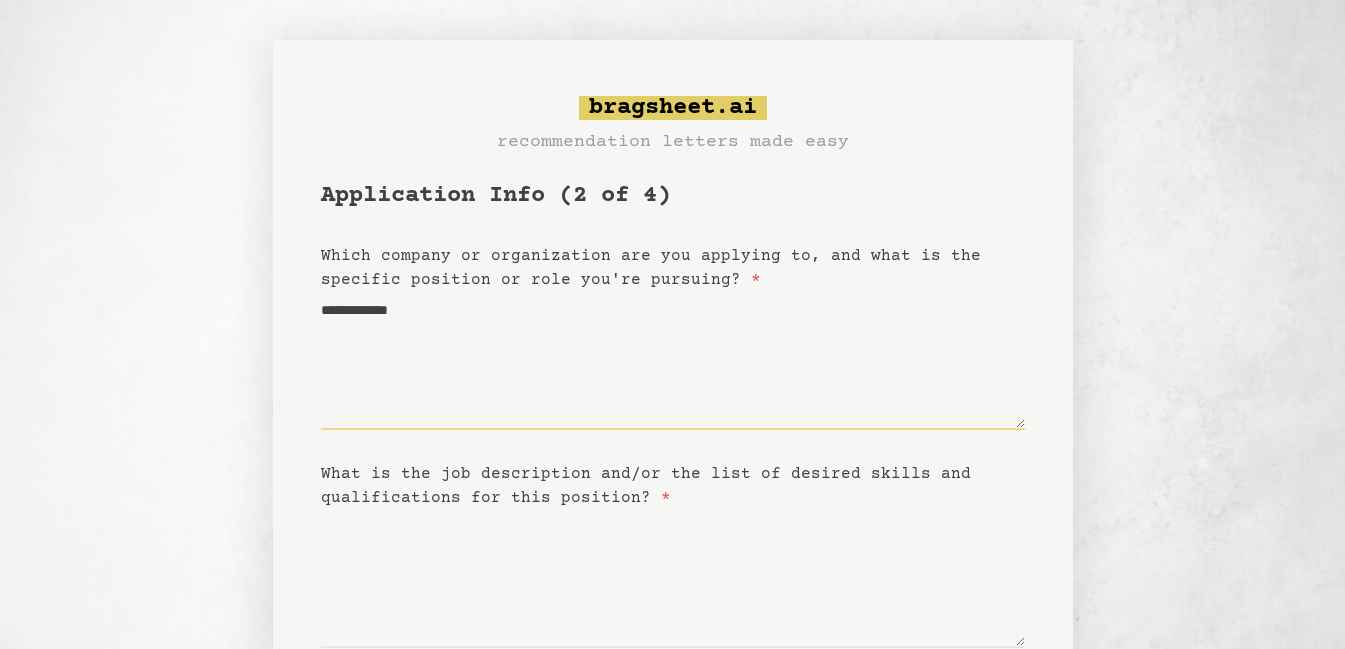 type on "**********" 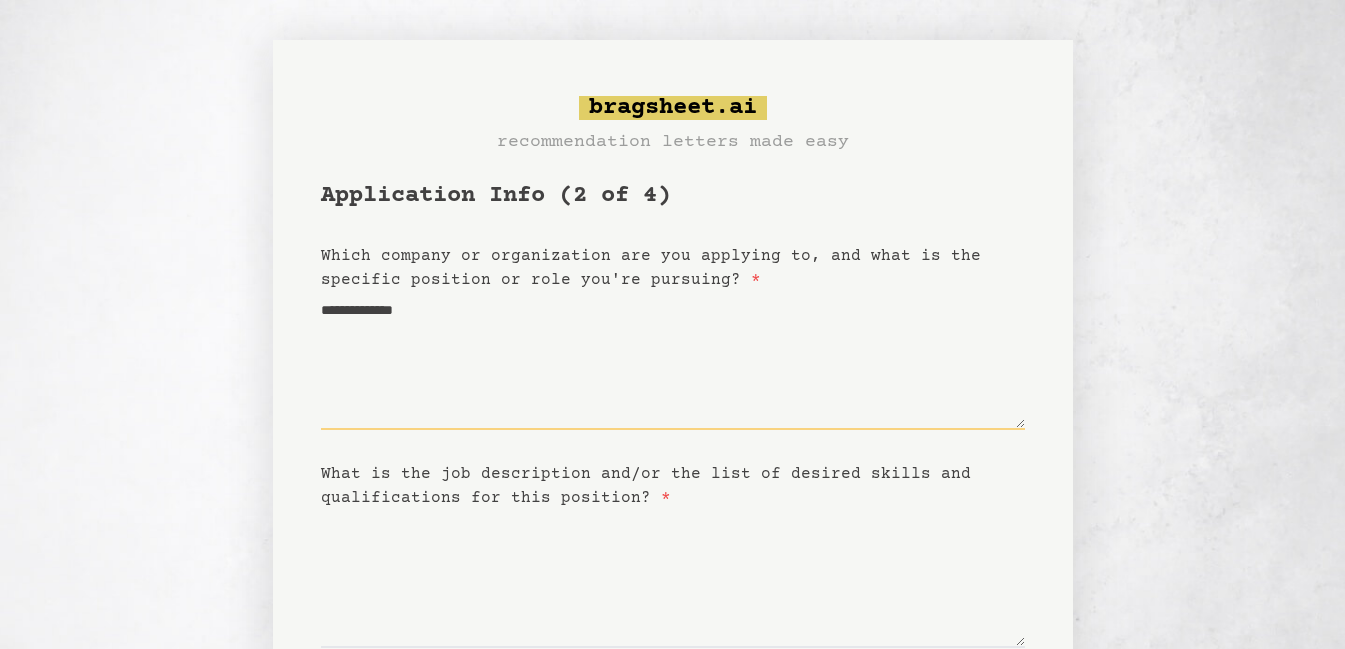 type on "**********" 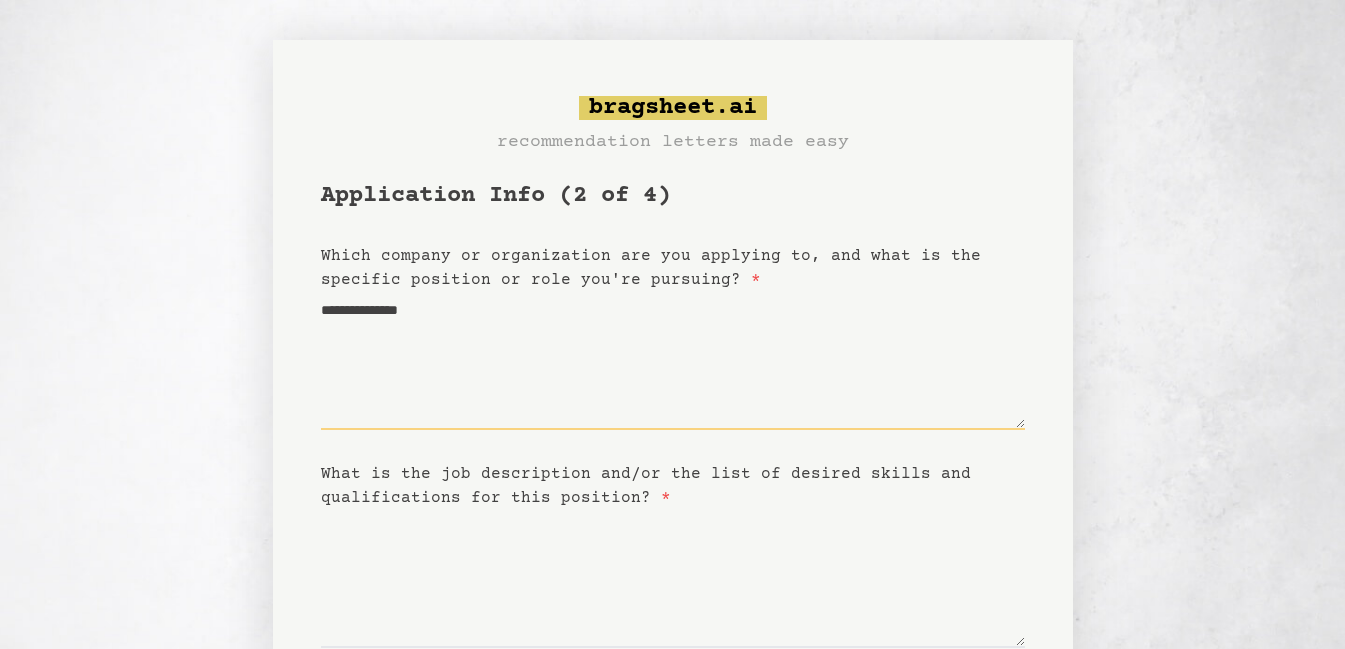 type on "**********" 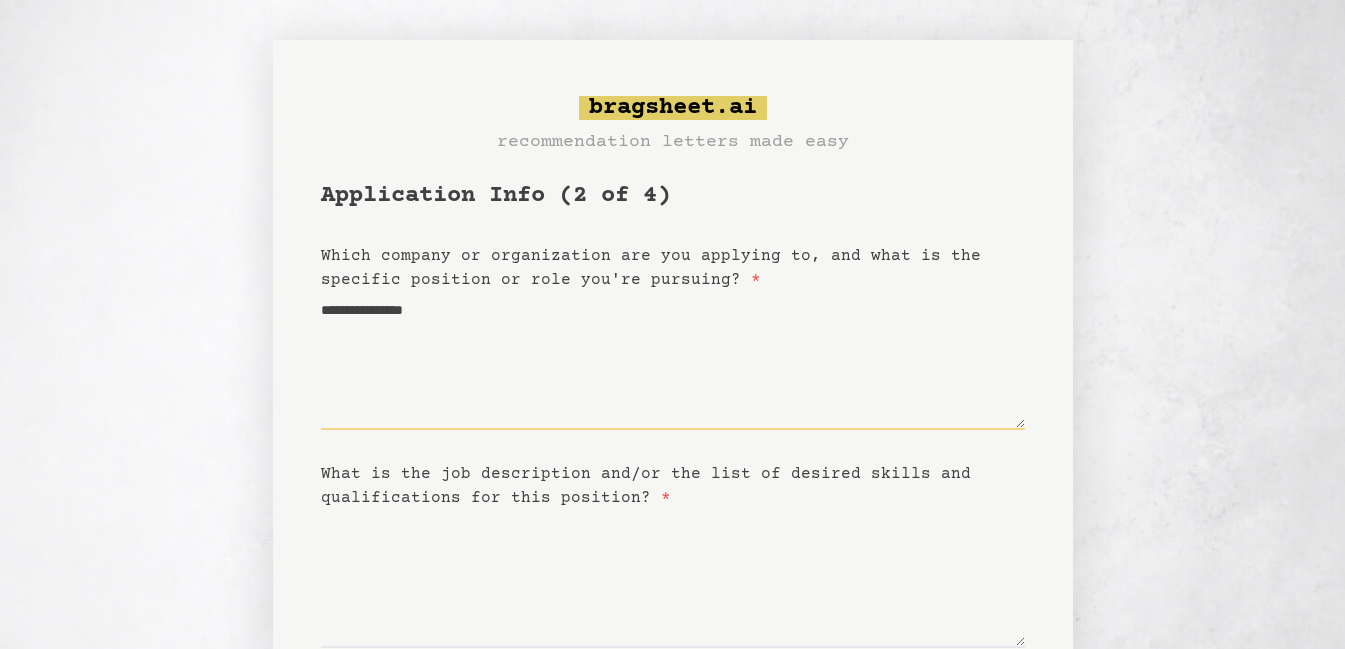 type on "**********" 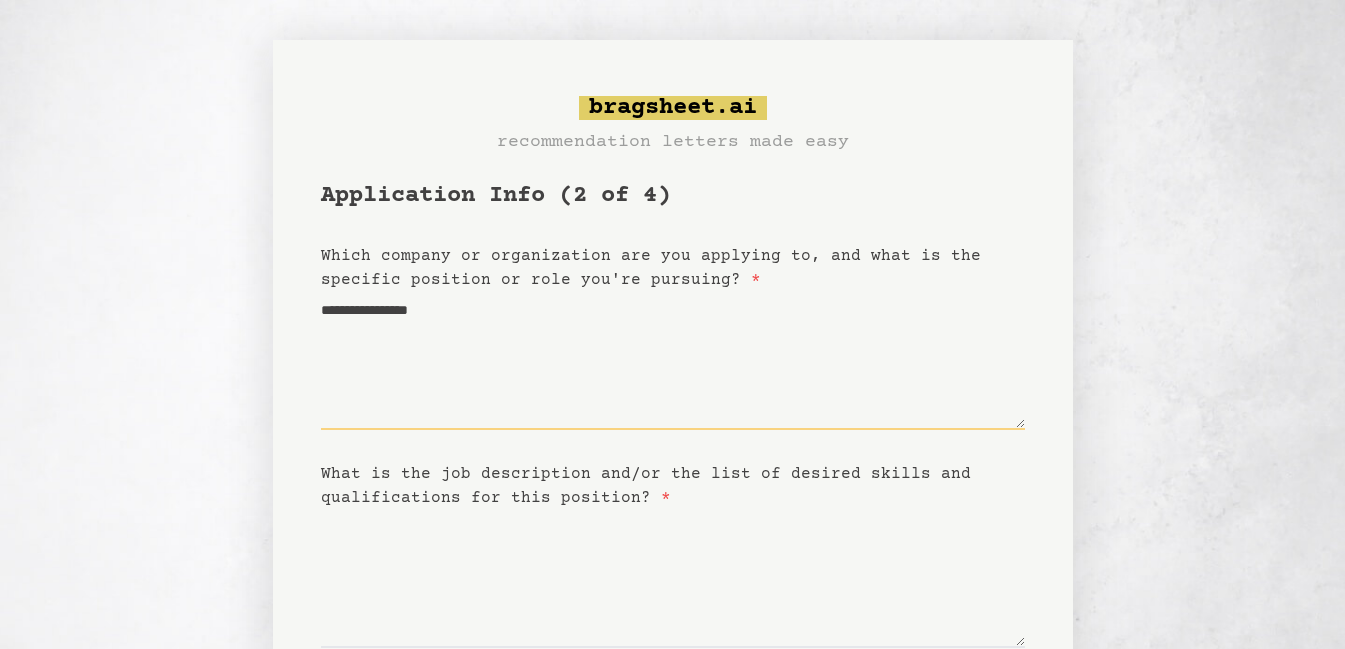 type on "**********" 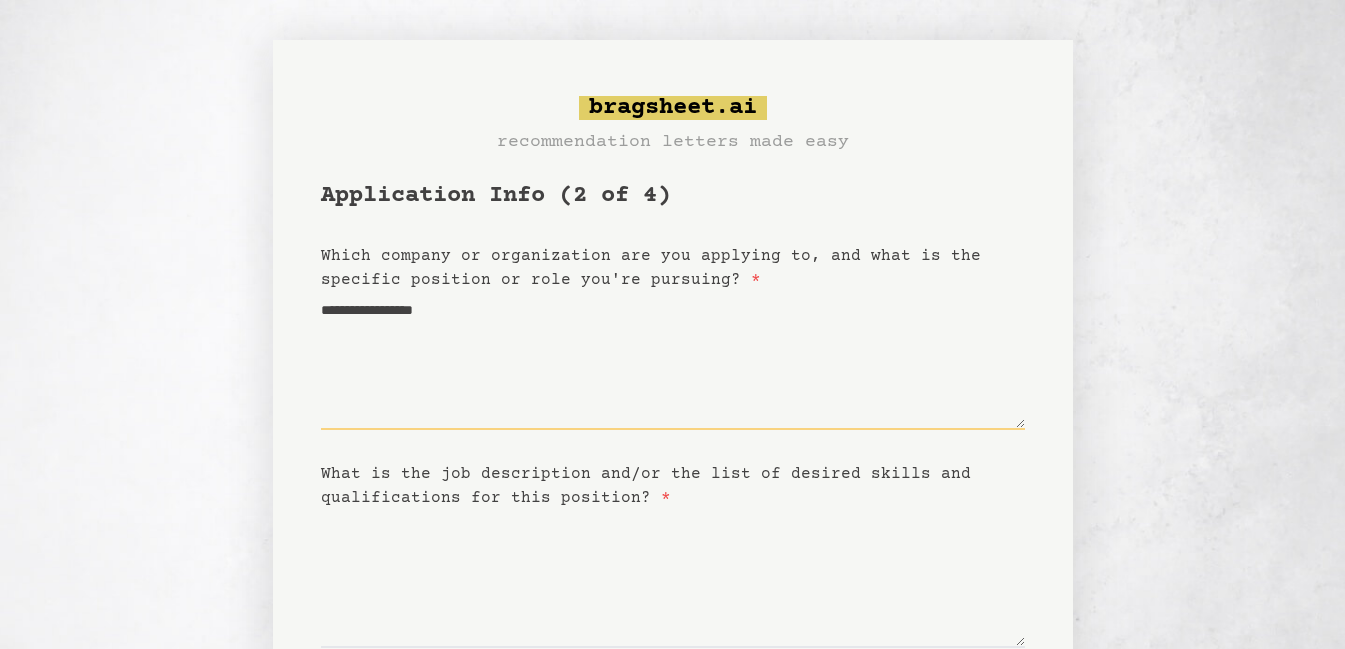 type on "**********" 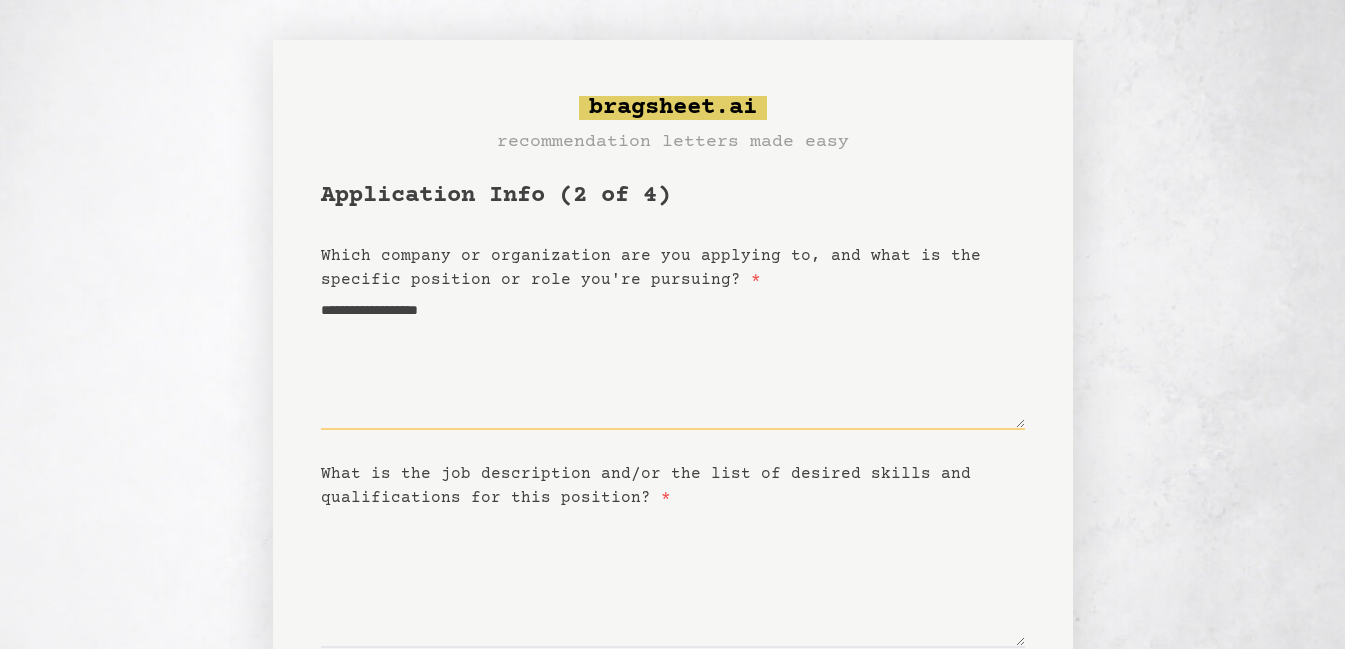 type on "**********" 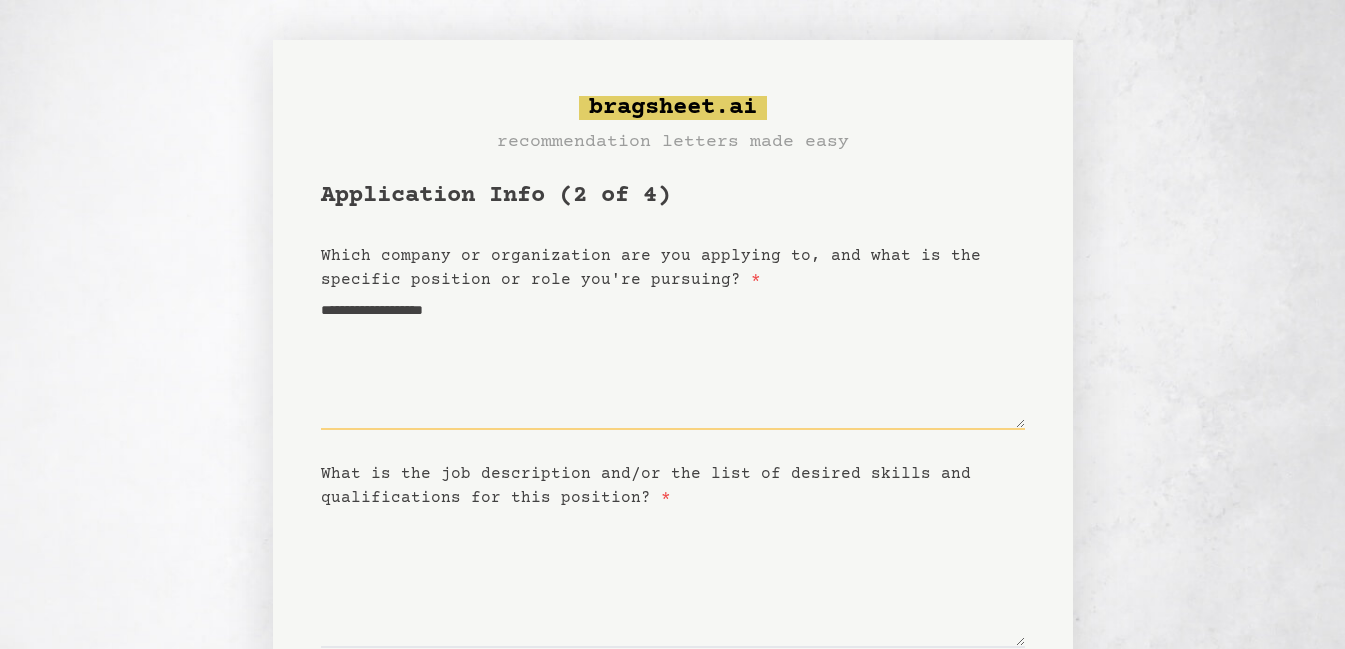type on "**********" 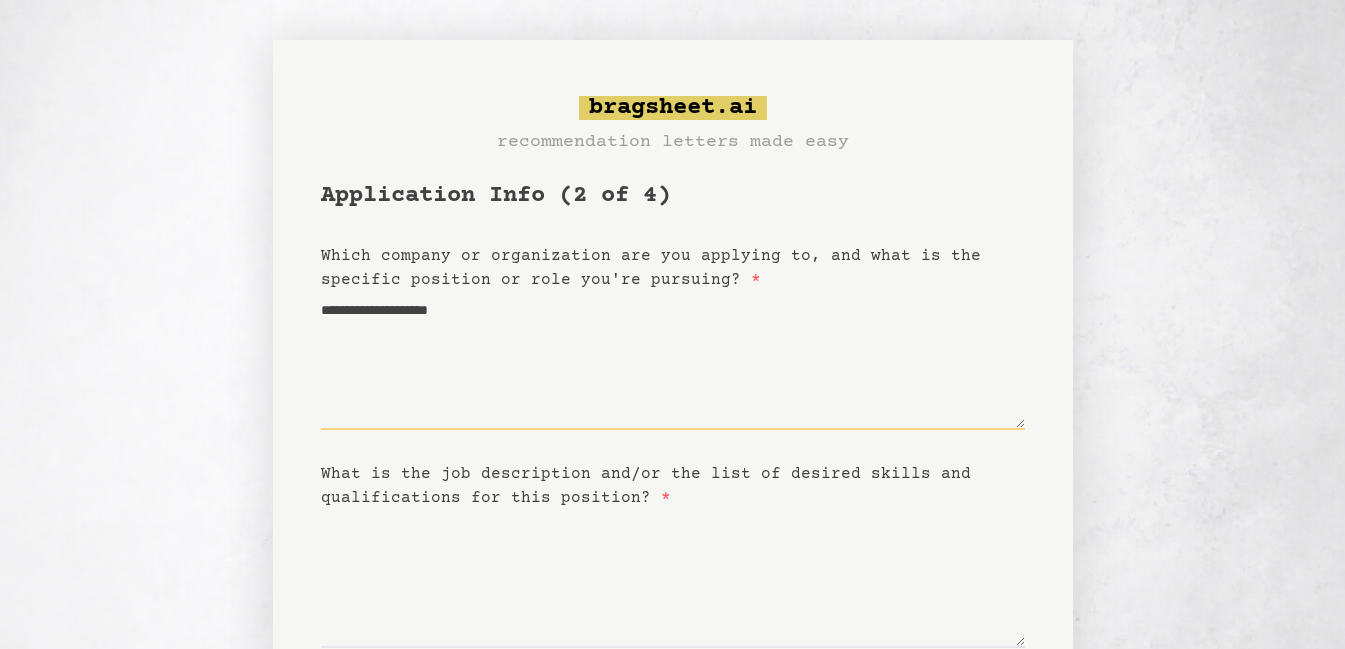 type on "**********" 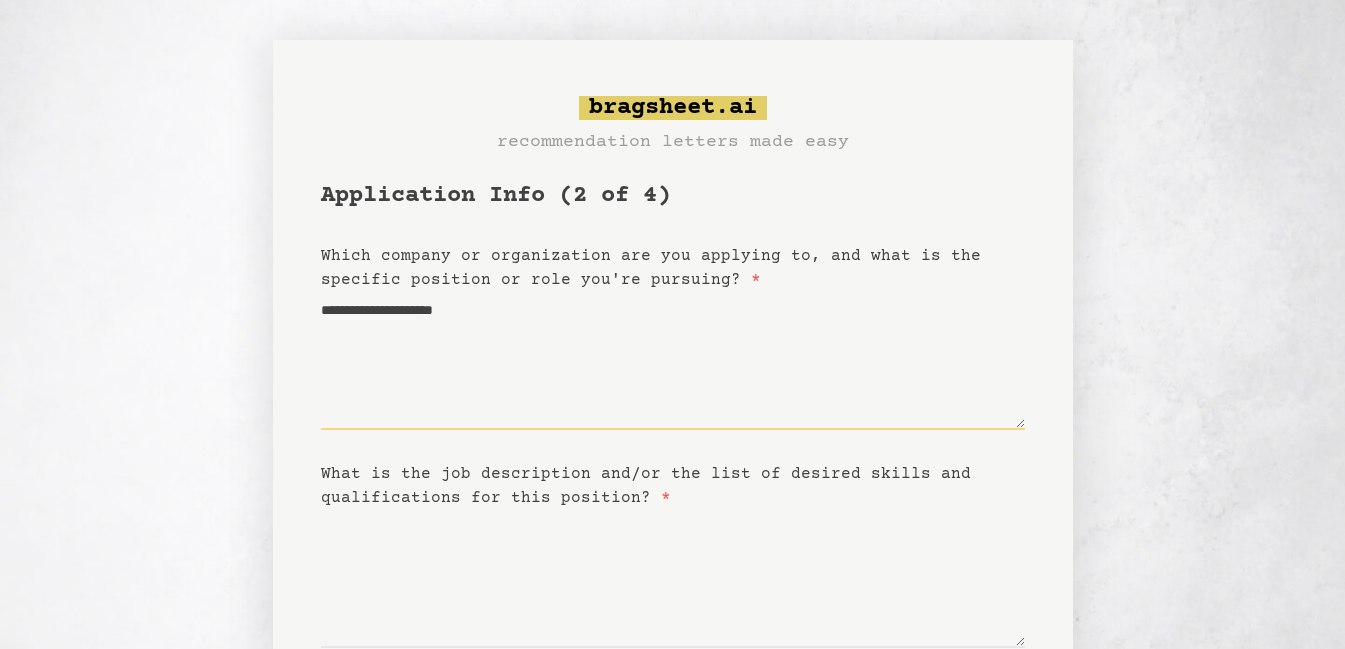 type on "**********" 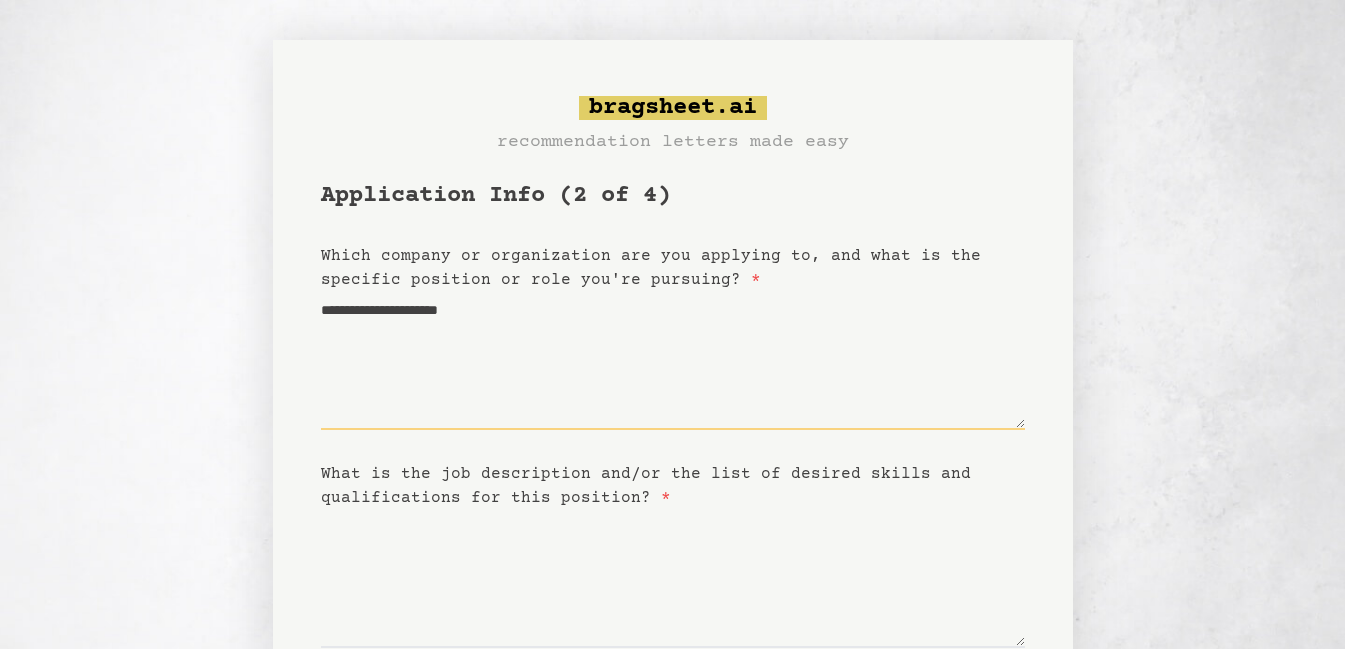 type on "**********" 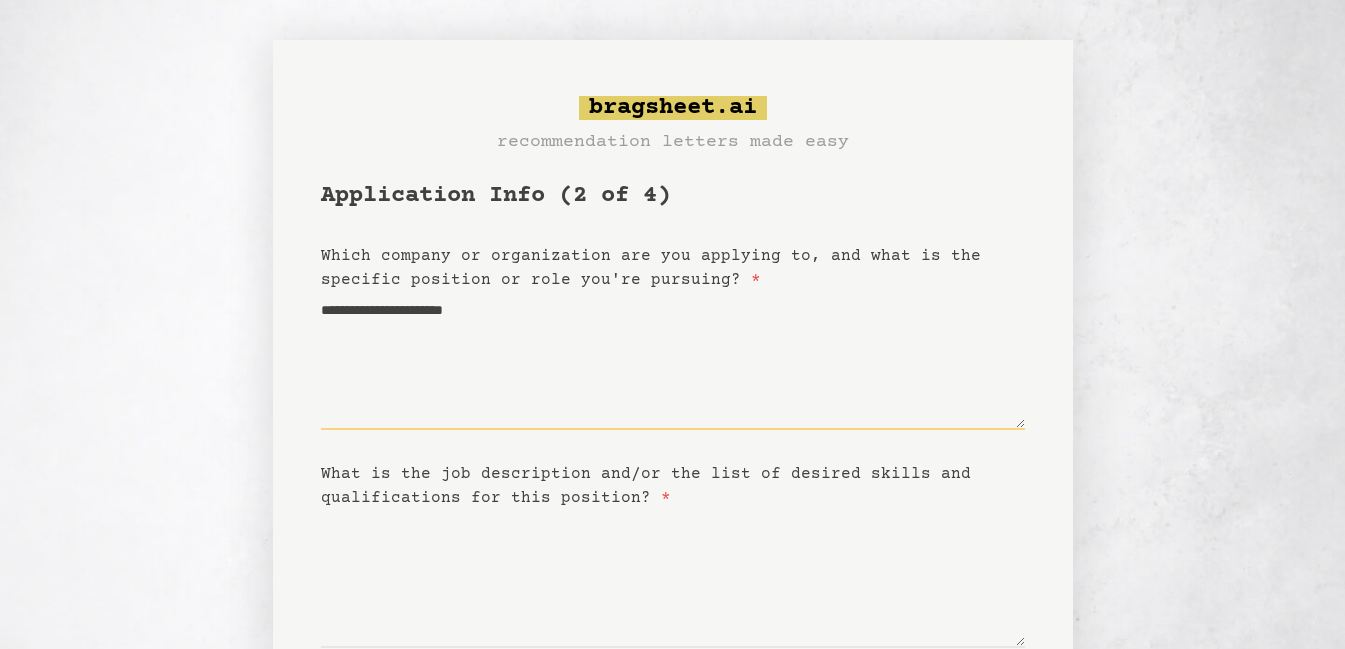 type on "**********" 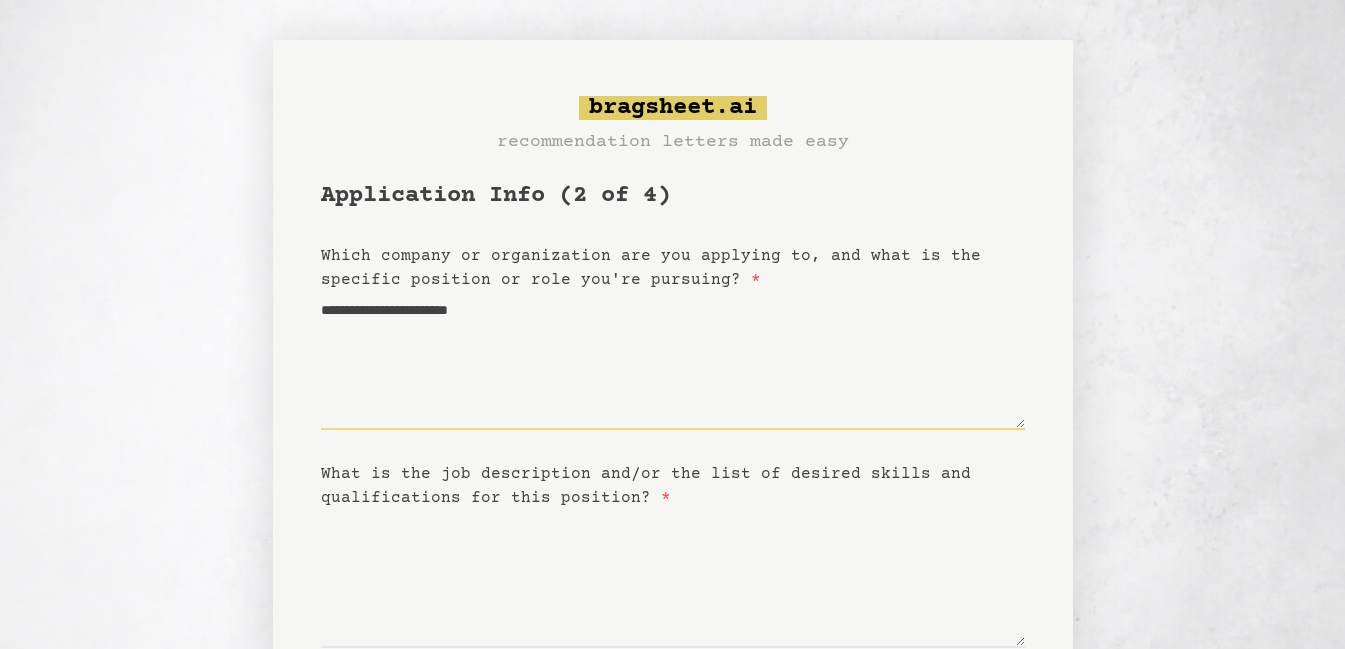 type on "**********" 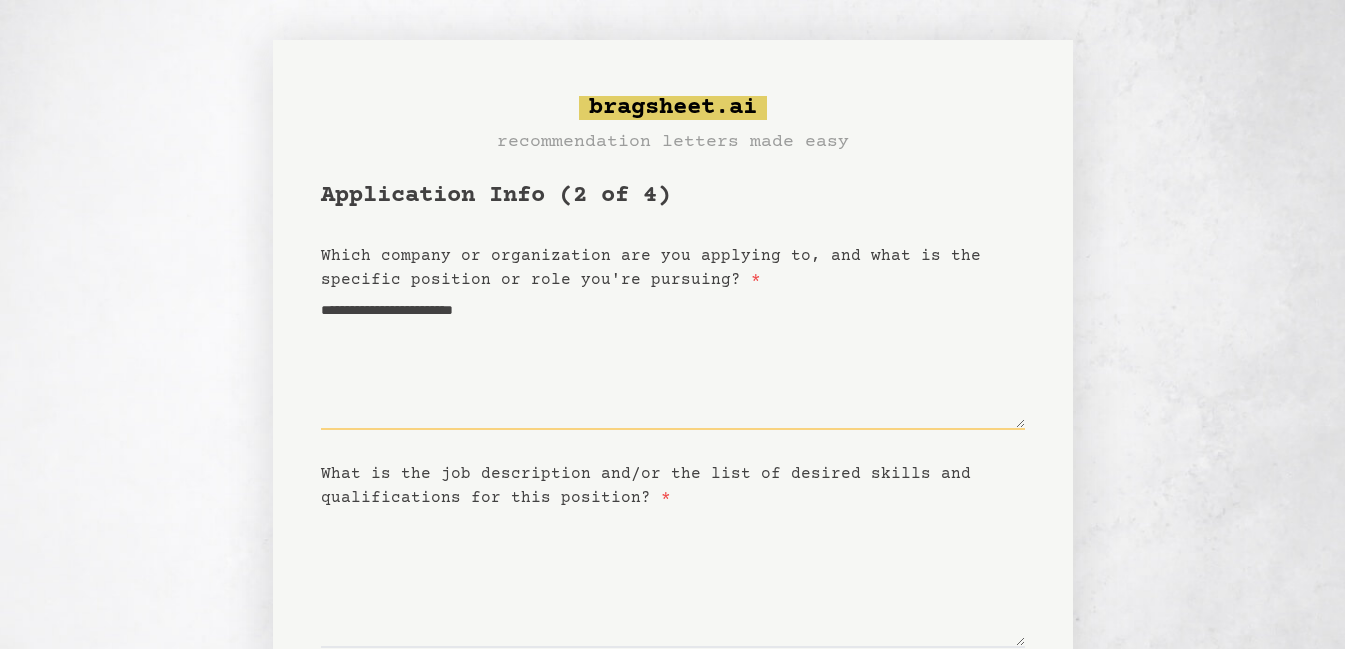 type on "**********" 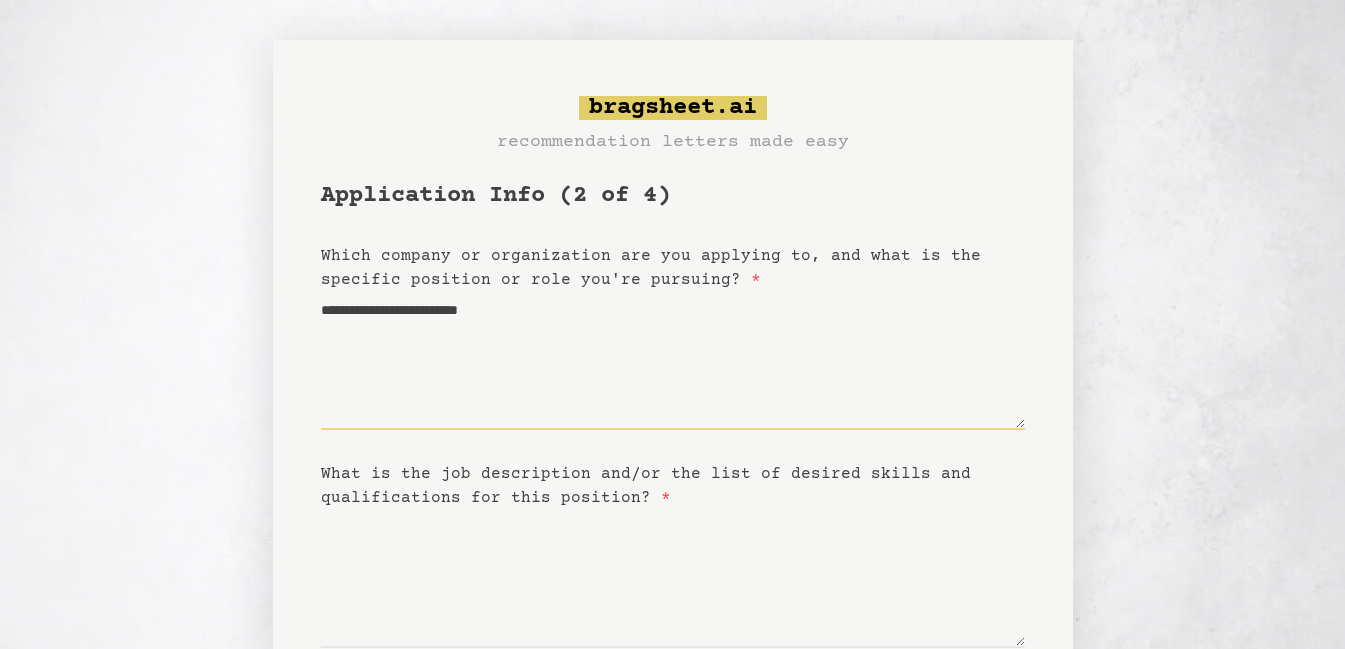 type on "**********" 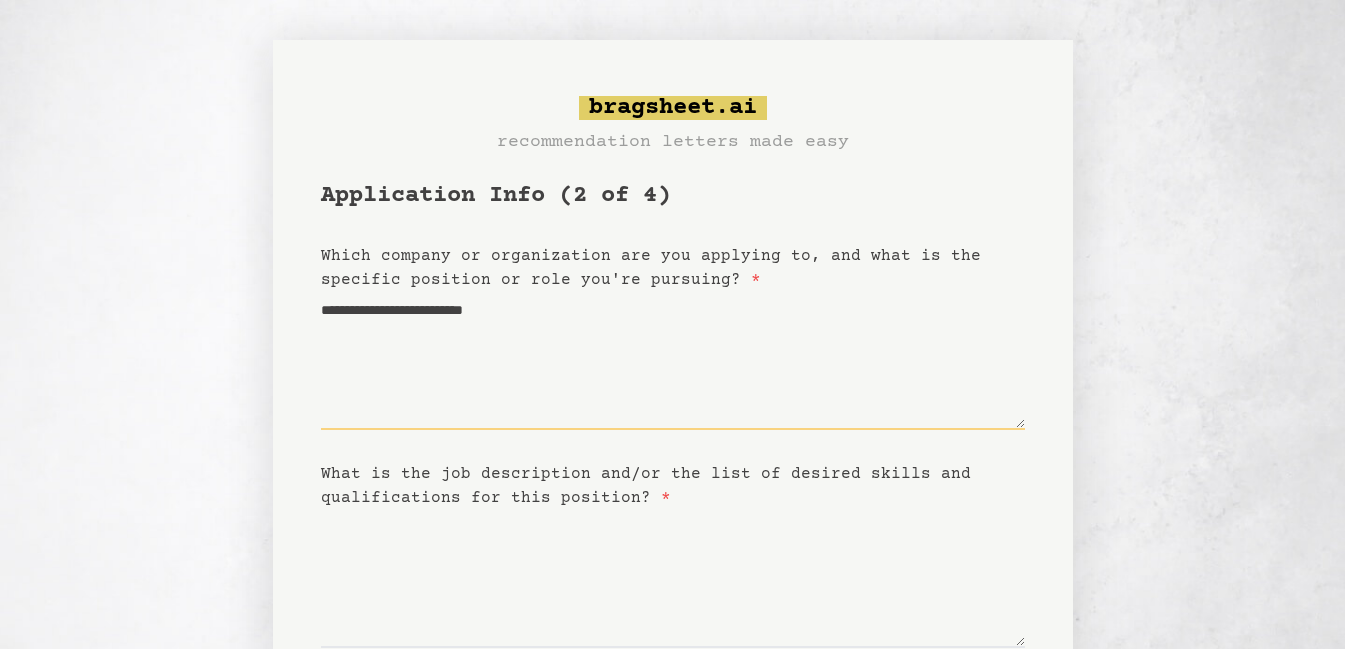 type on "**********" 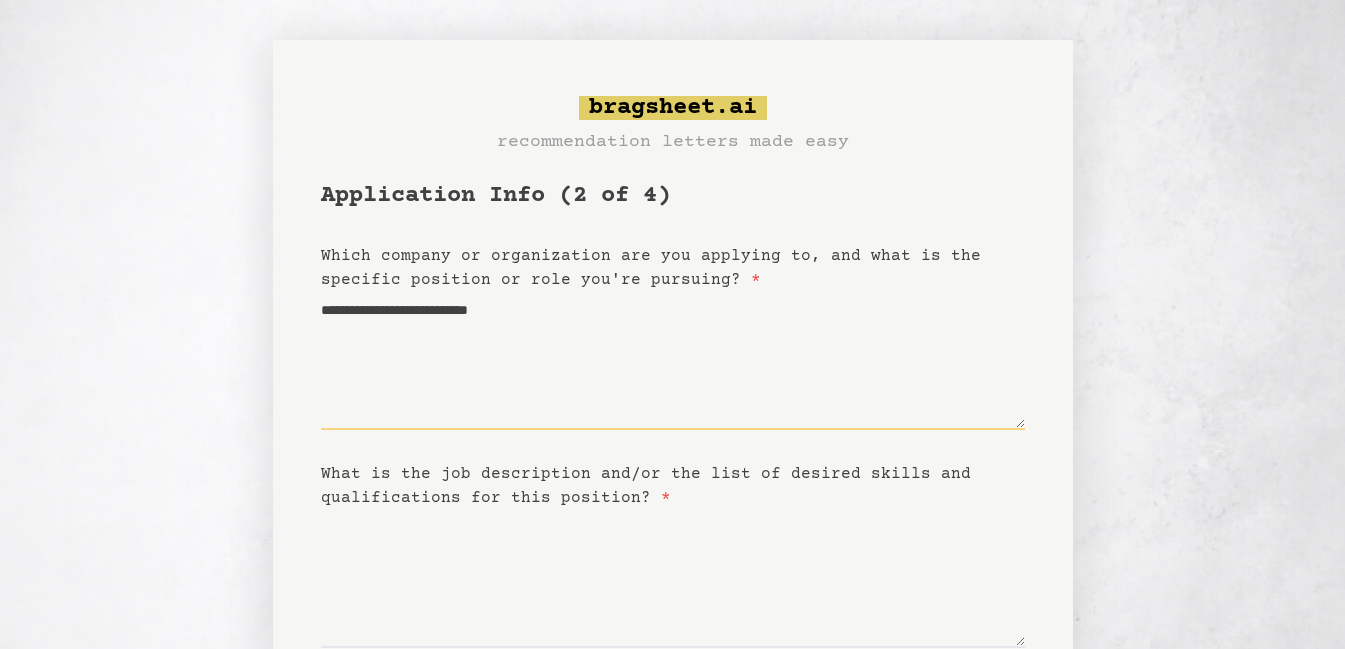 type on "**********" 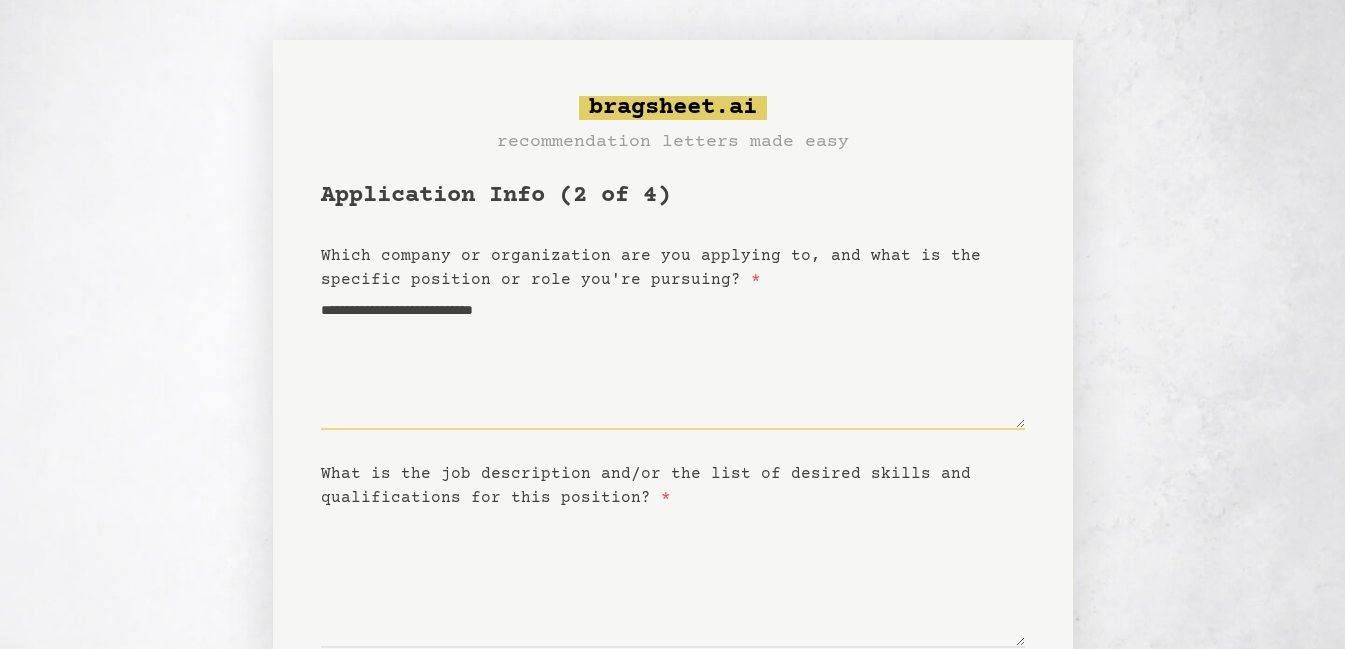 type on "**********" 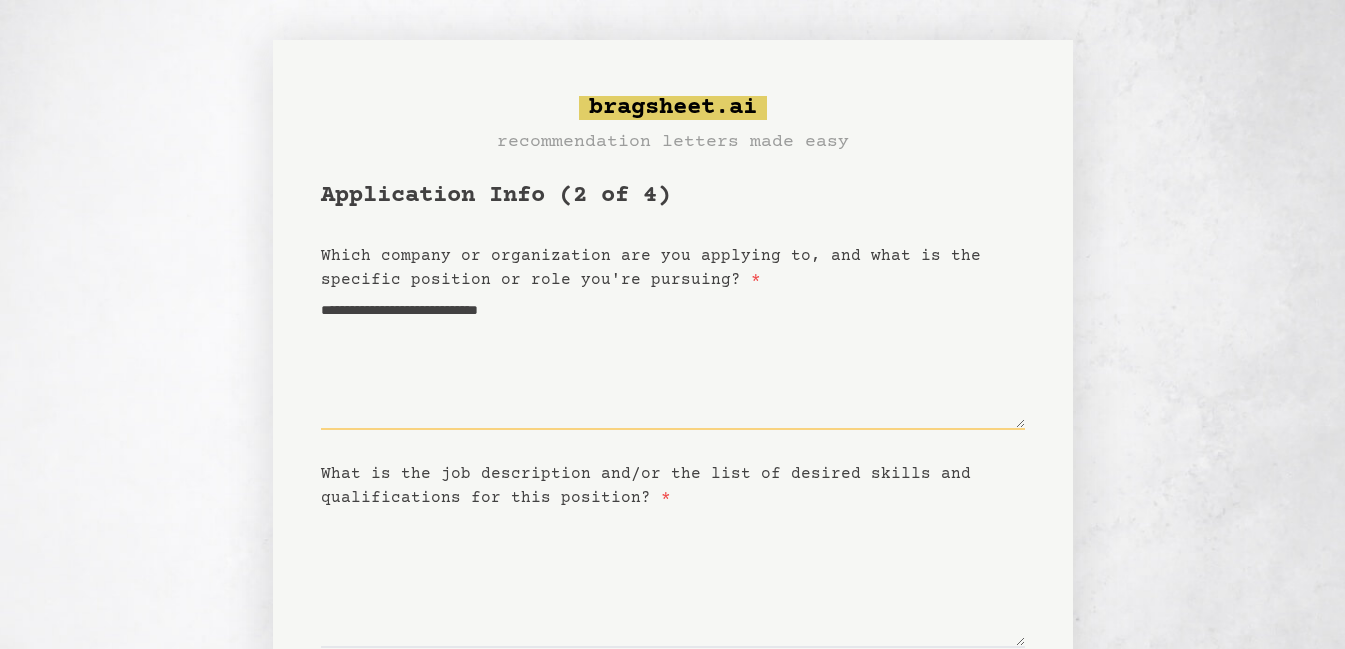 type on "**********" 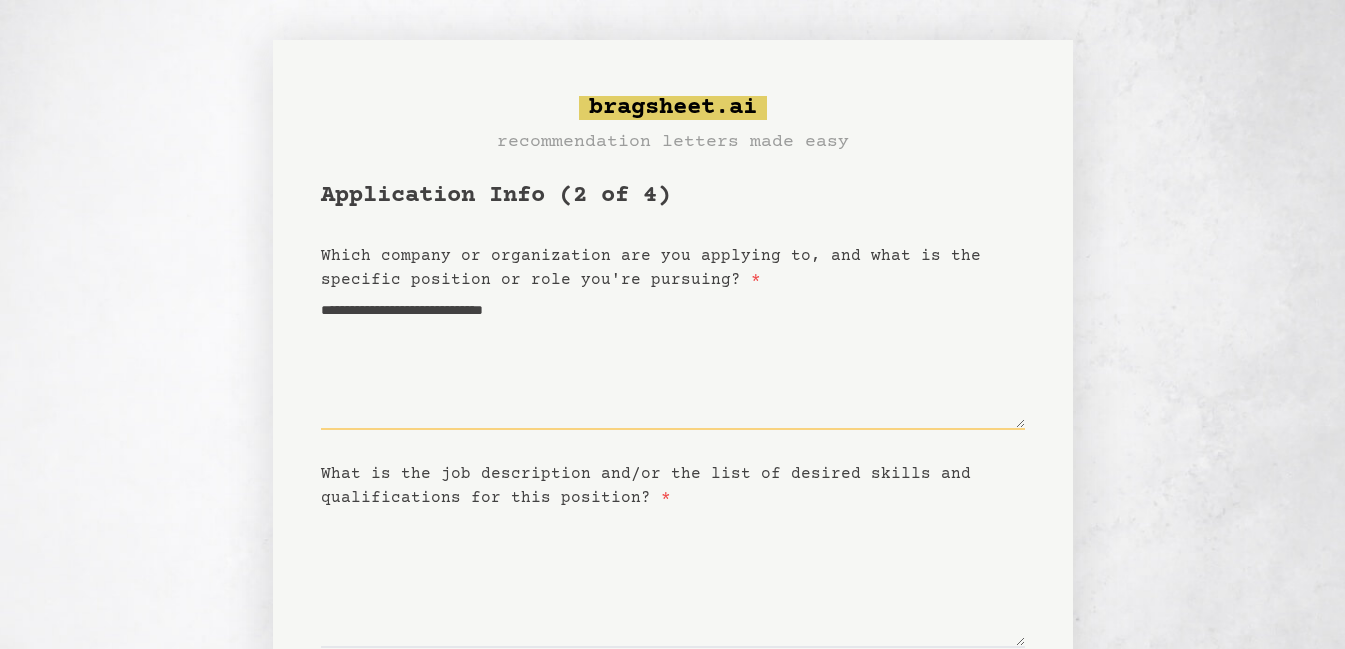 type on "**********" 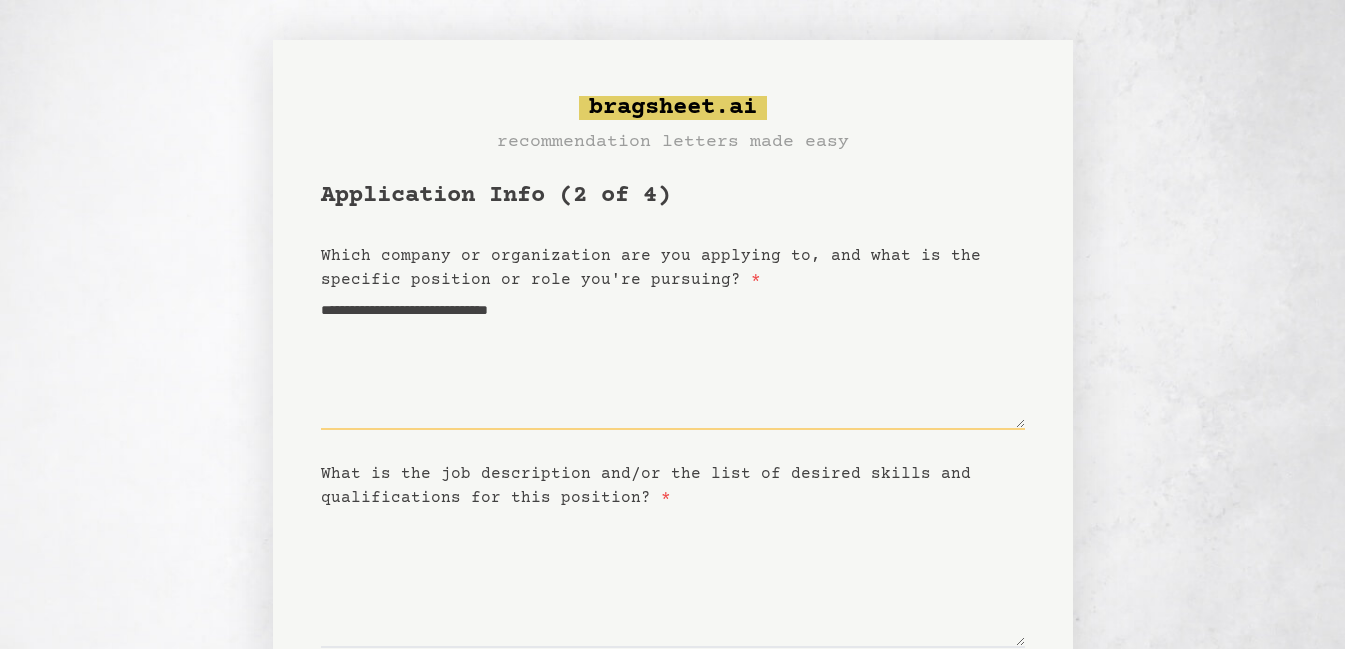 type on "**********" 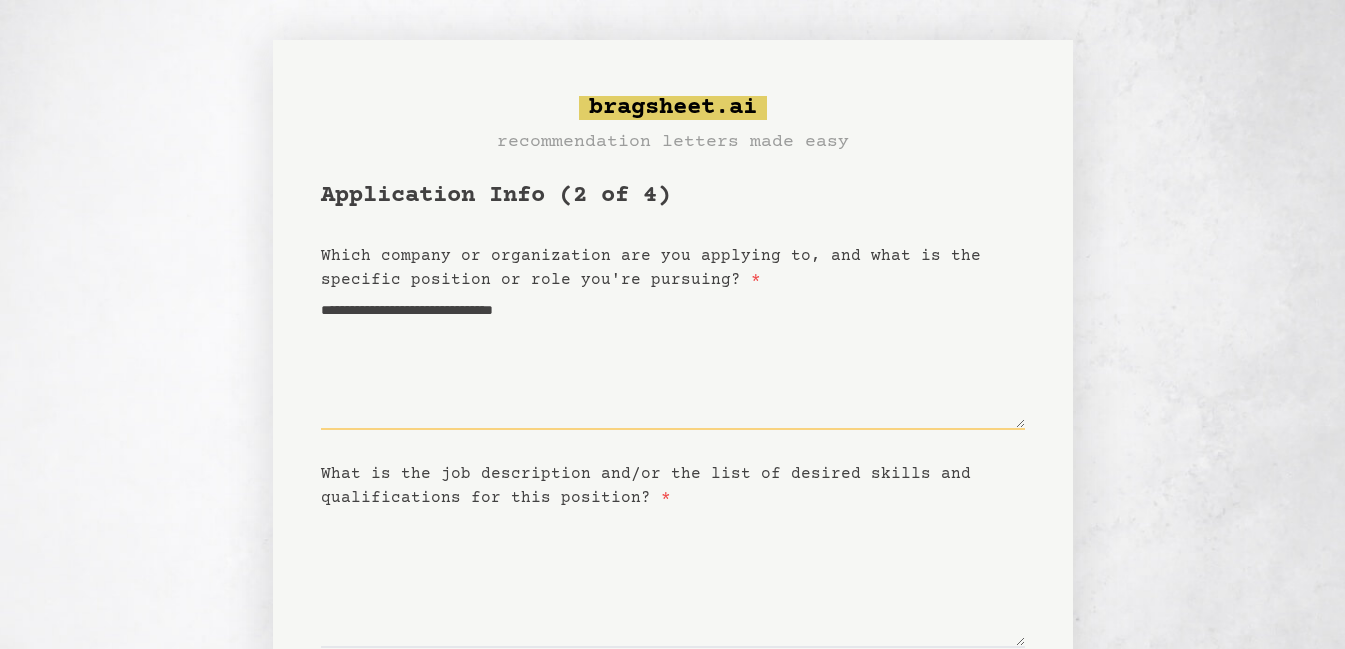 type on "**********" 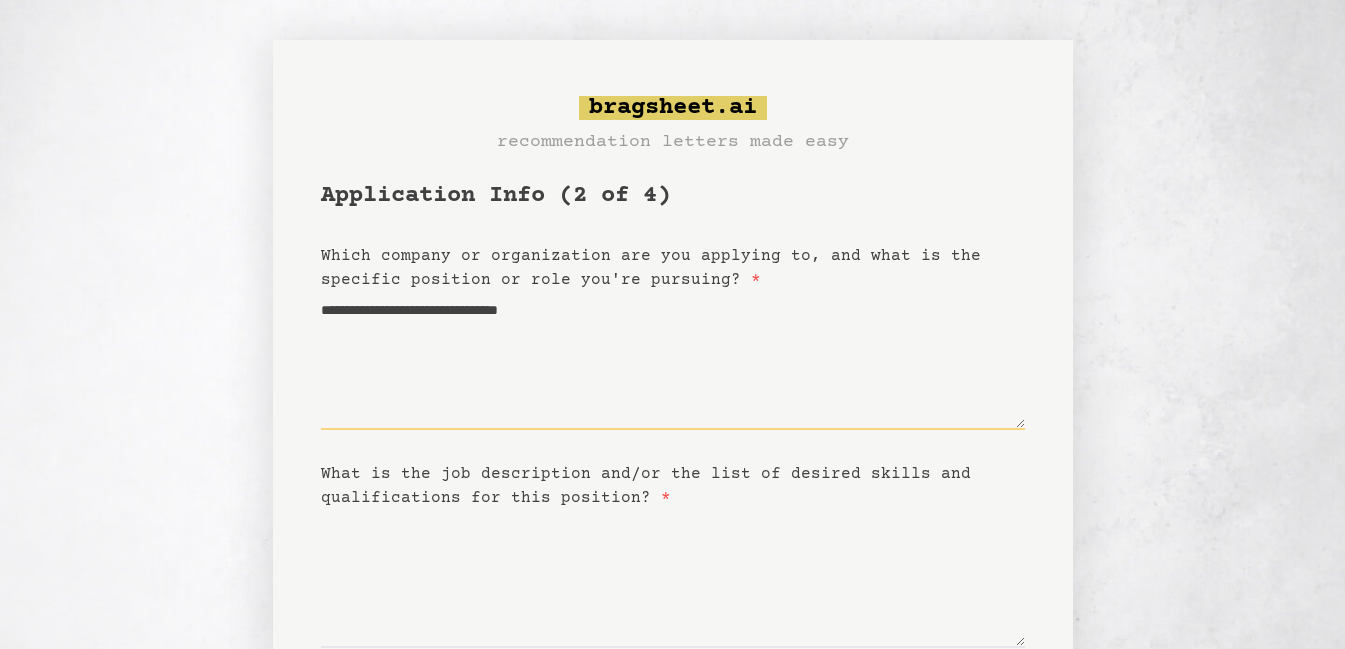 type on "**********" 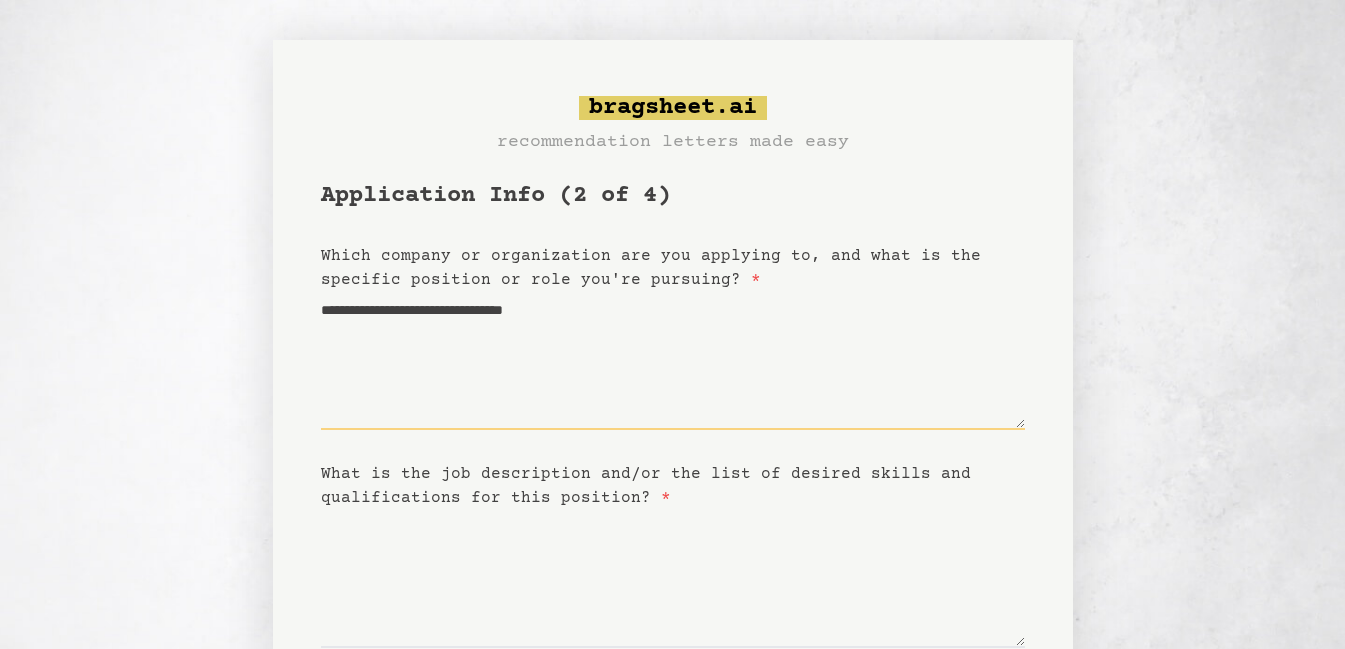 type on "**********" 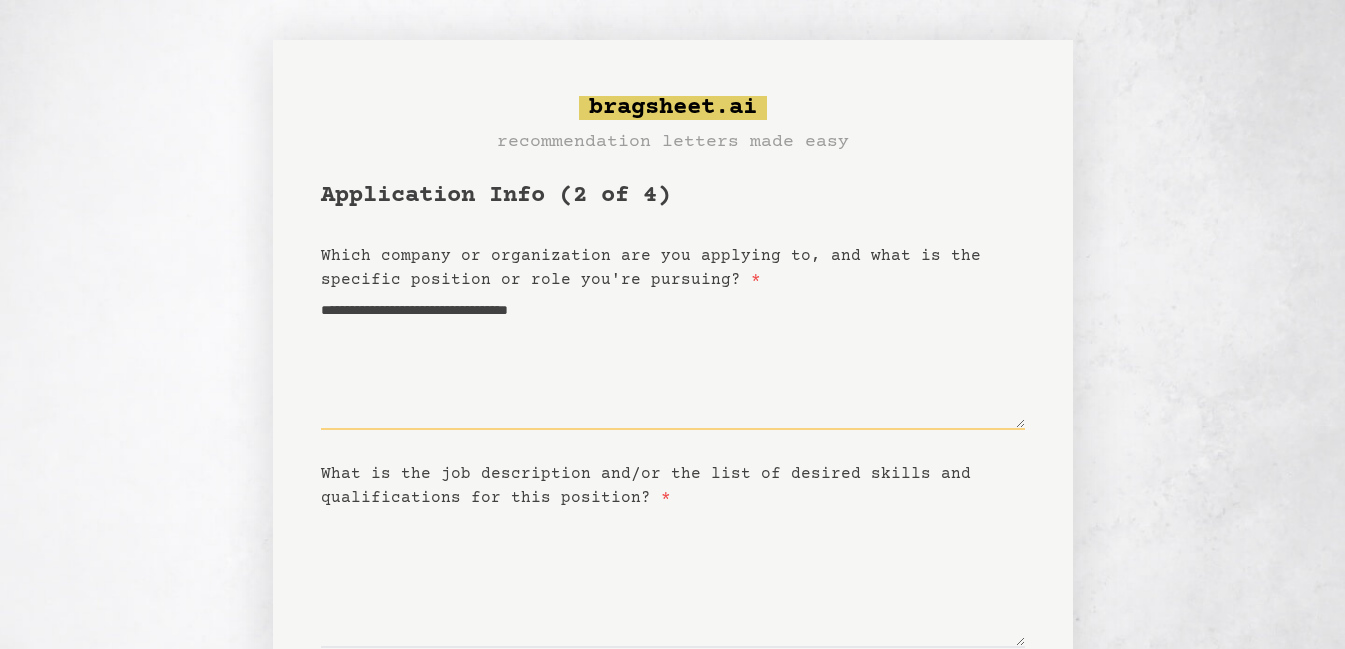 type on "**********" 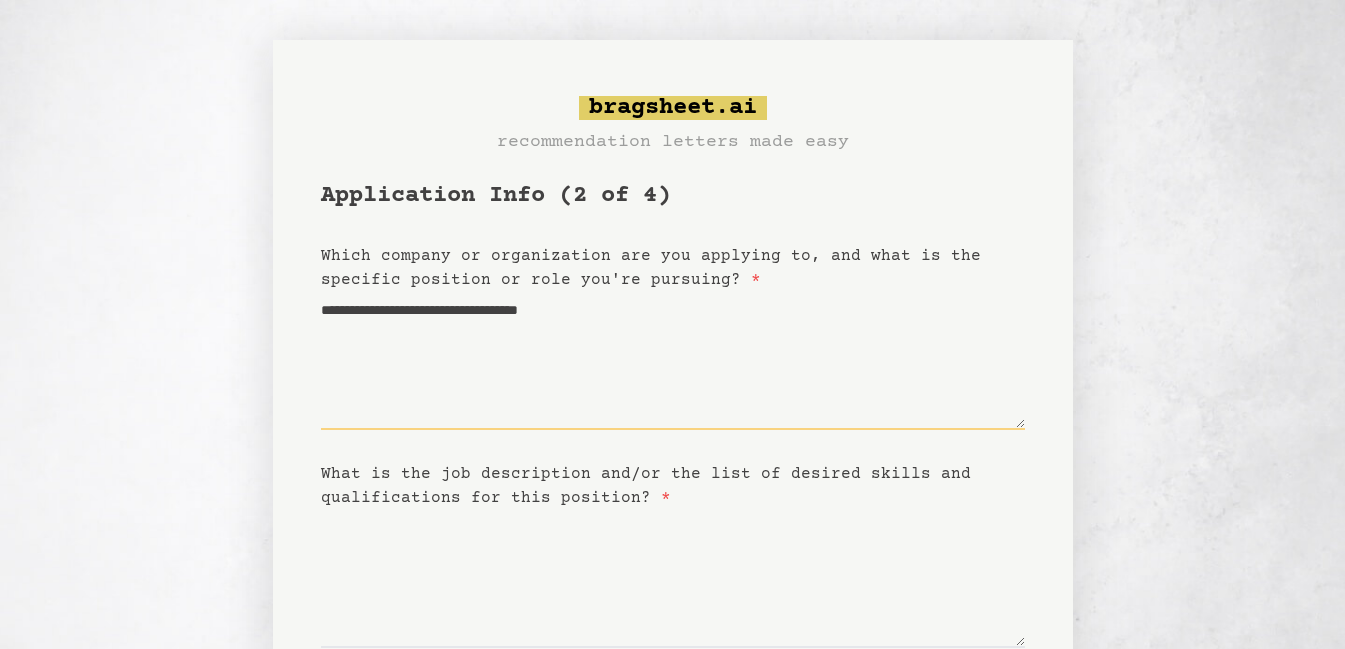 type on "**********" 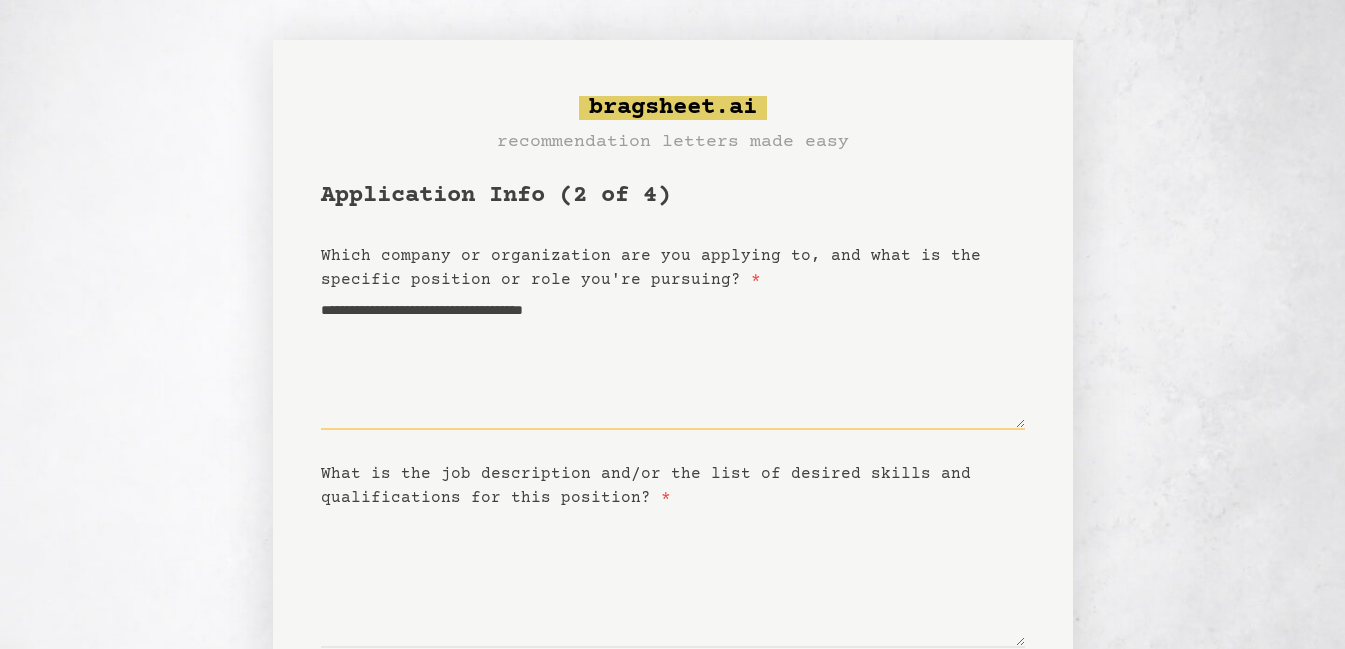 type on "**********" 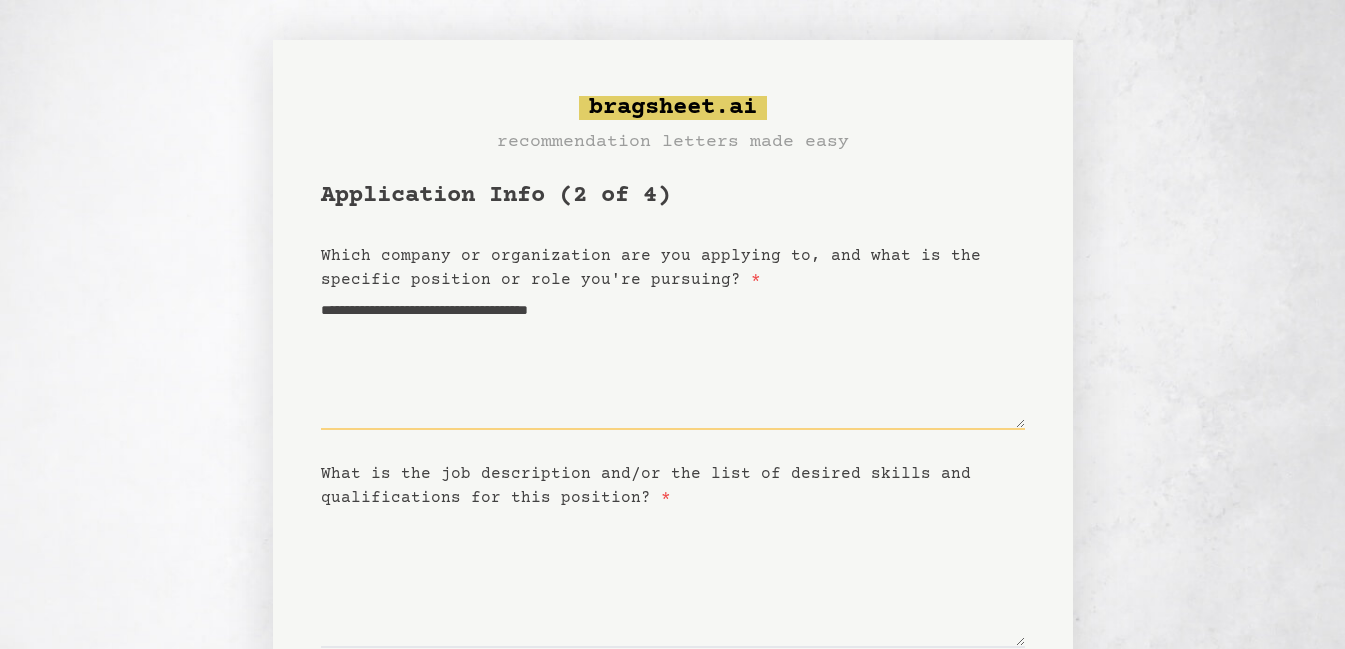 type on "**********" 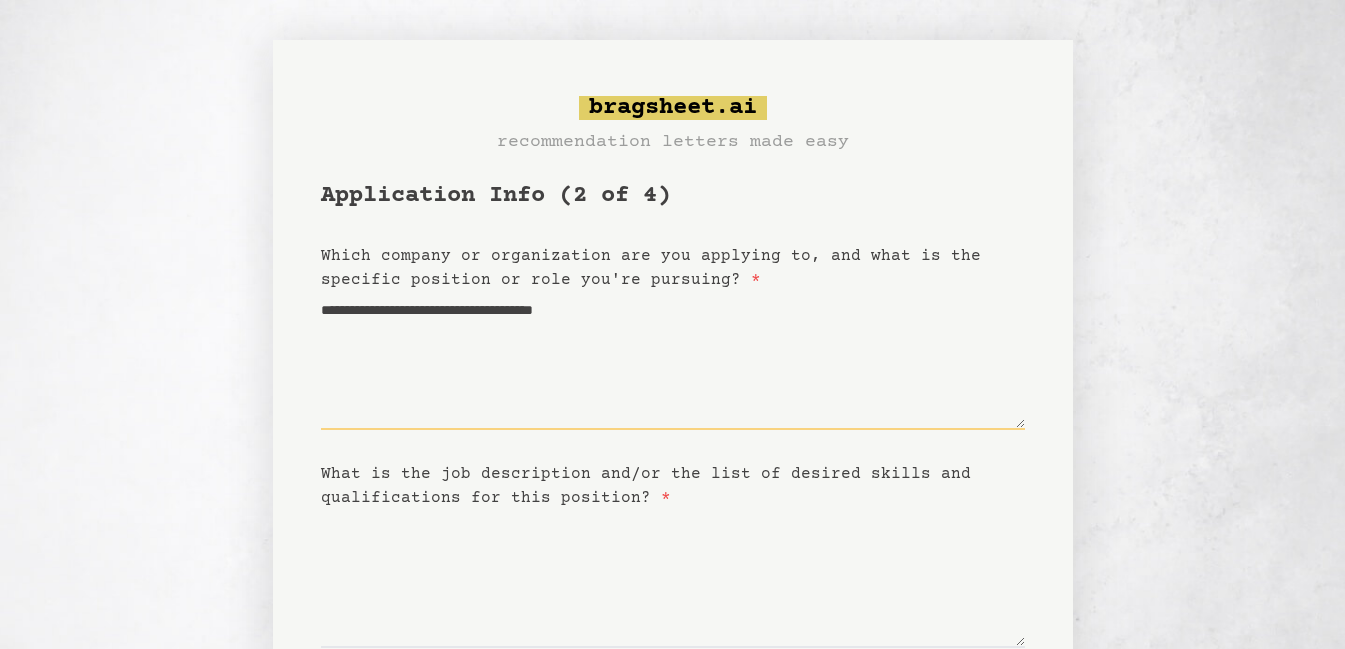 type on "**********" 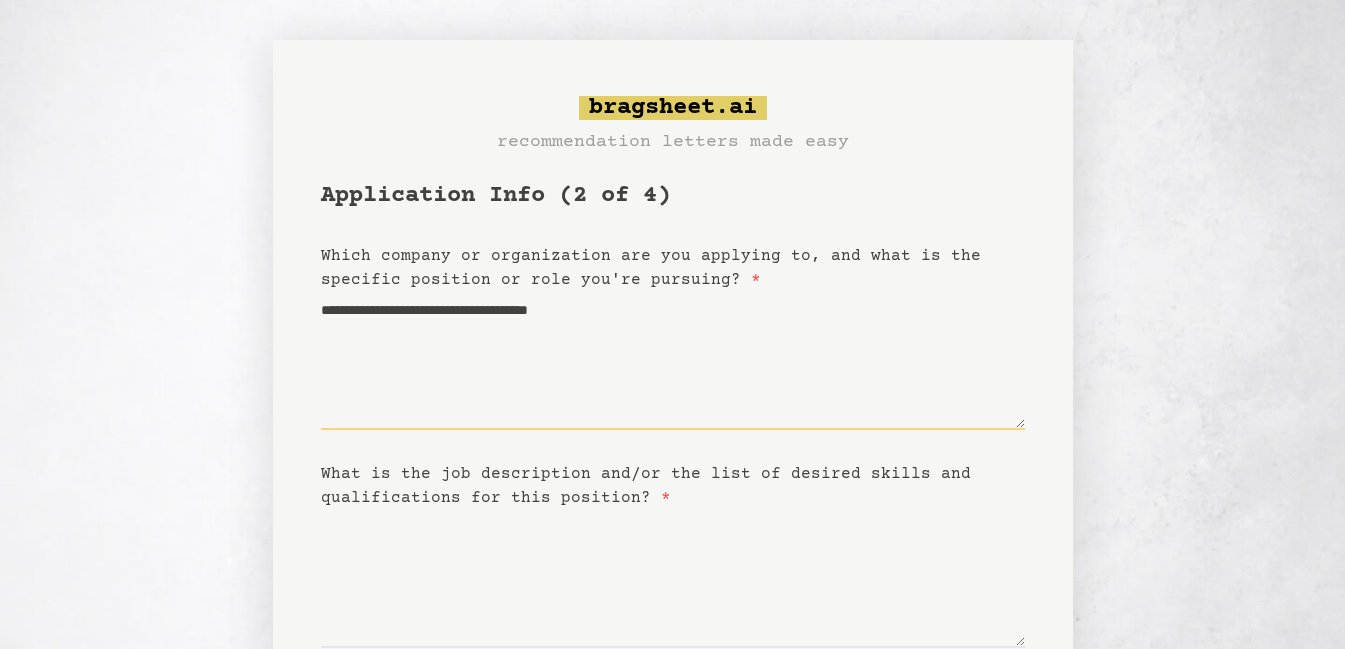 type on "**********" 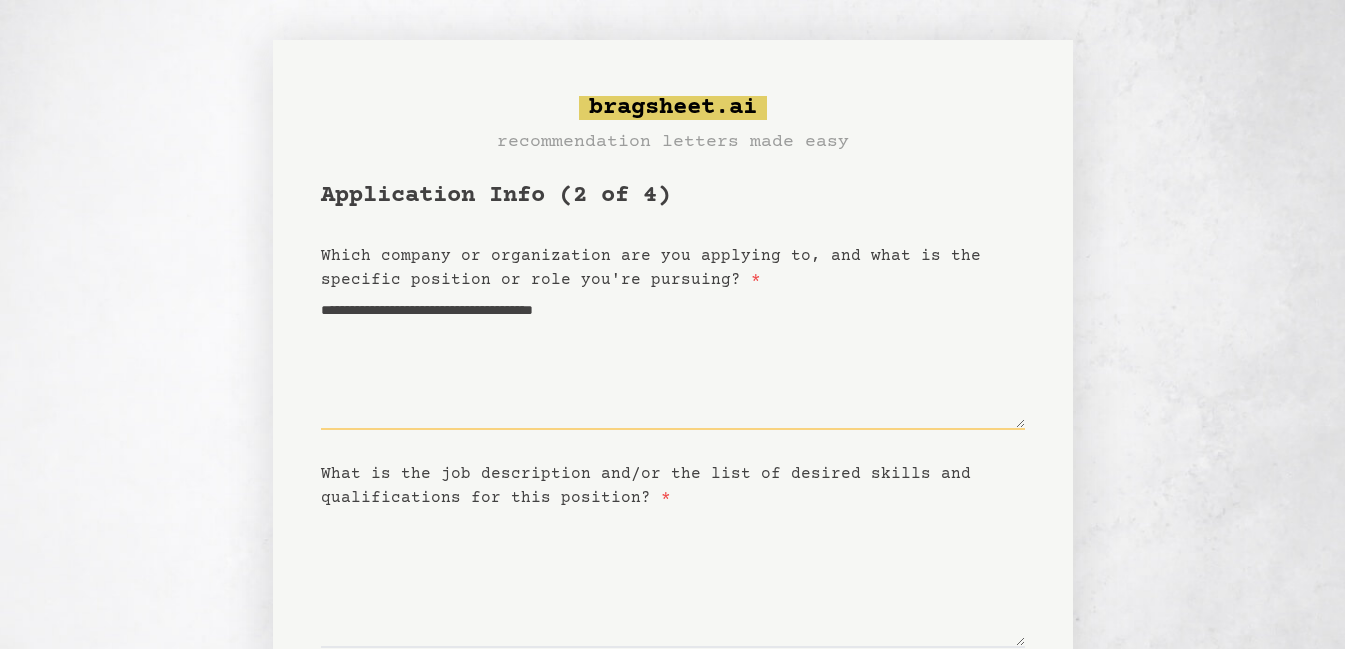 type on "**********" 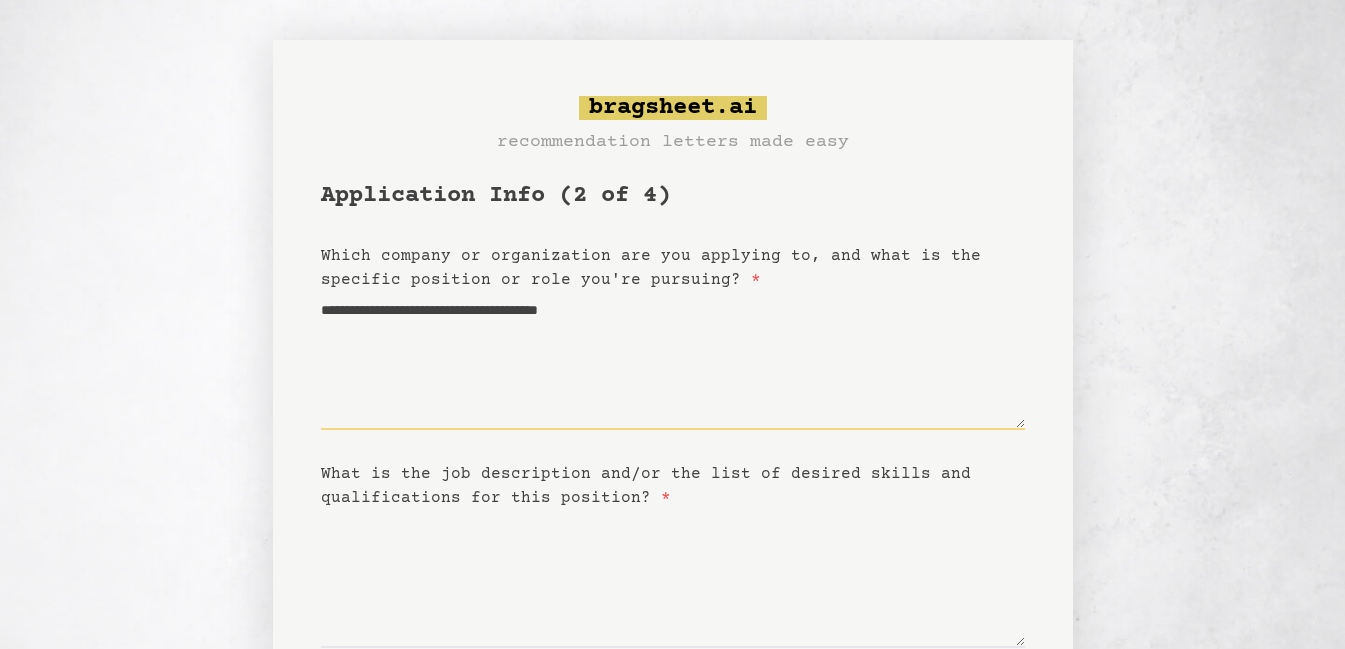 type on "**********" 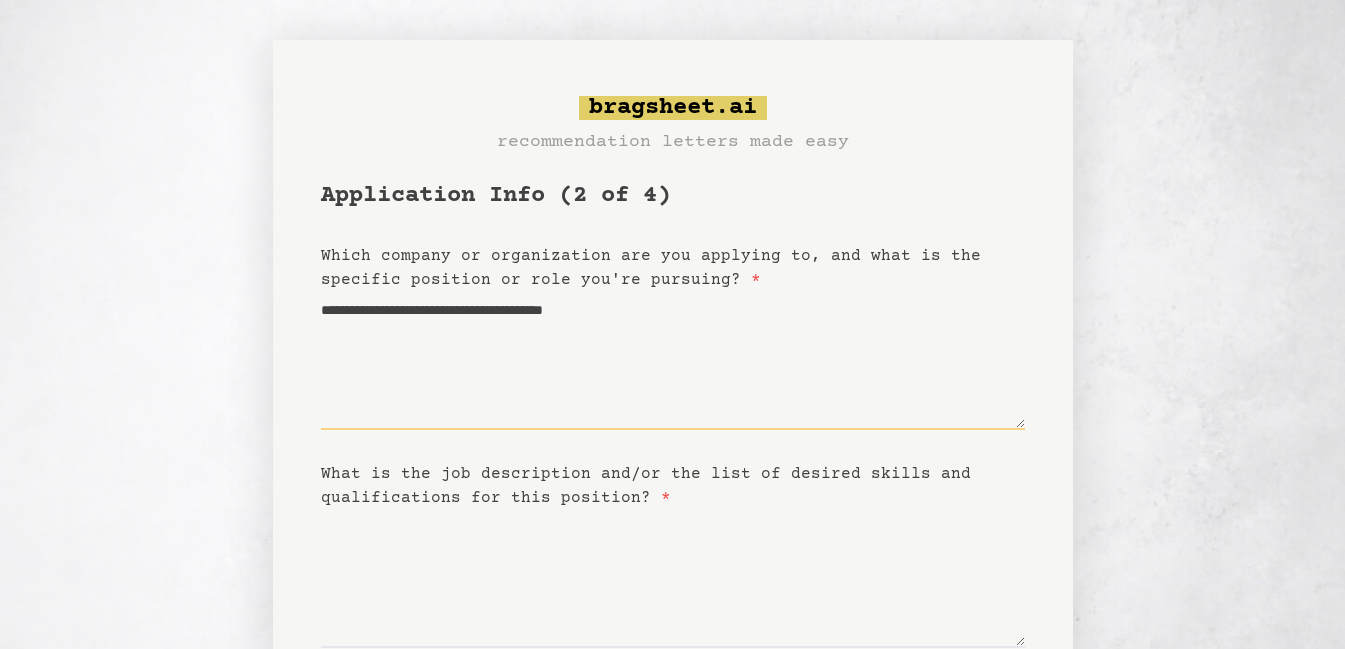 type on "**********" 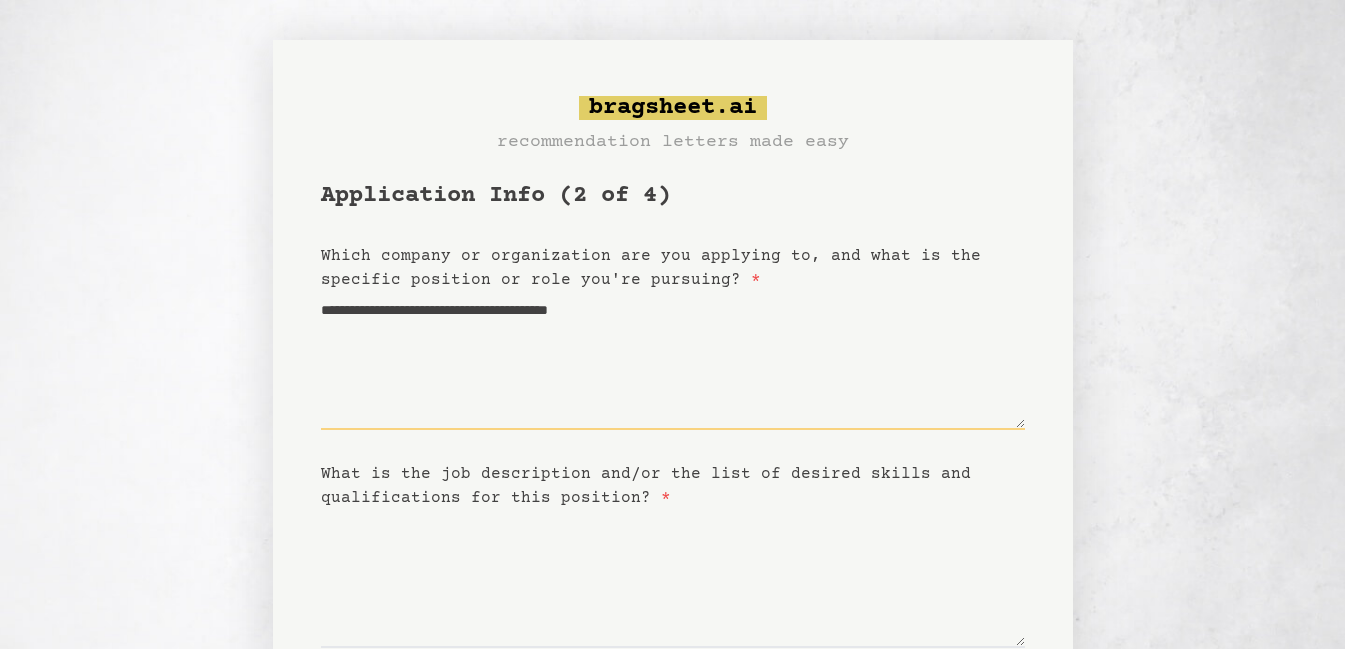 type on "**********" 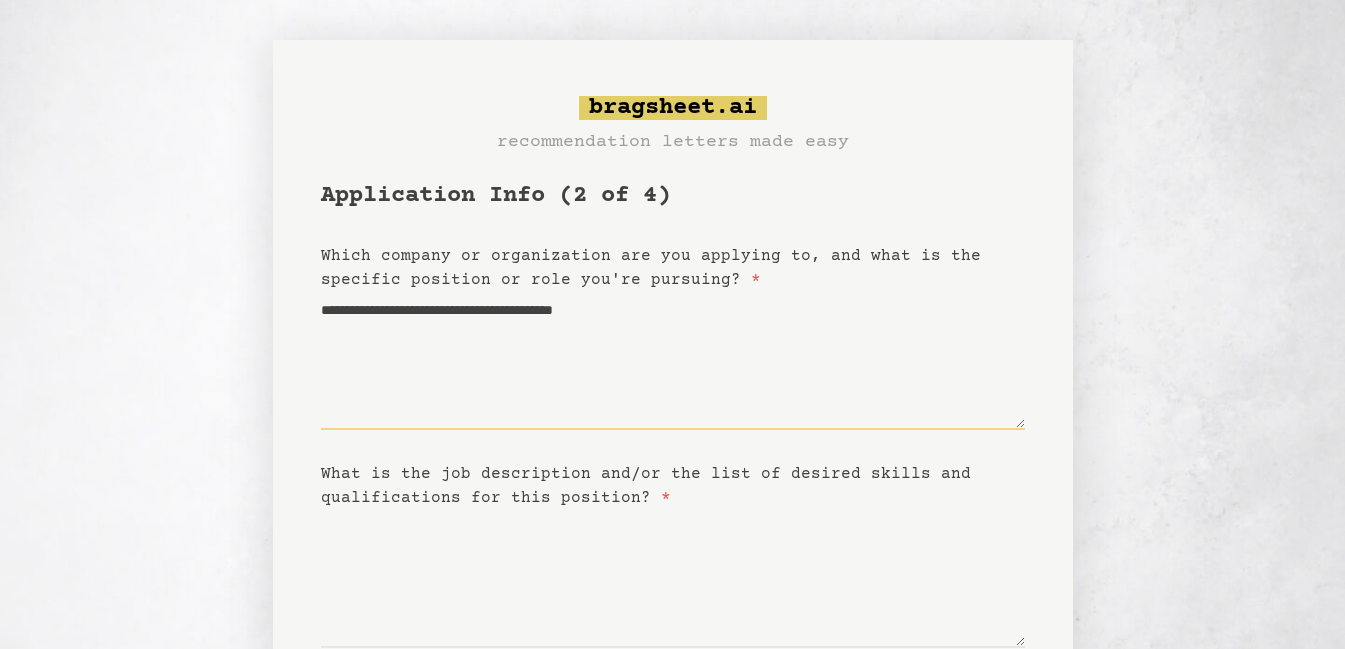 type on "**********" 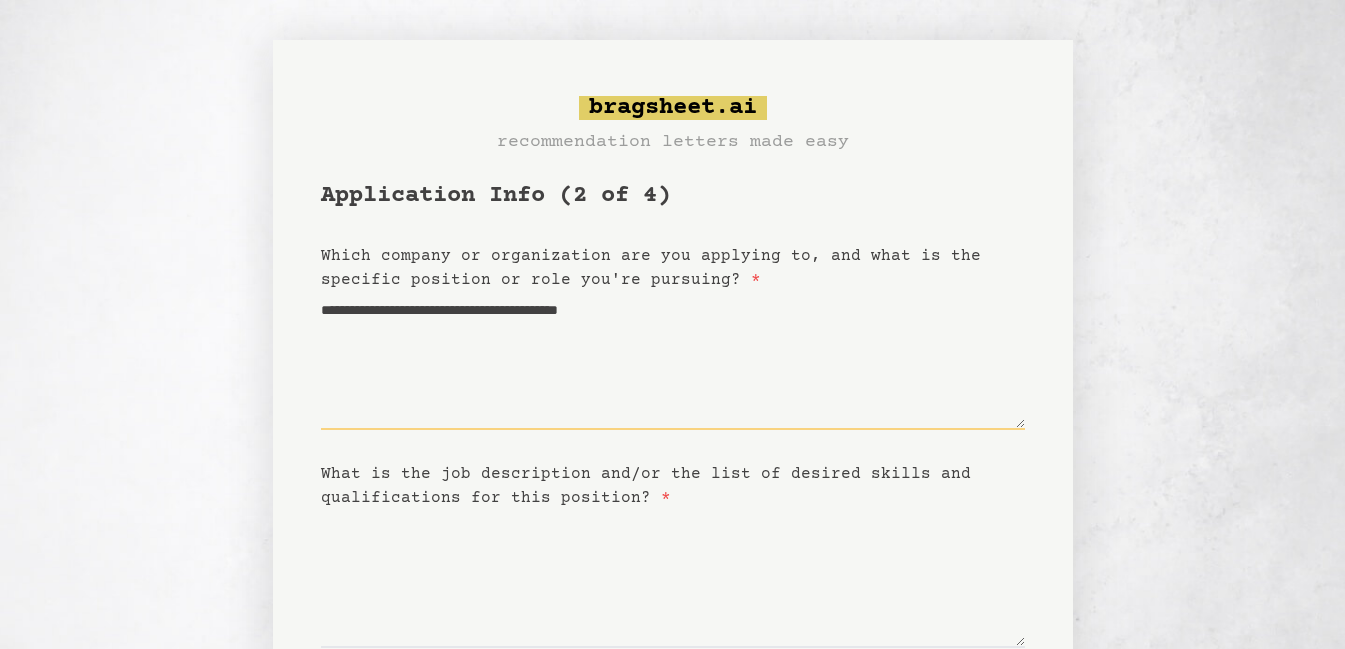 type on "**********" 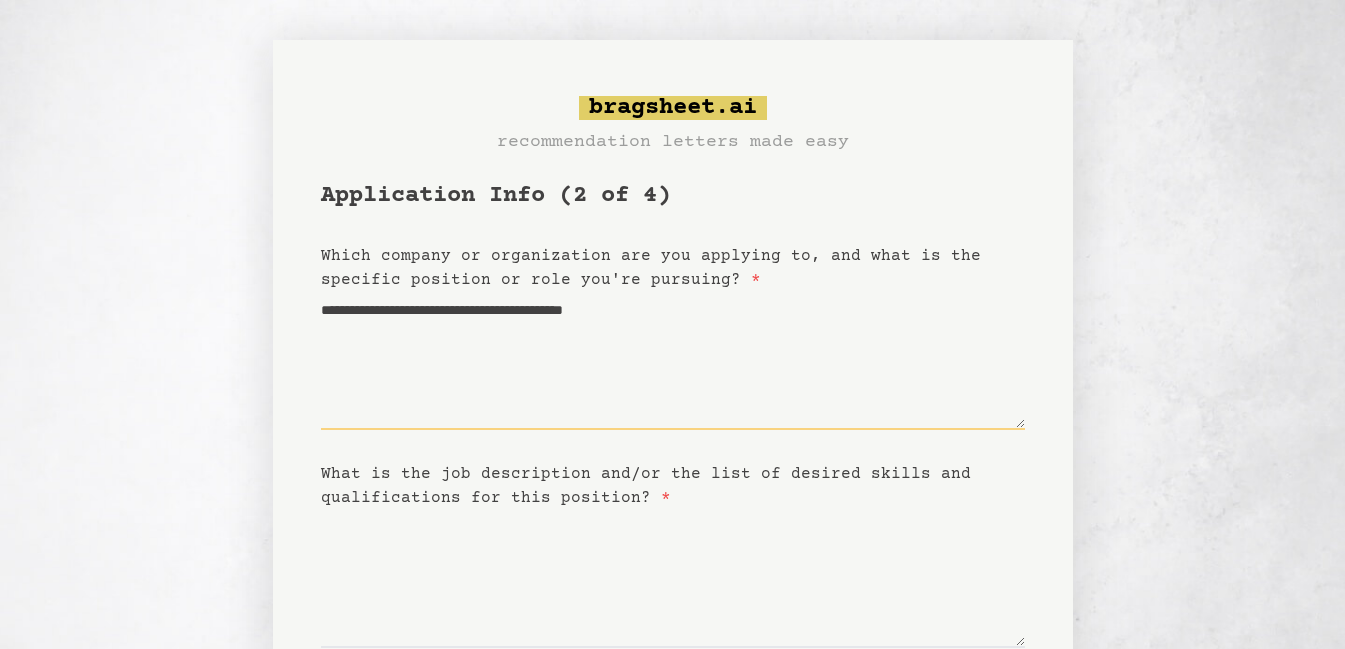 type on "**********" 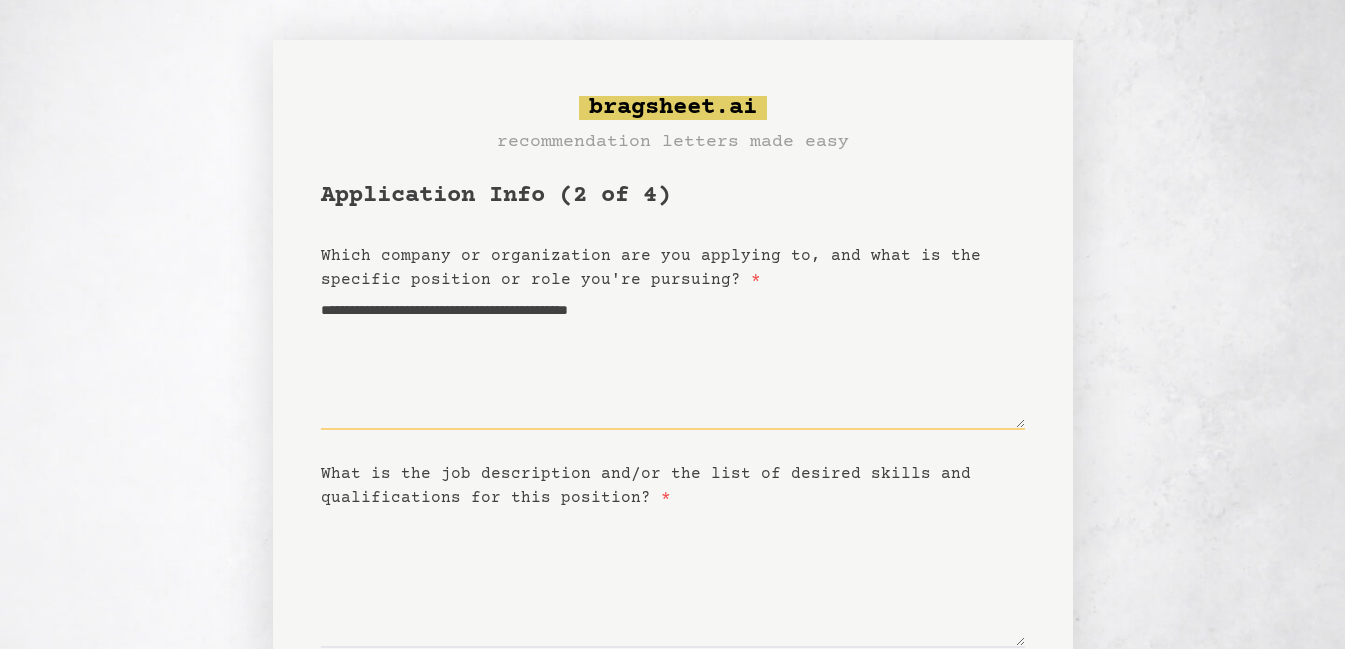 type on "**********" 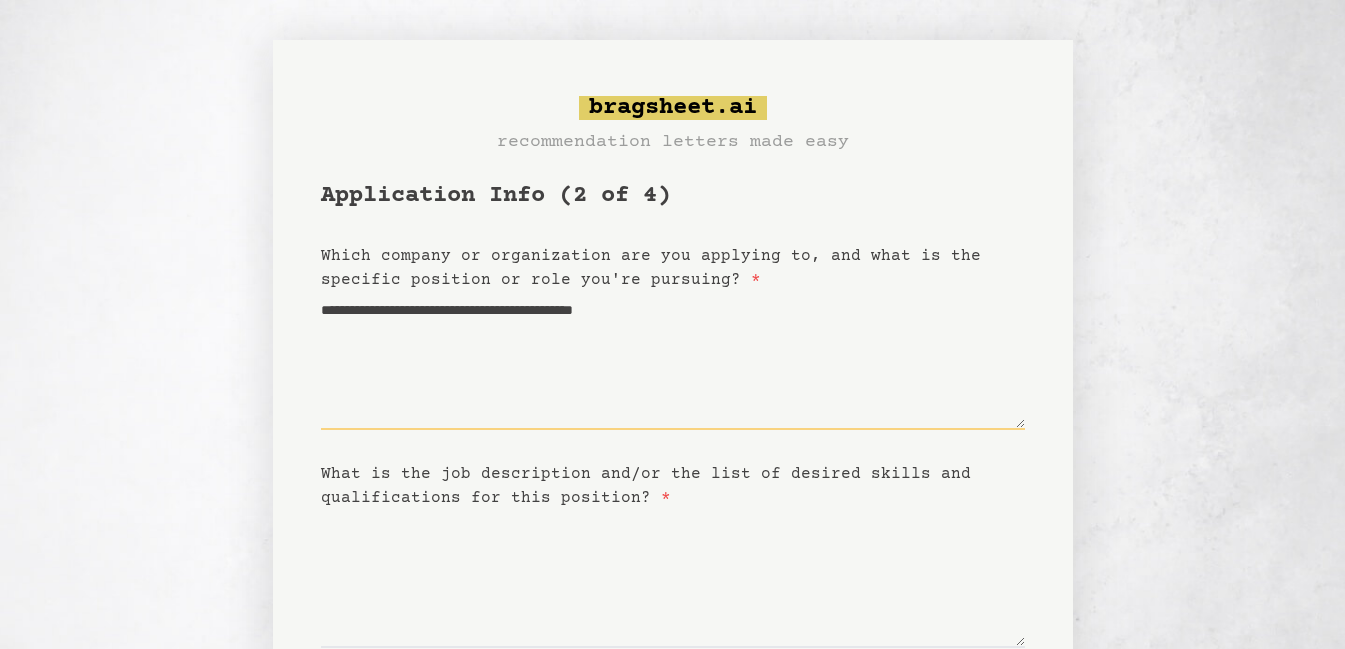 type on "**********" 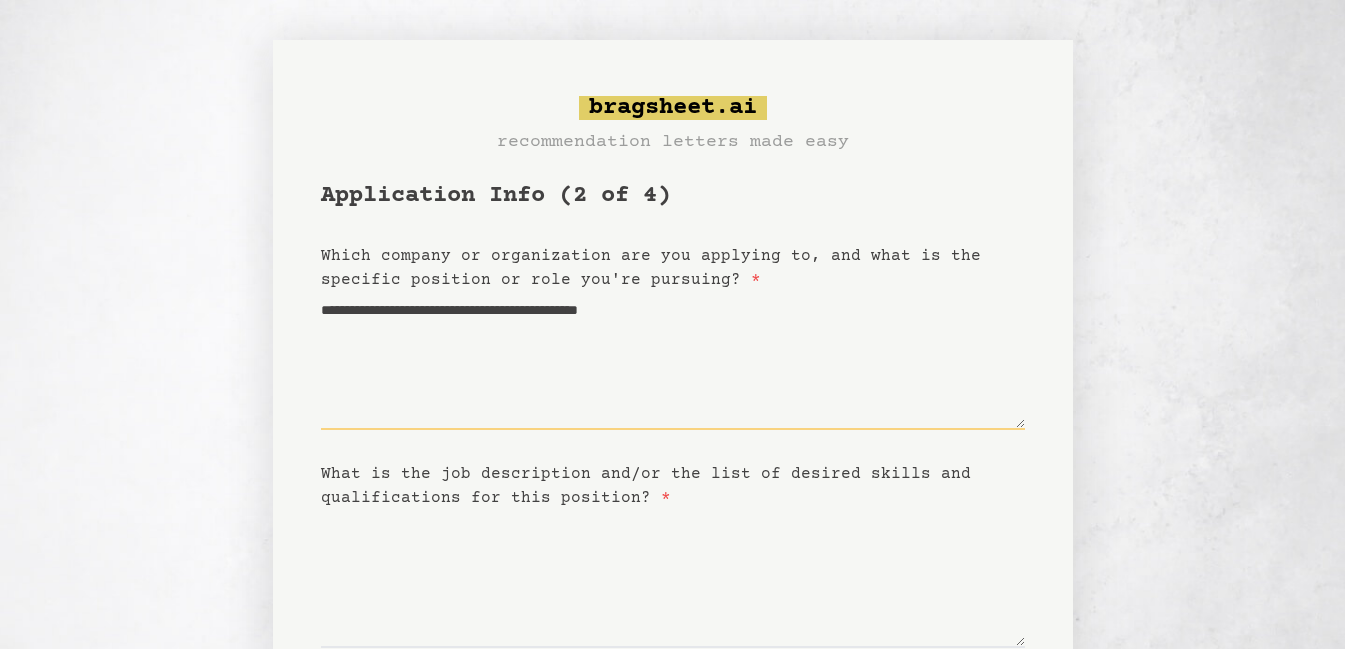 type on "**********" 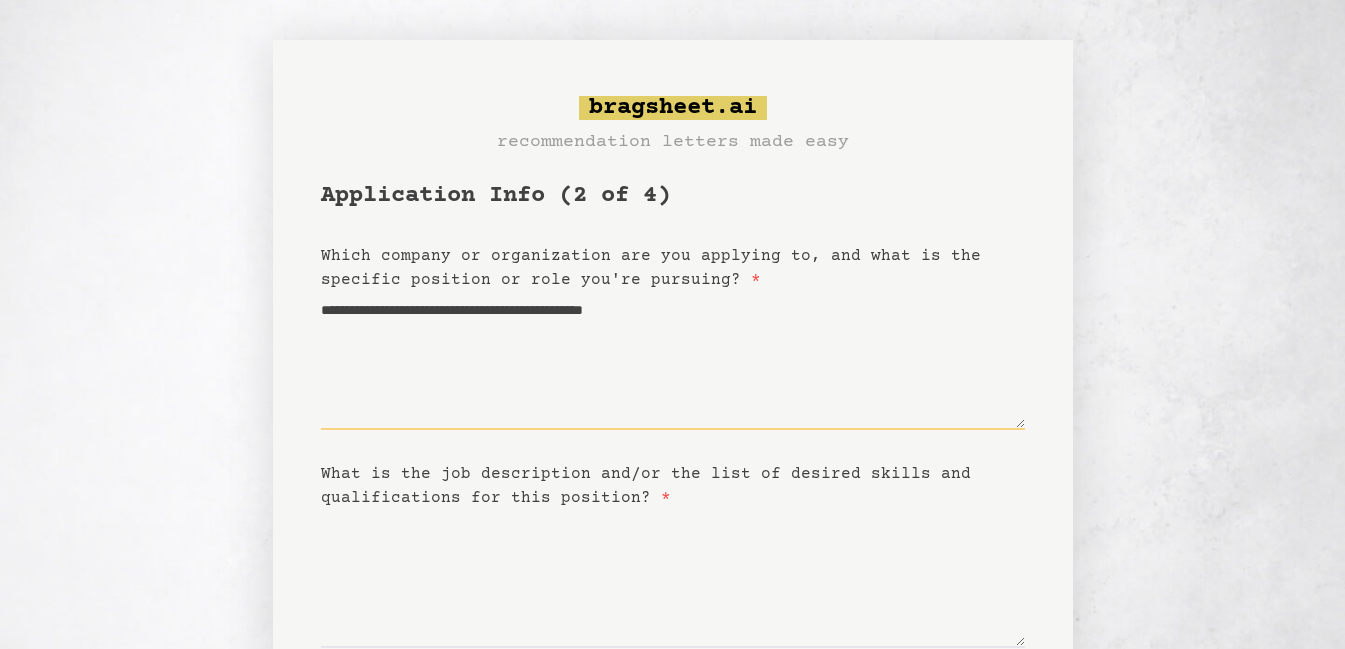 type on "**********" 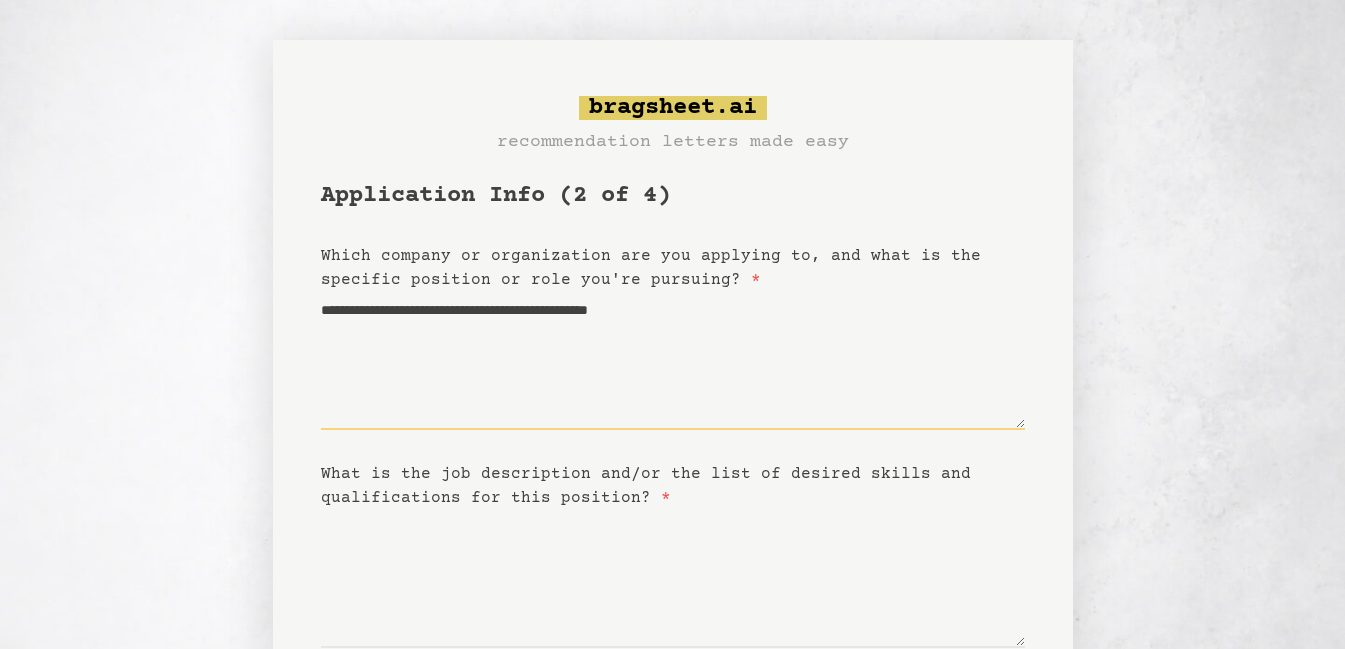 type on "**********" 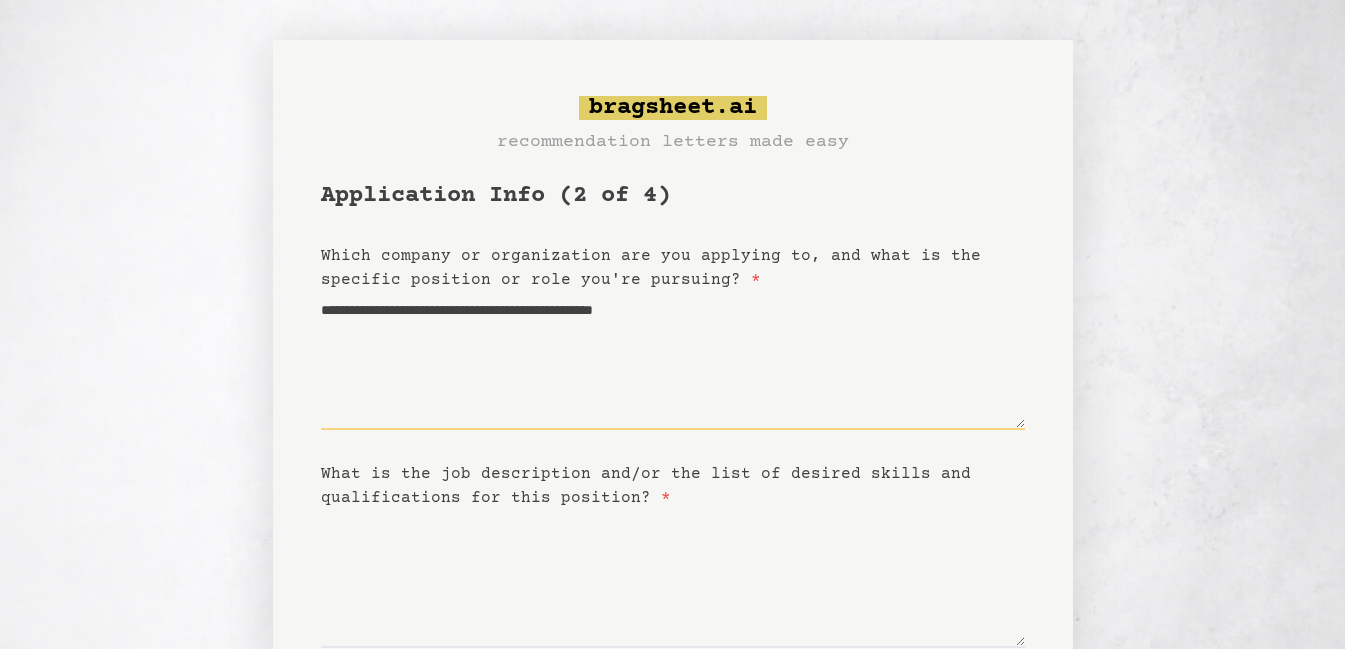 type on "**********" 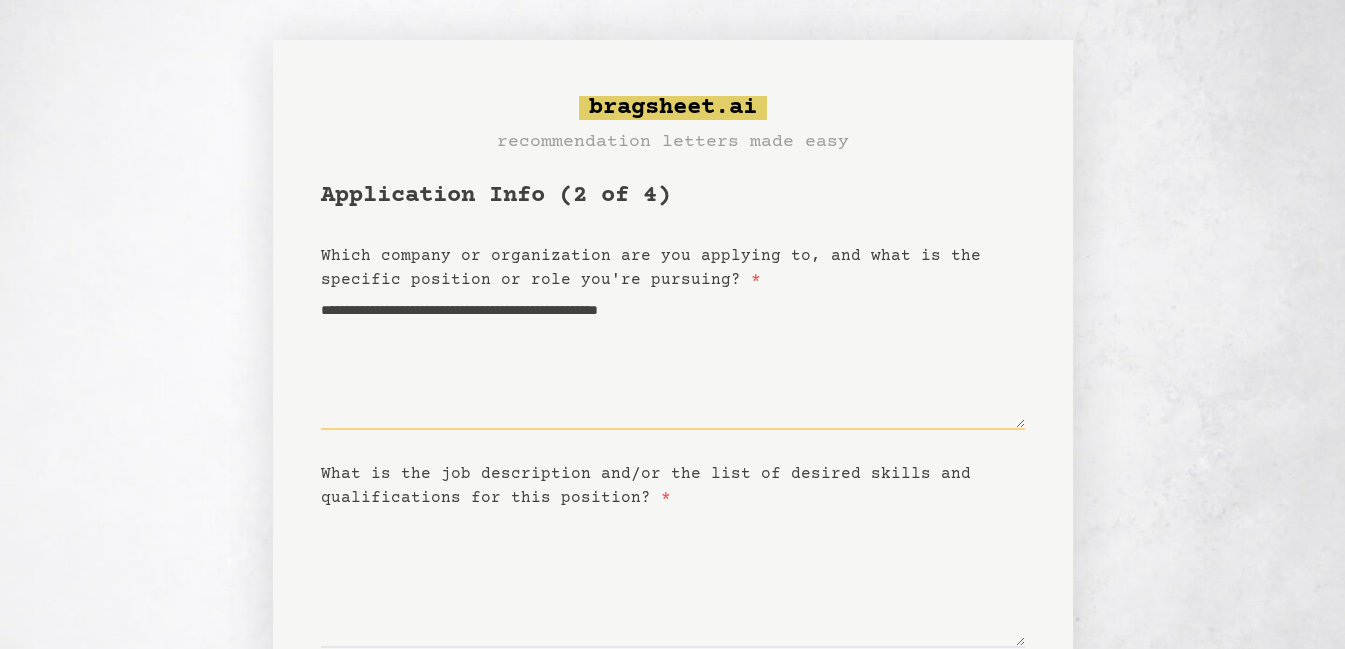 type on "**********" 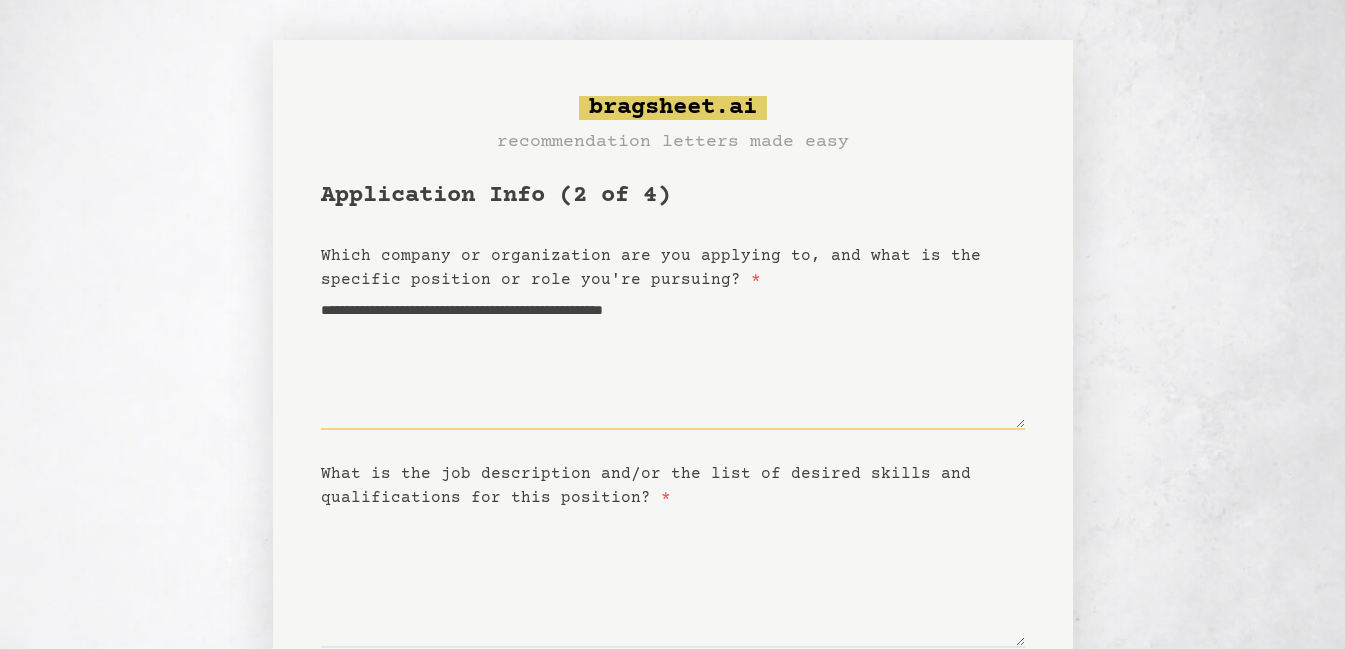 type on "**********" 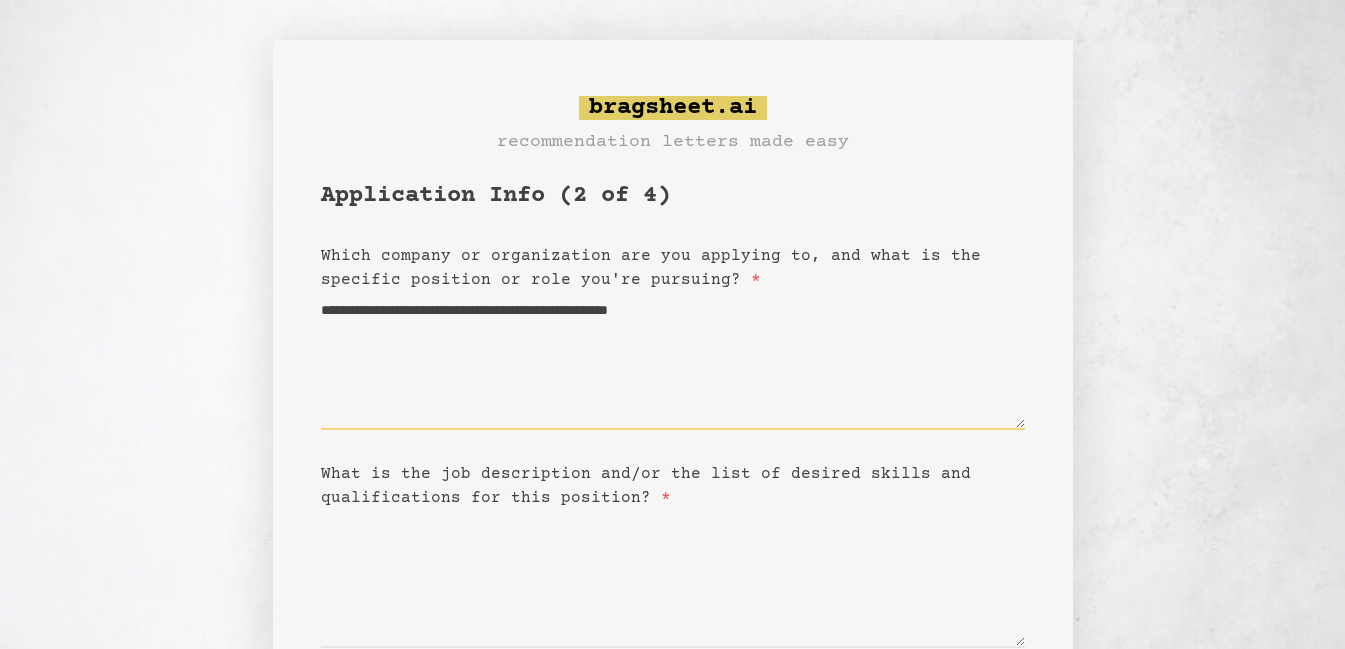 type on "**********" 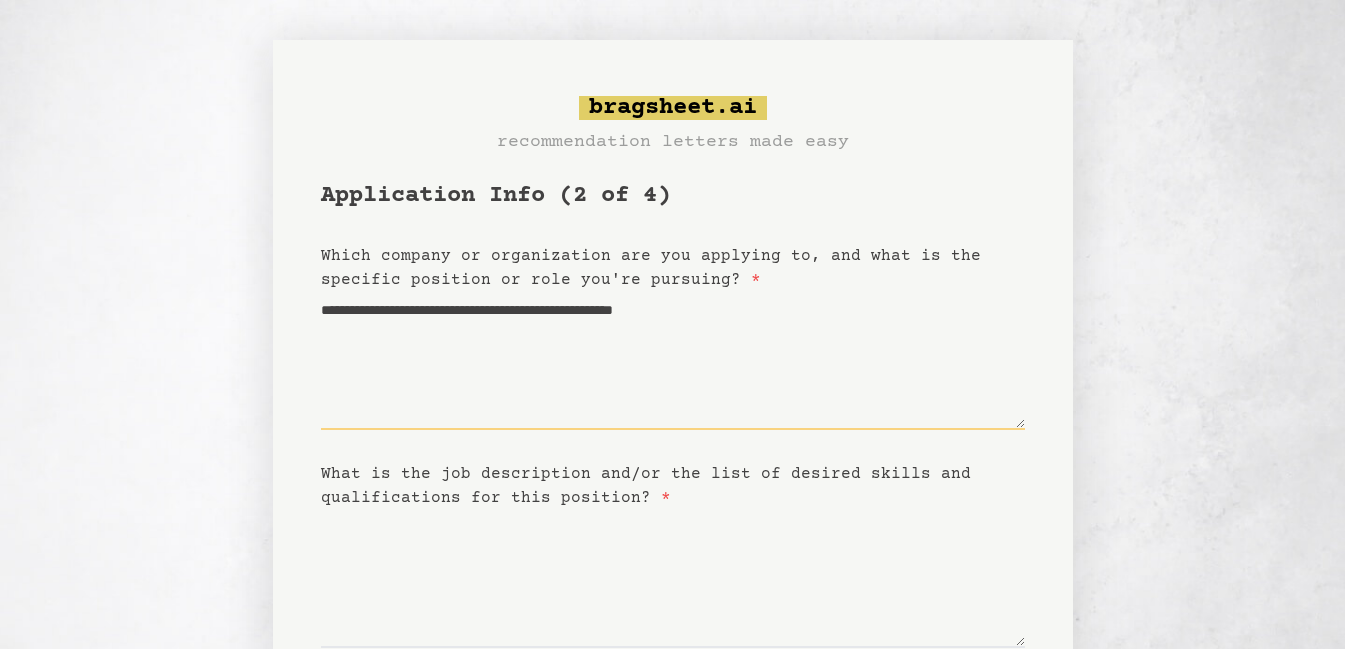 type on "**********" 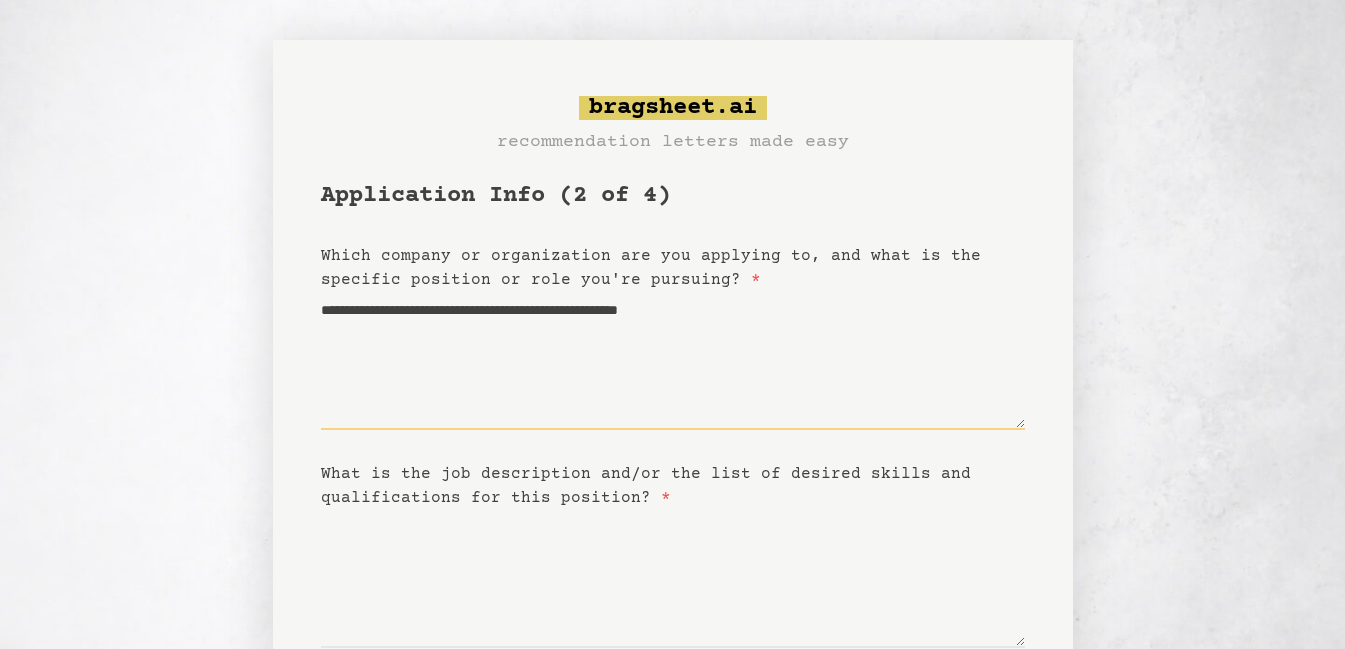 type on "**********" 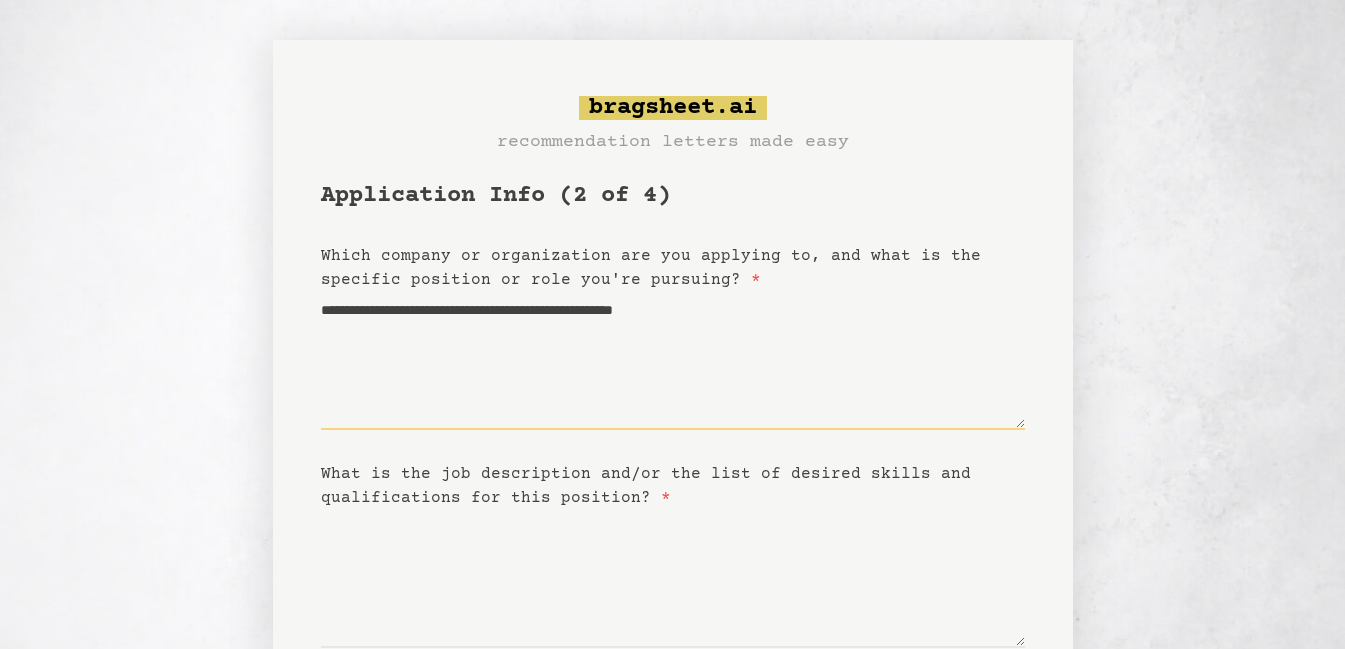 type on "**********" 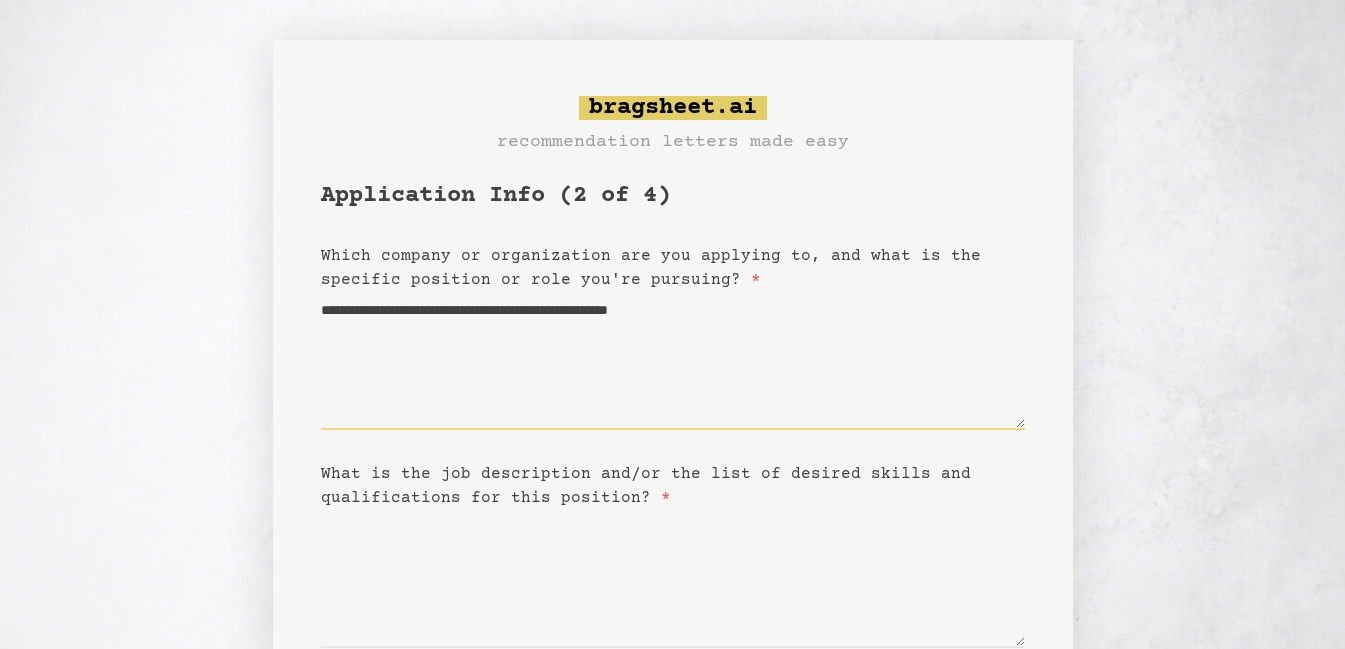 type on "**********" 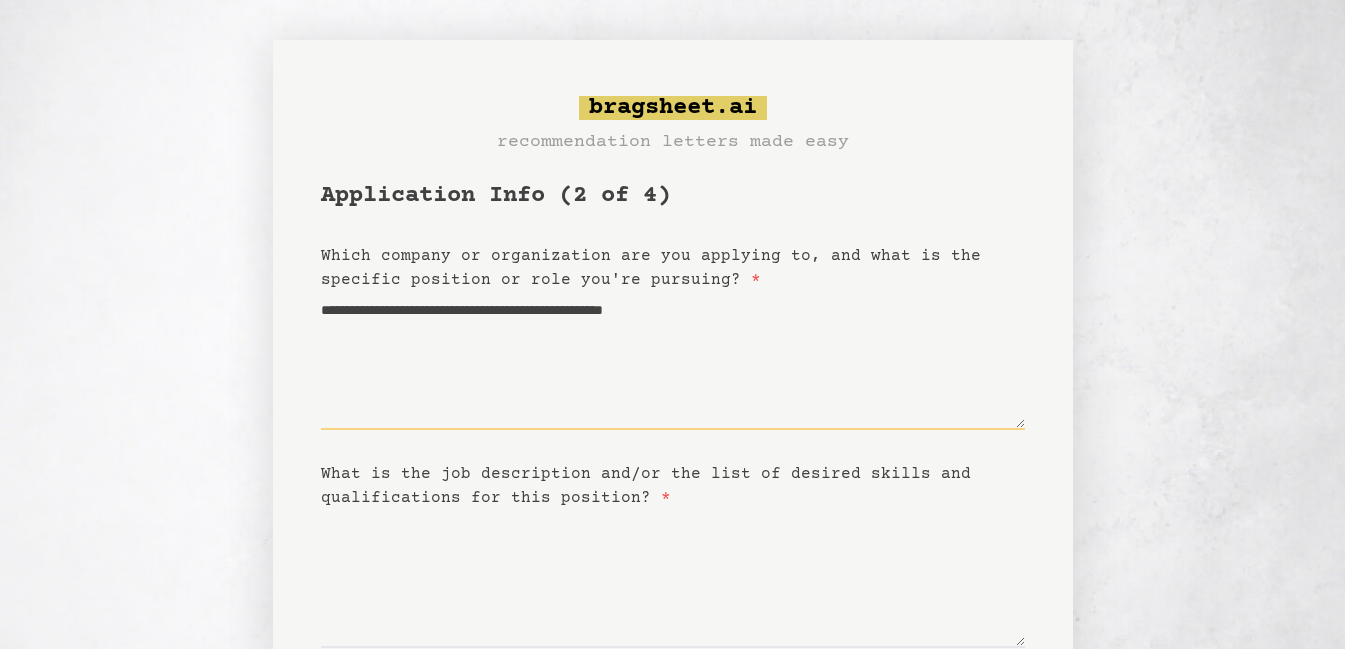 type on "**********" 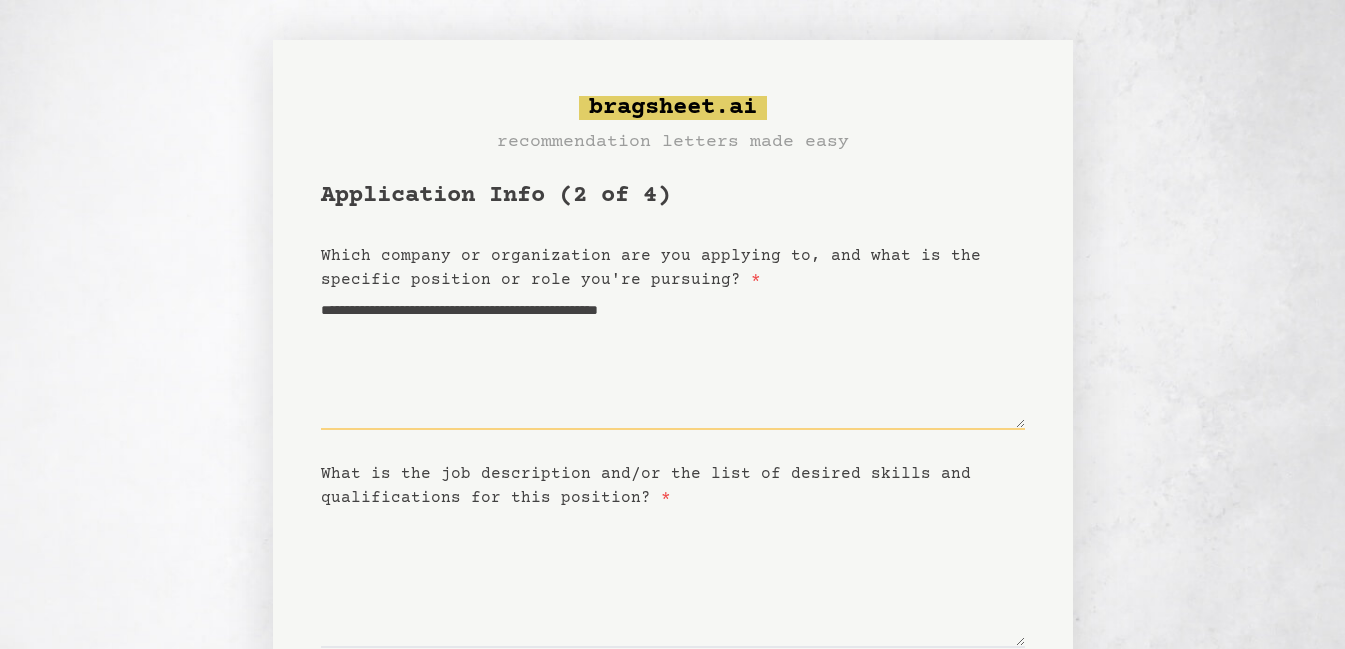 type on "**********" 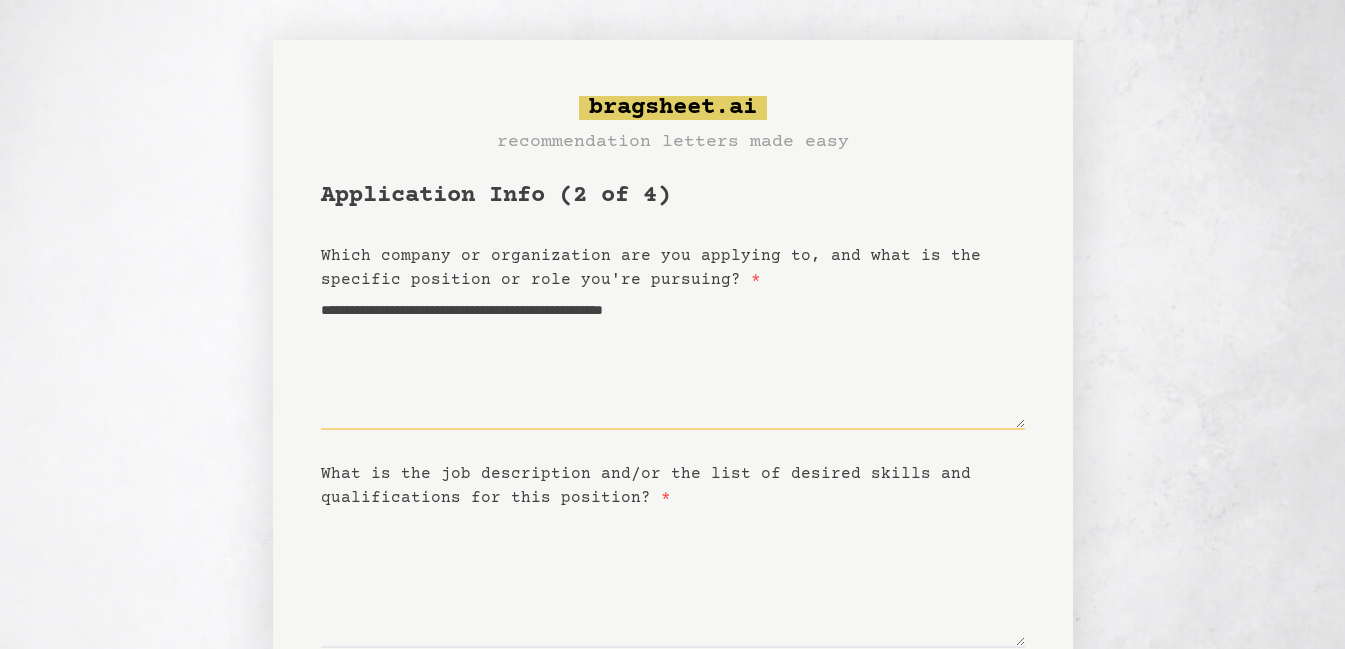 type on "**********" 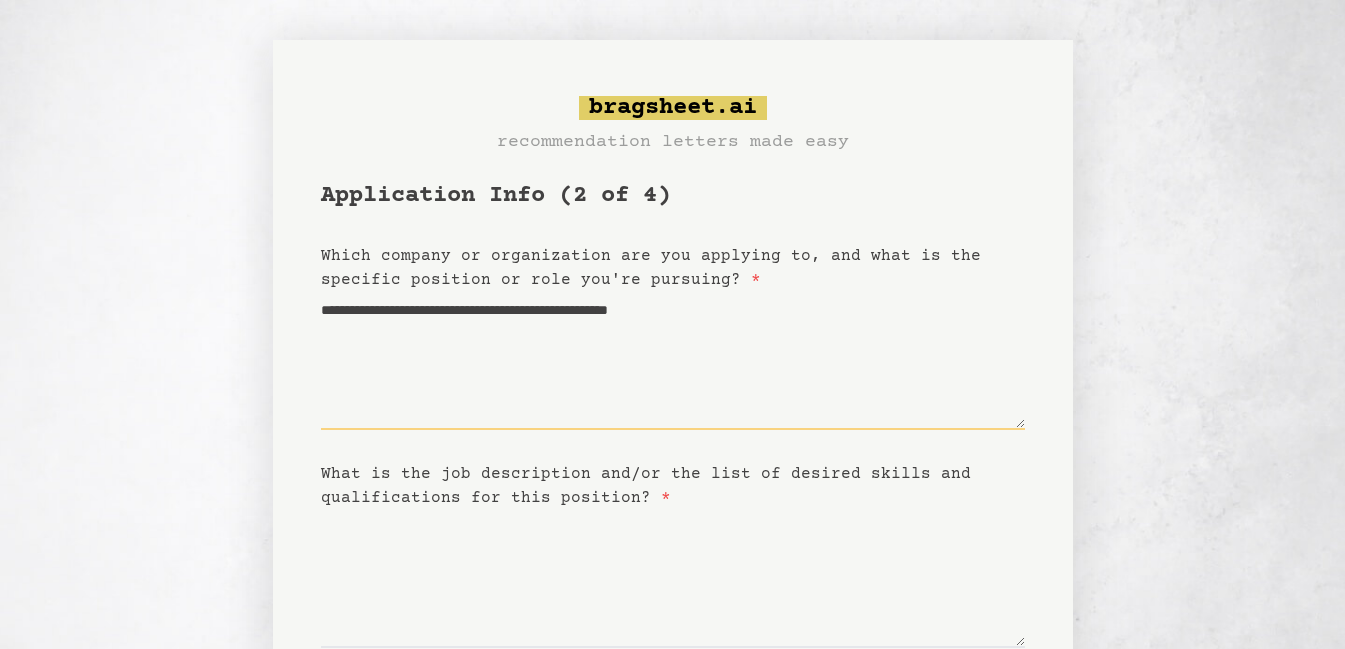 type on "**********" 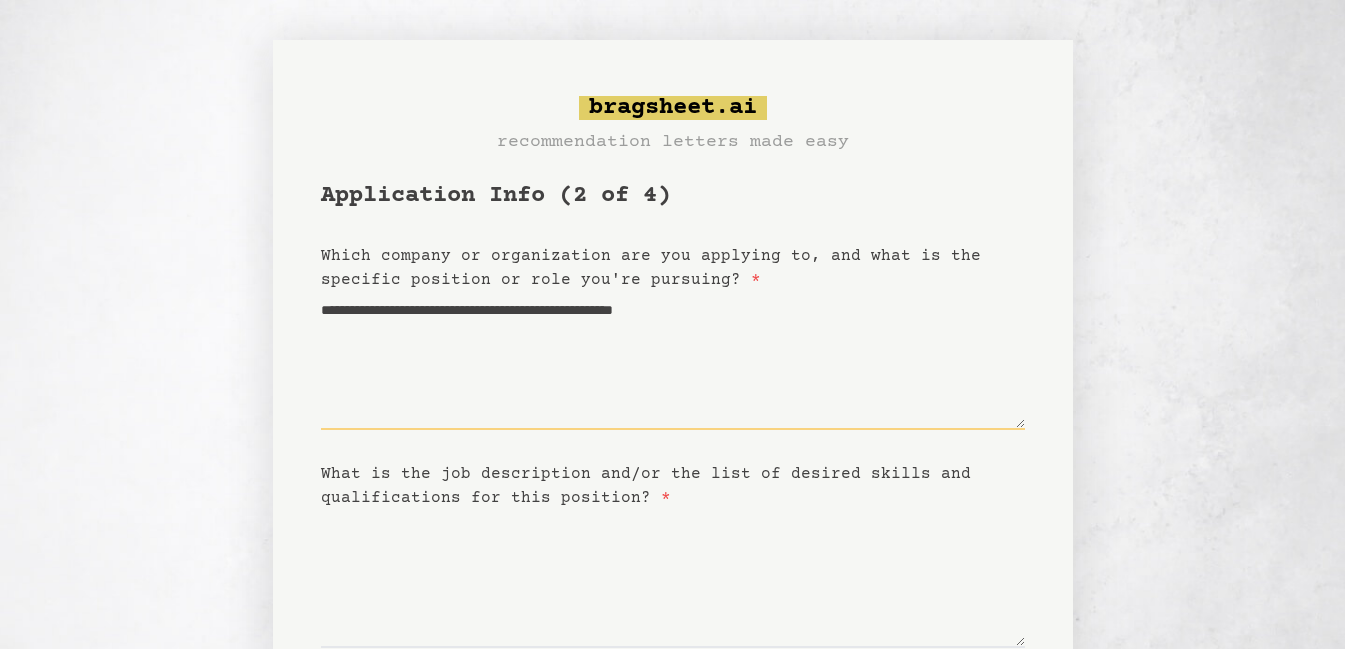 type on "**********" 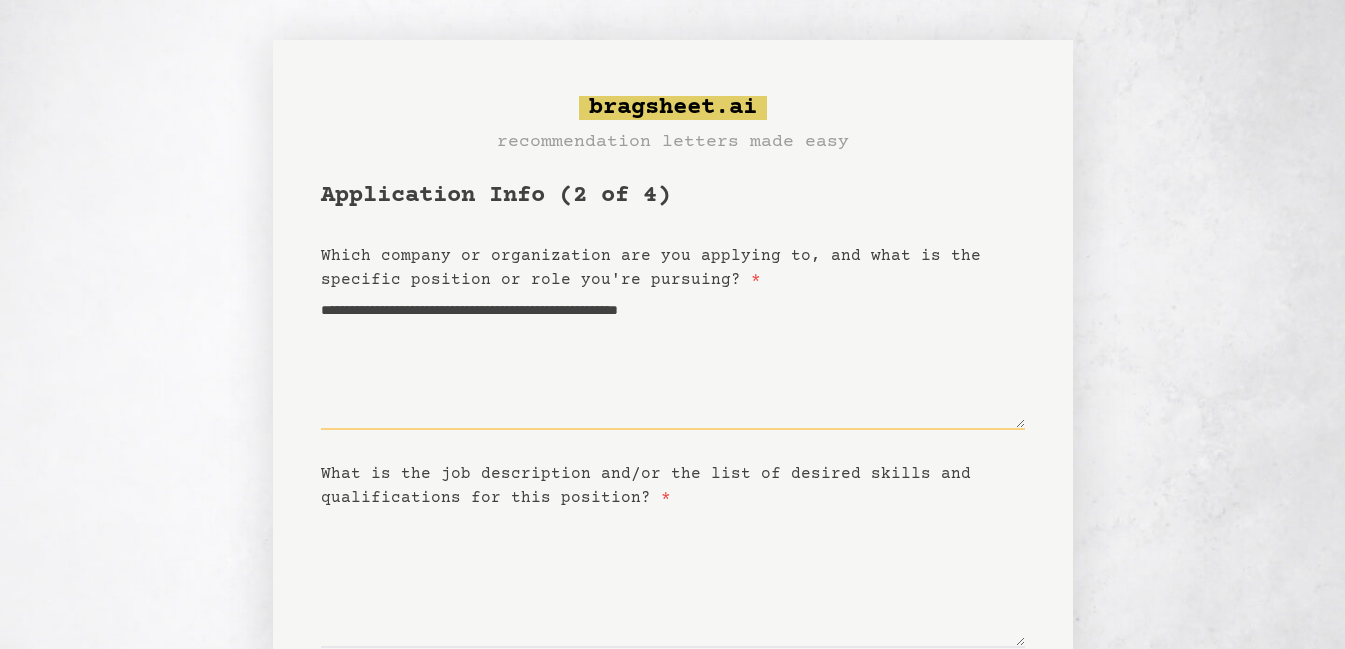 type on "**********" 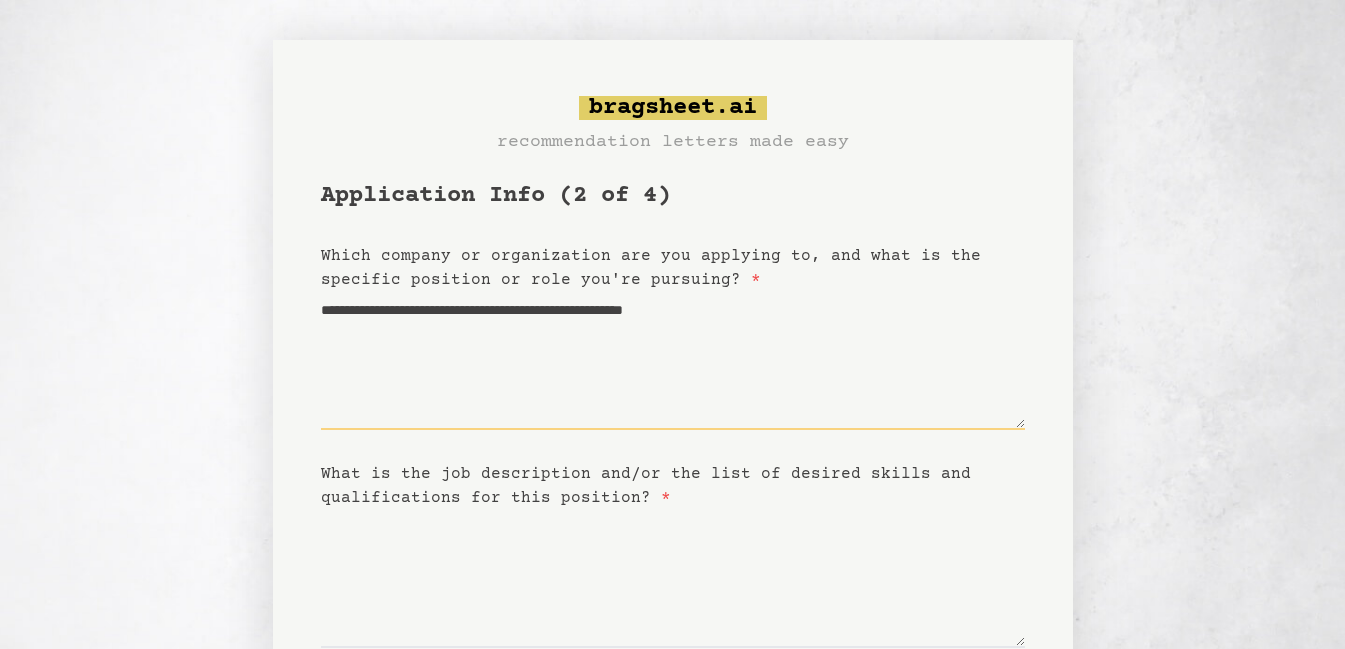 type on "**********" 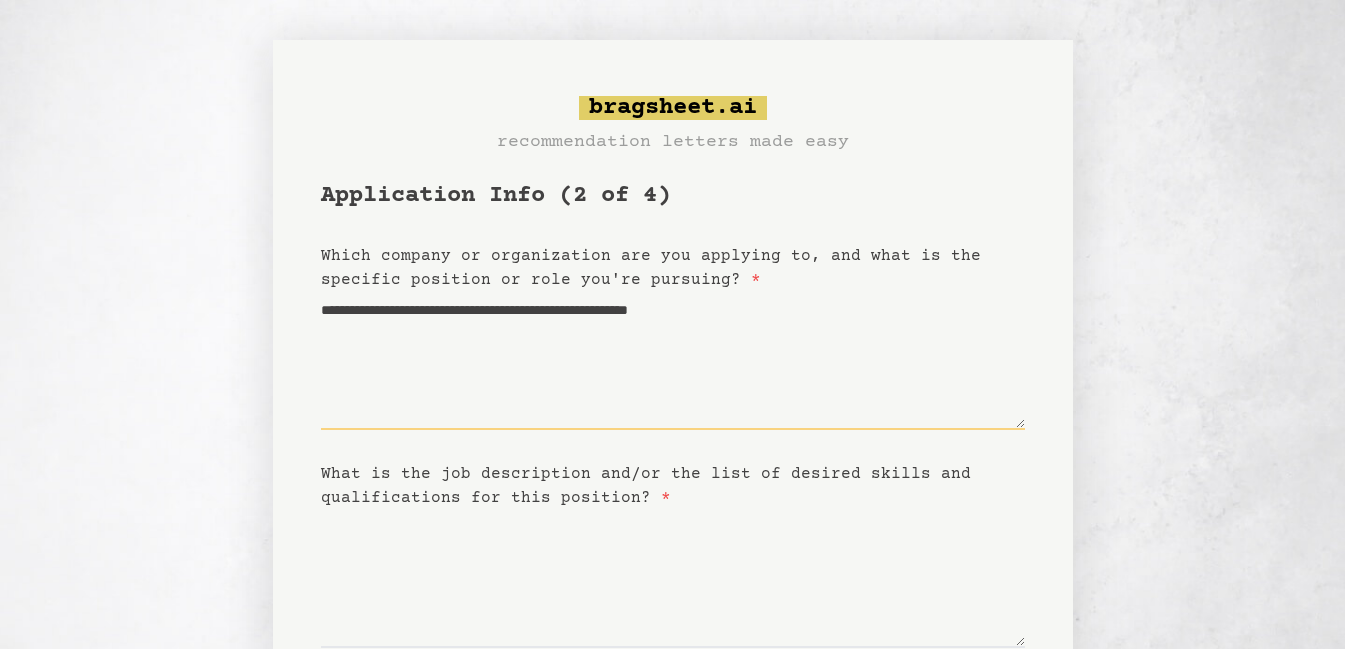 type on "**********" 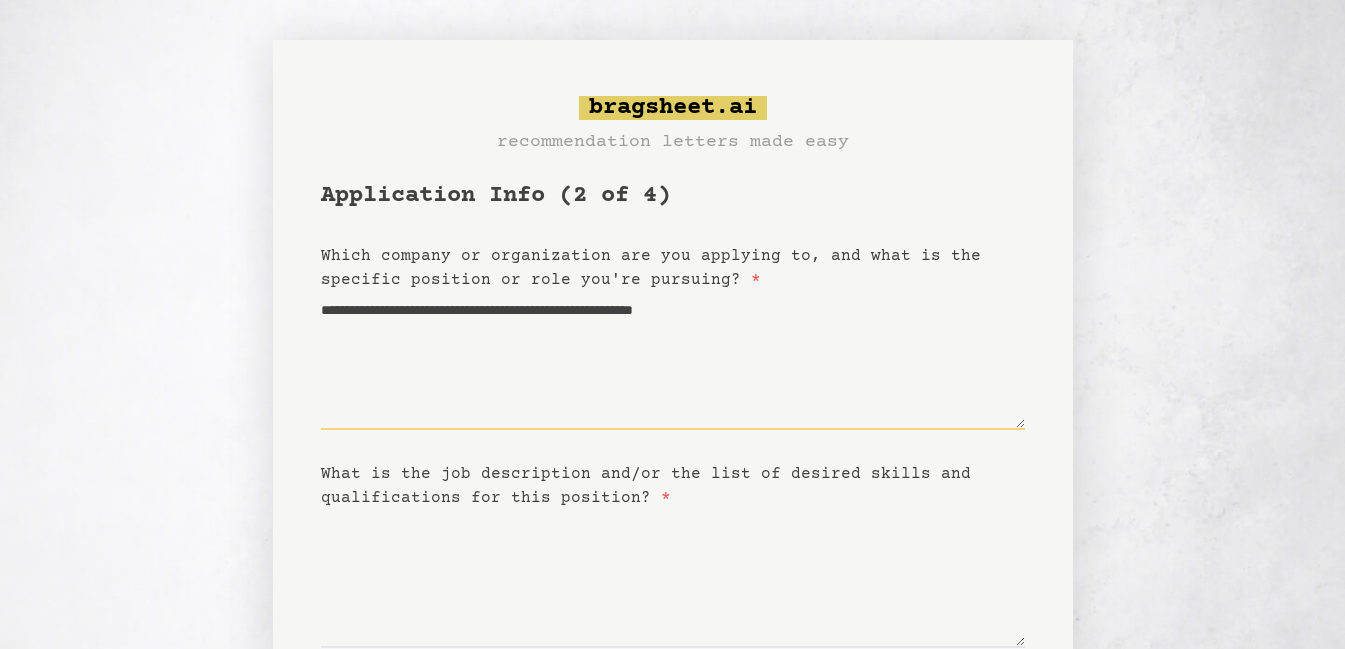 type on "**********" 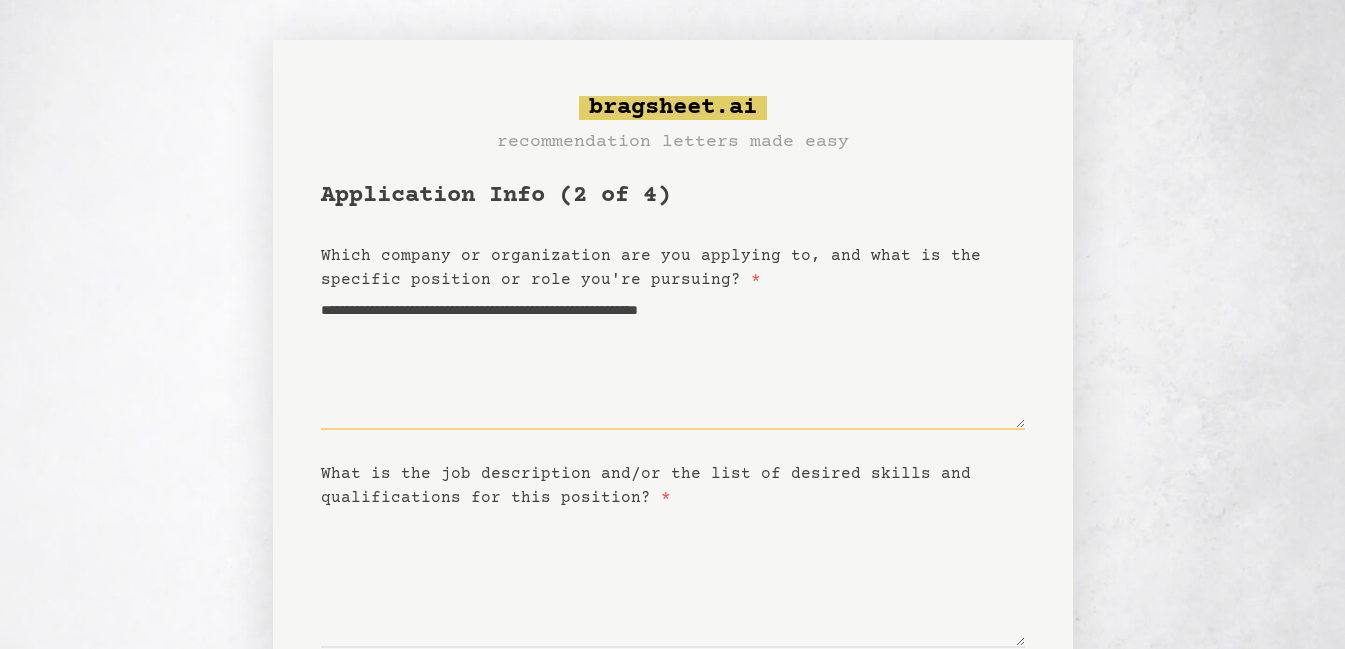 type on "**********" 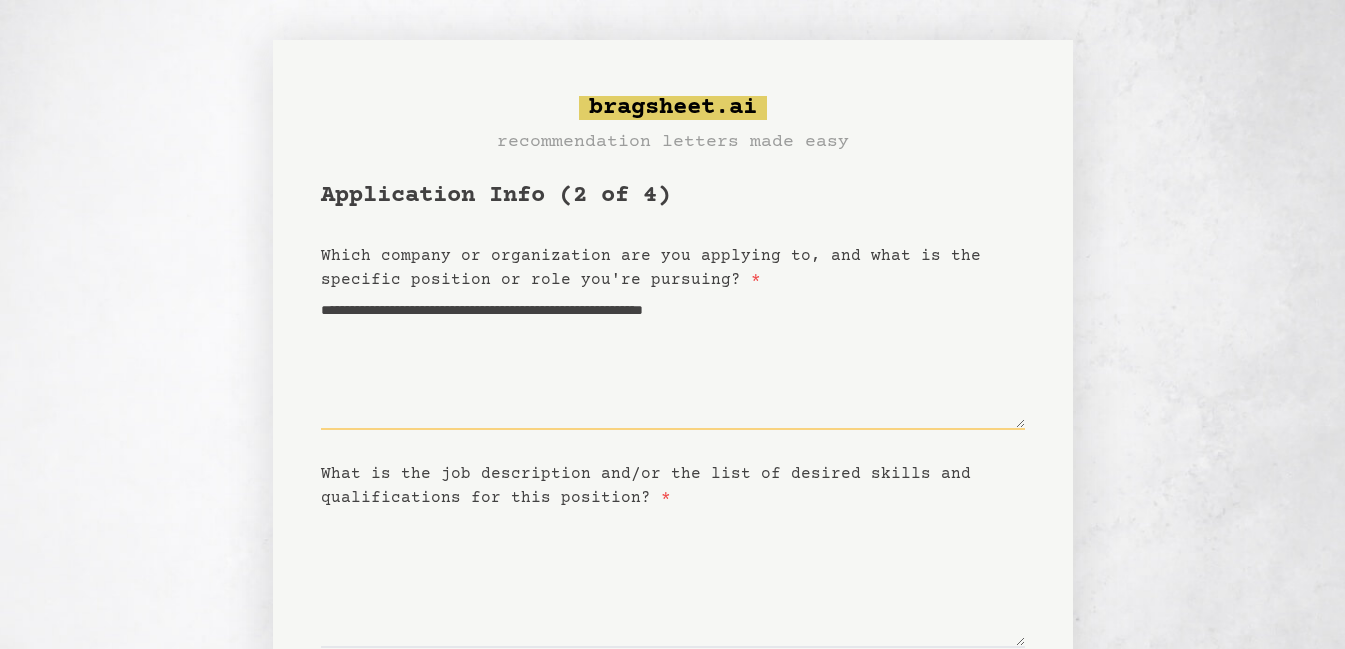 click on "**********" at bounding box center [673, 361] 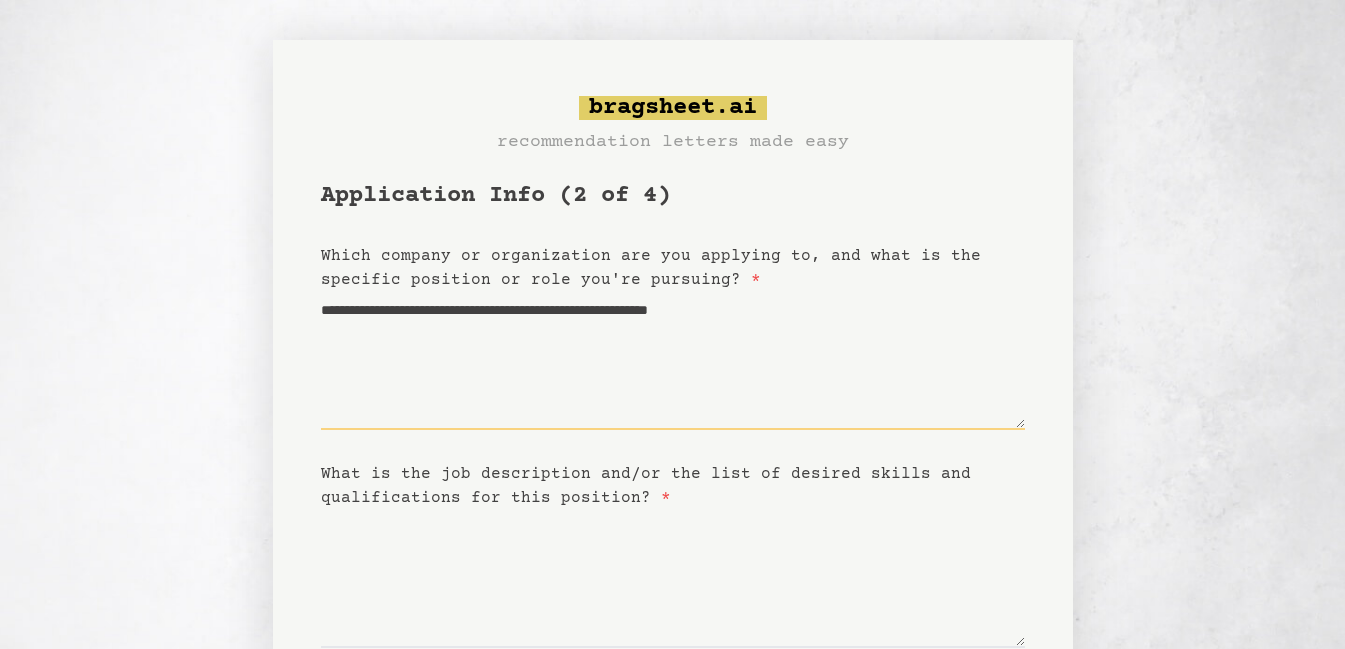 click on "**********" at bounding box center [673, 361] 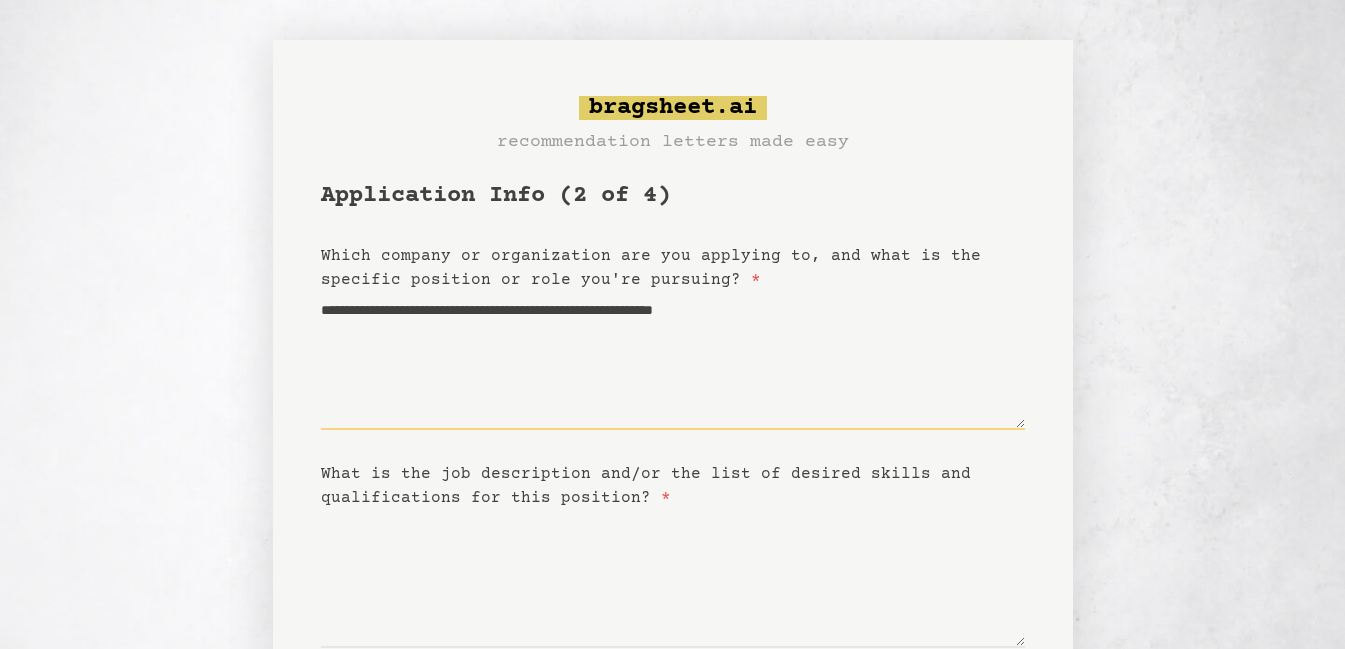 type on "**********" 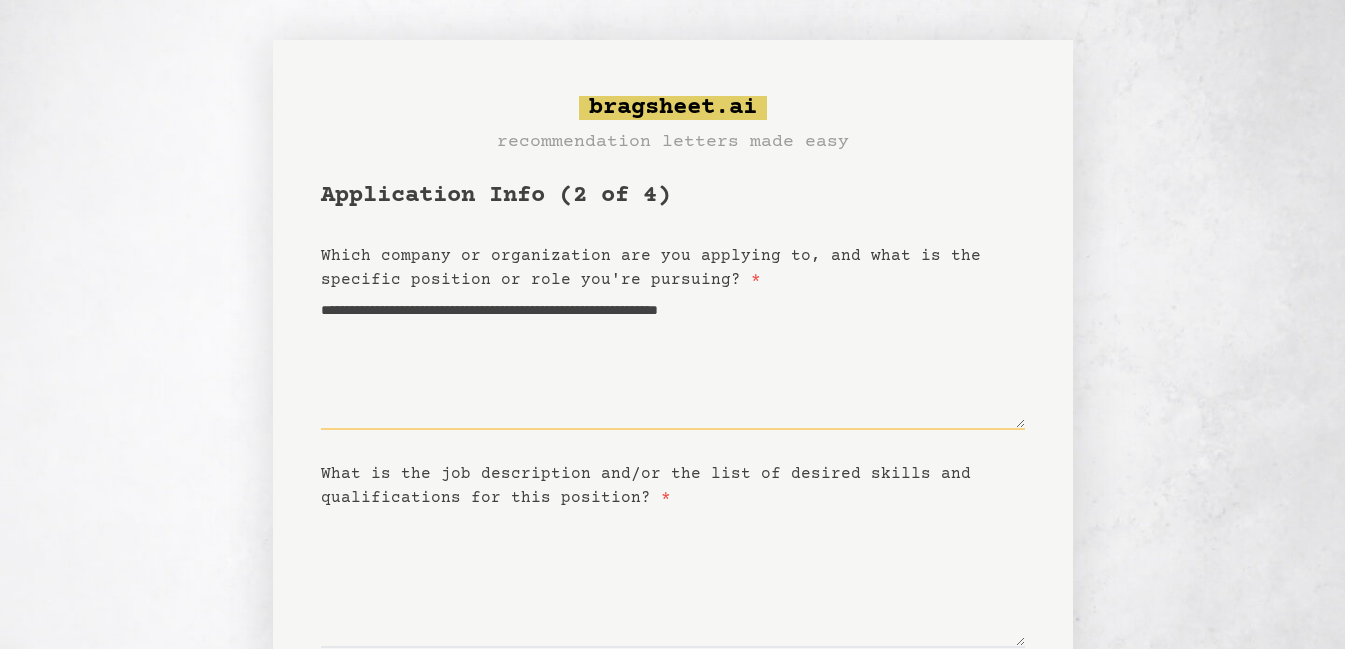 type on "**********" 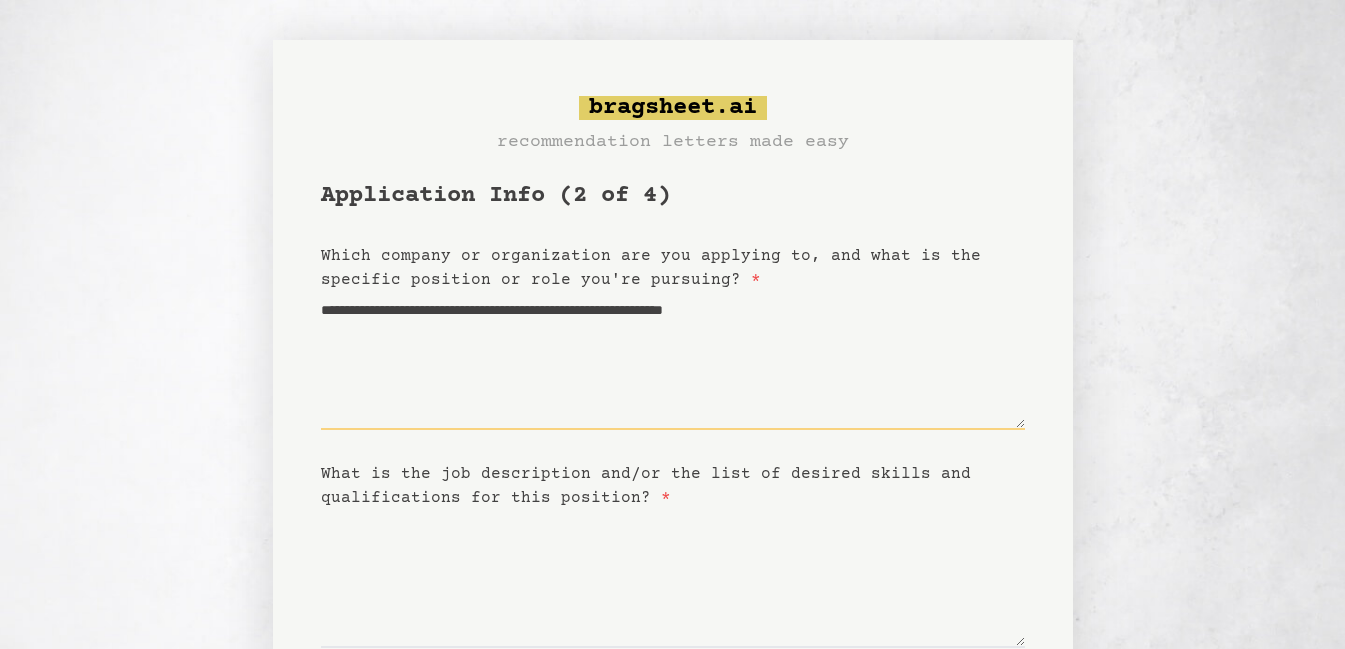 type on "**********" 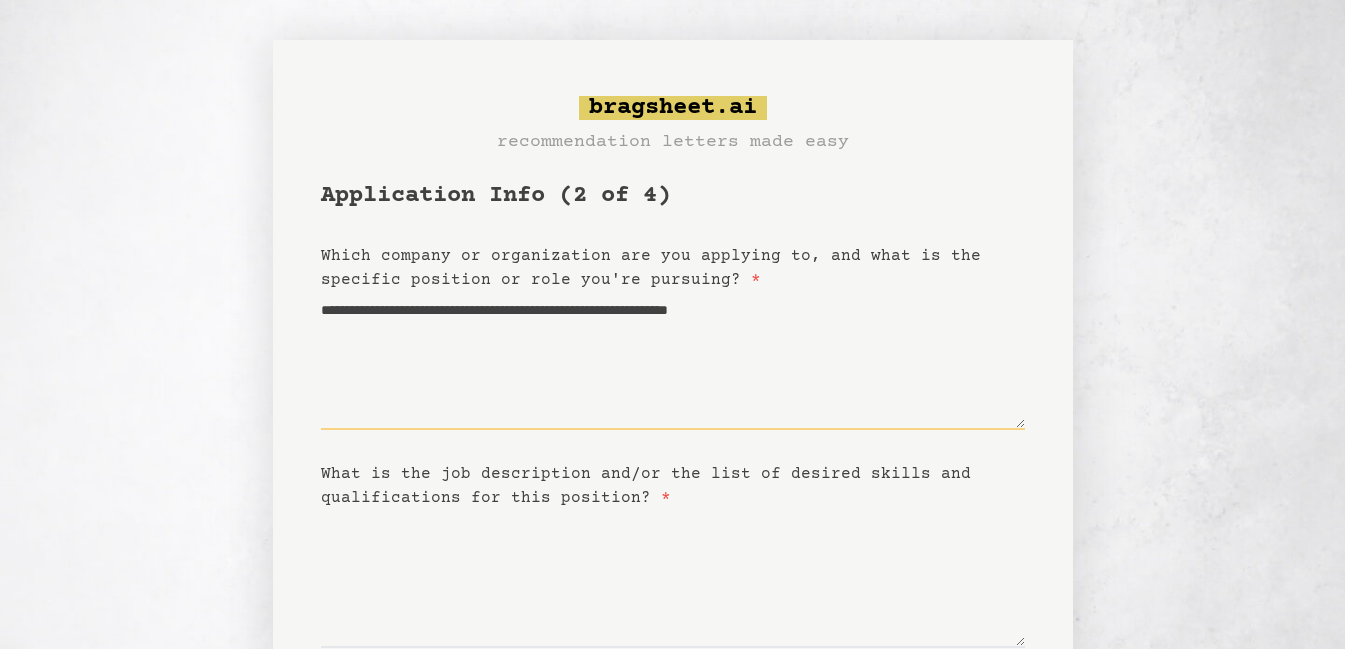 type on "**********" 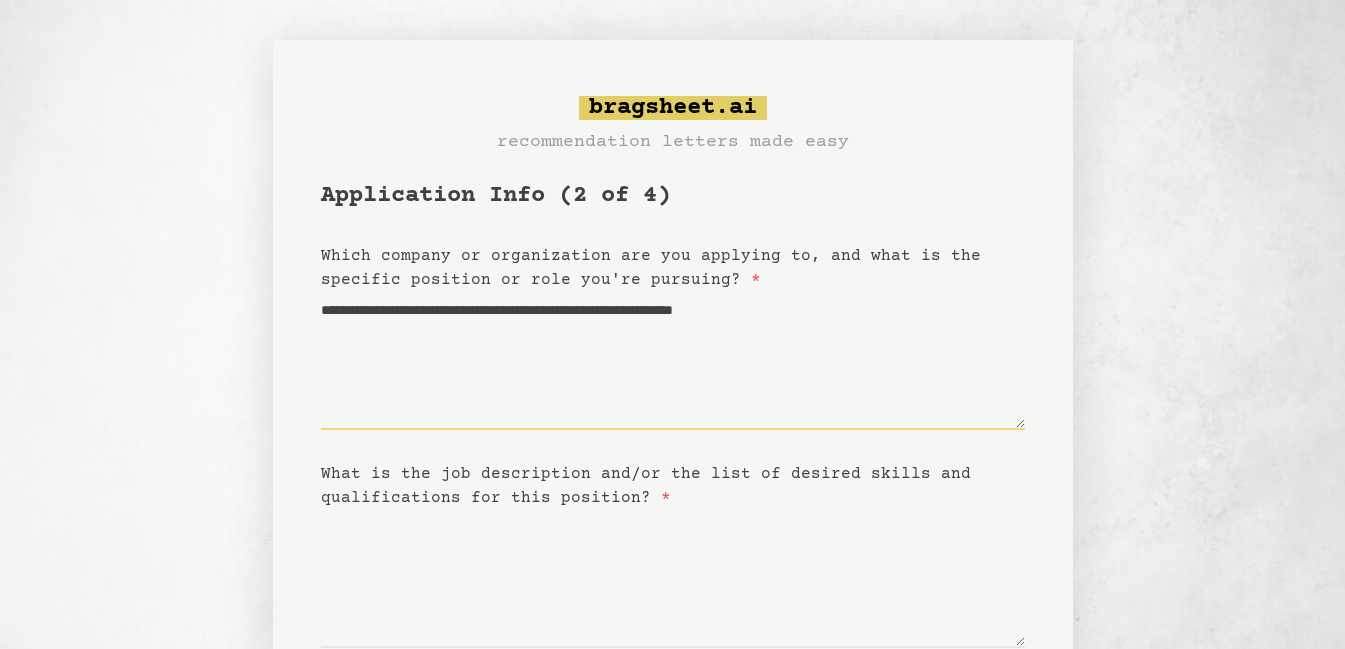 type on "**********" 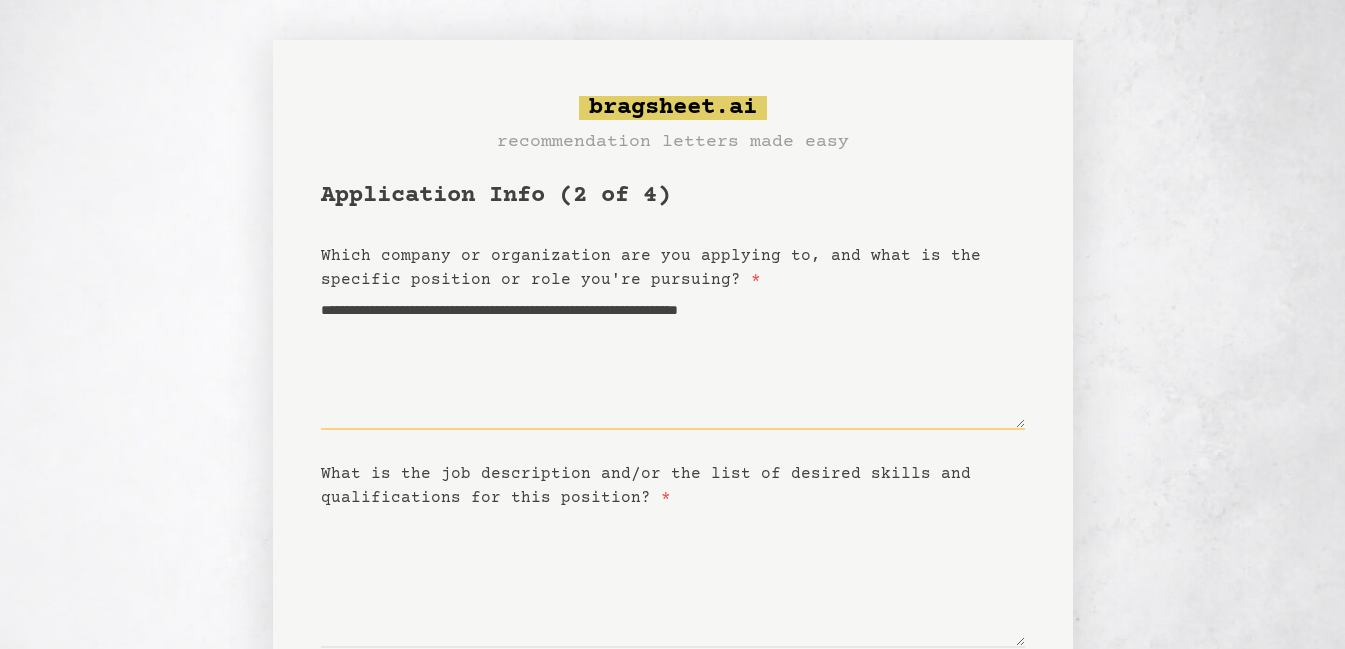 type on "**********" 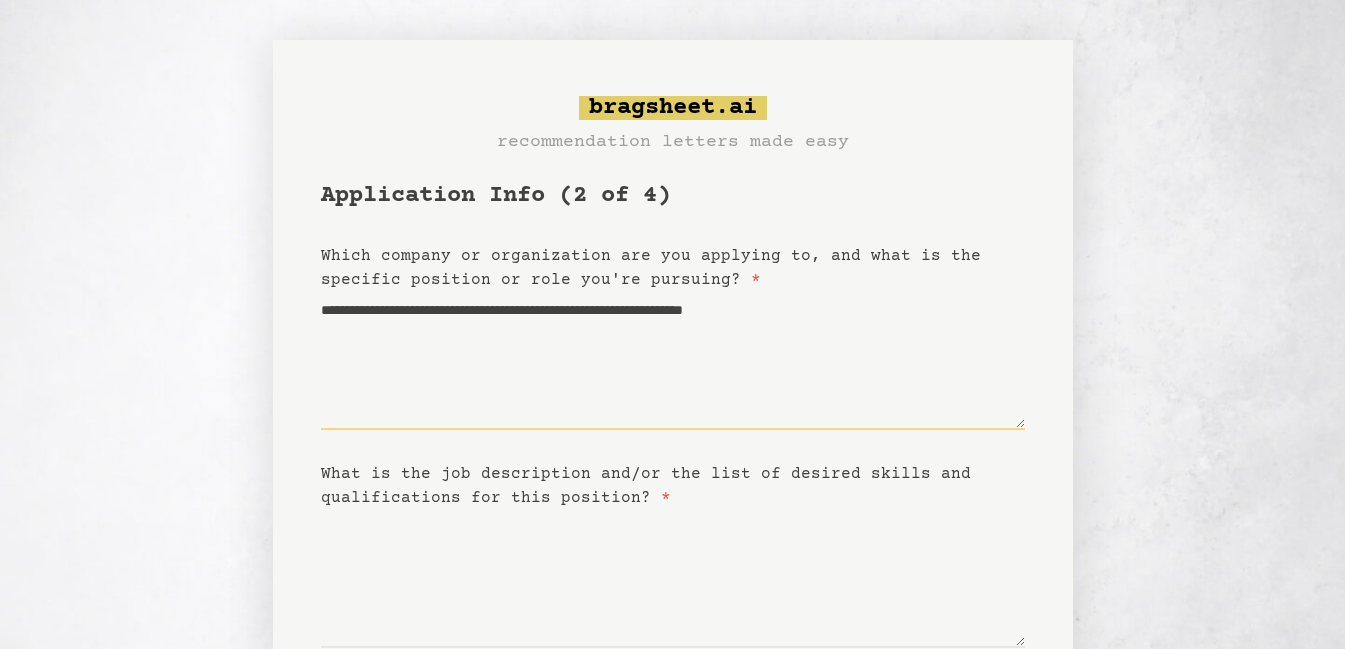 type on "**********" 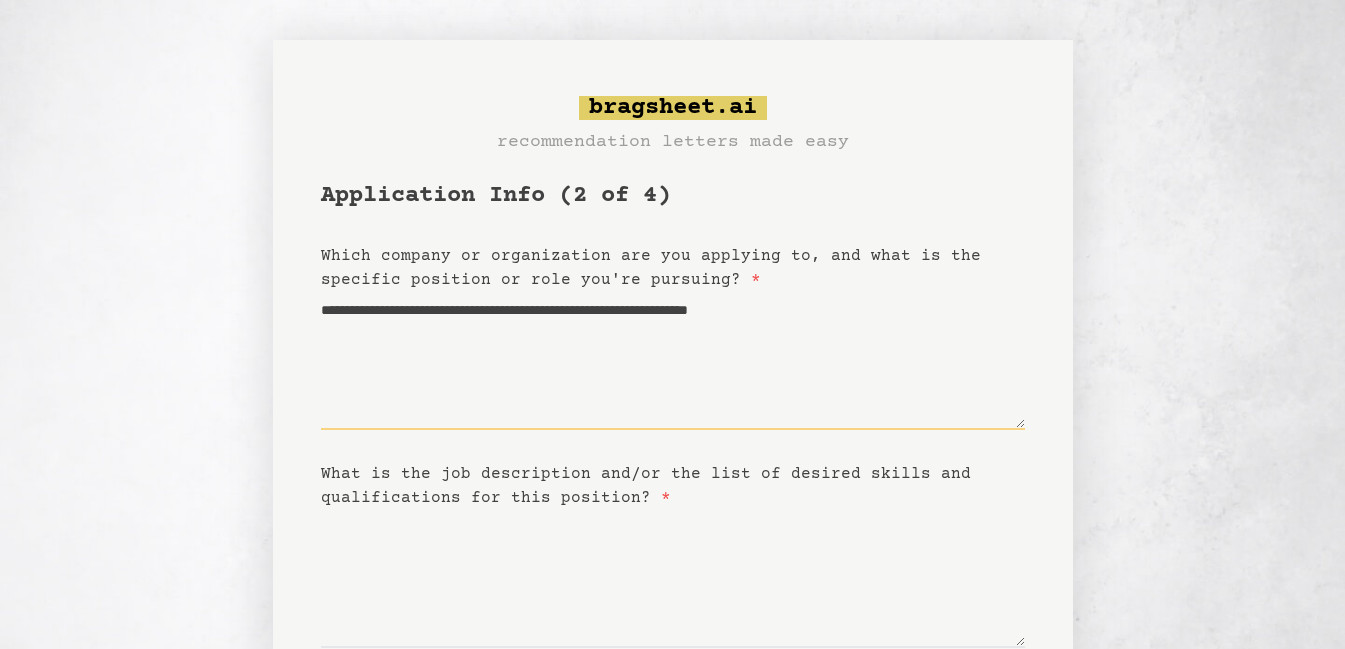 type on "**********" 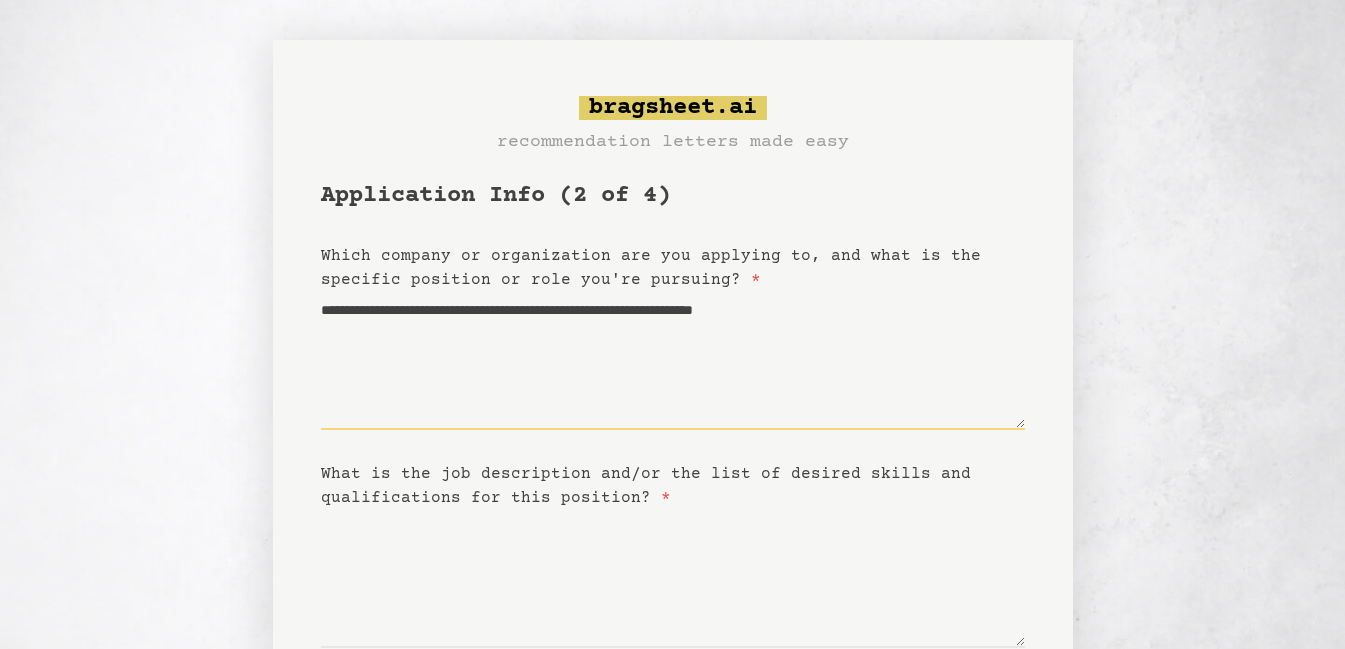 type on "**********" 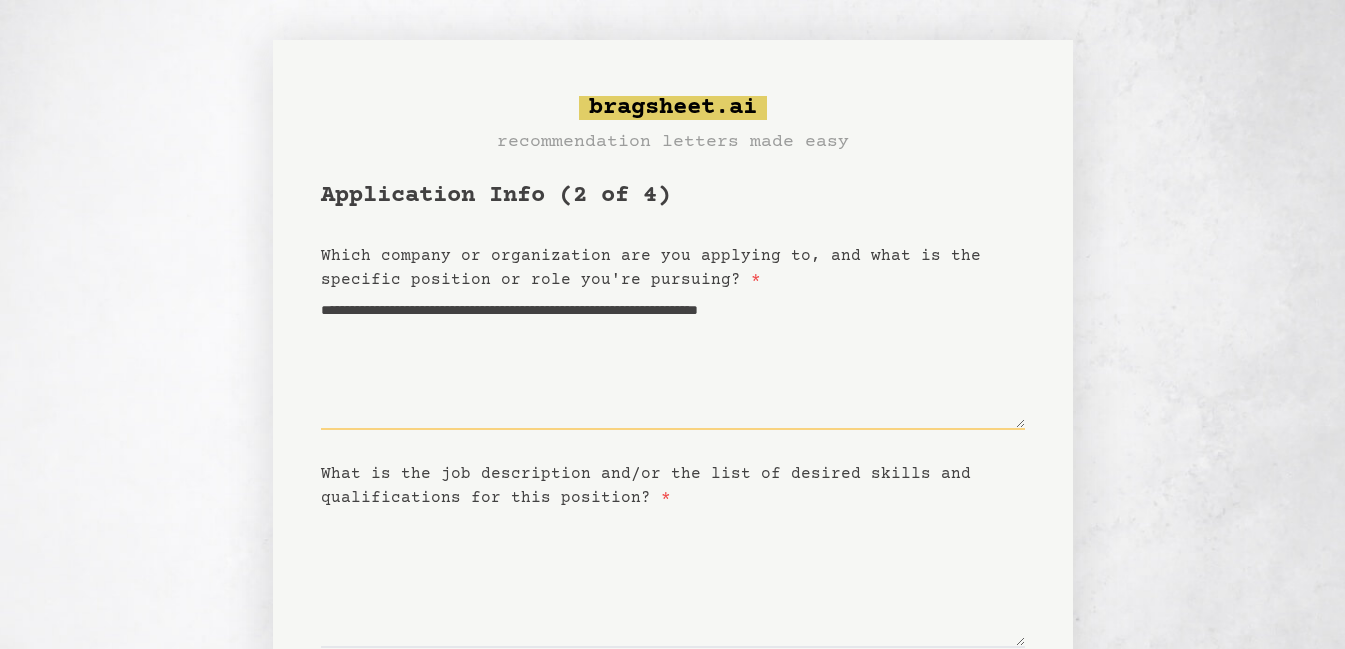 type on "**********" 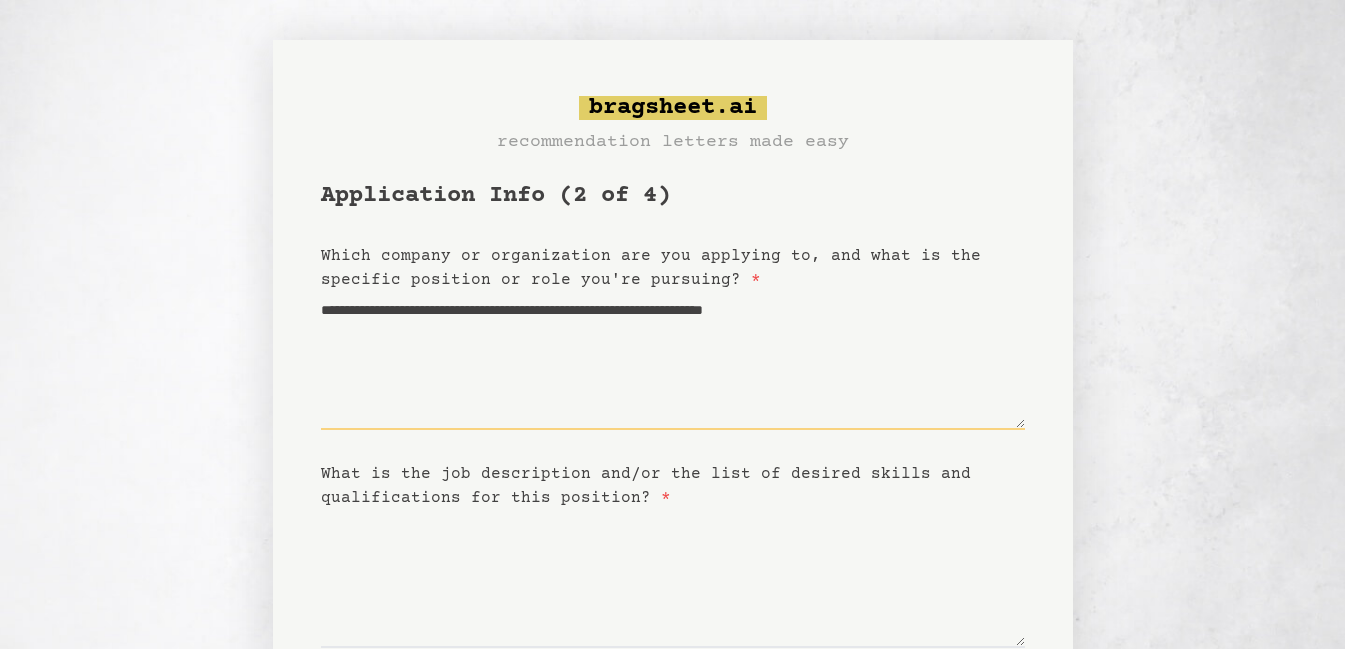 type on "**********" 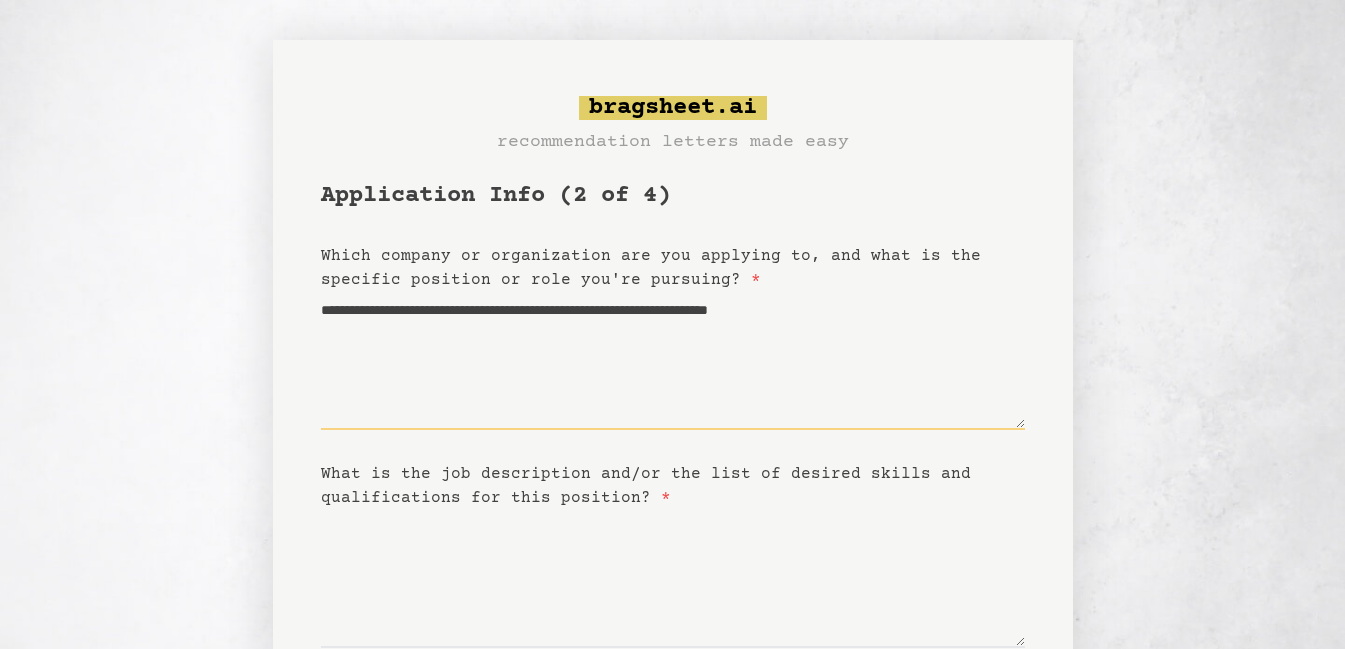 type on "**********" 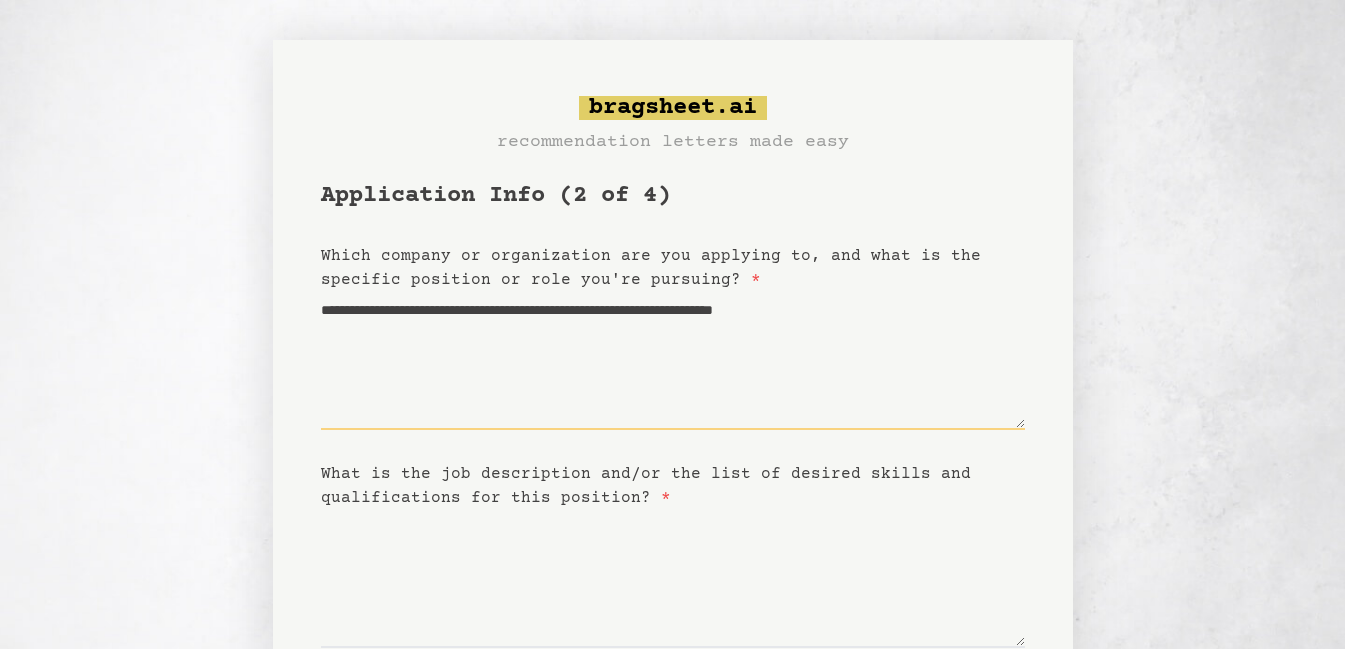 type on "**********" 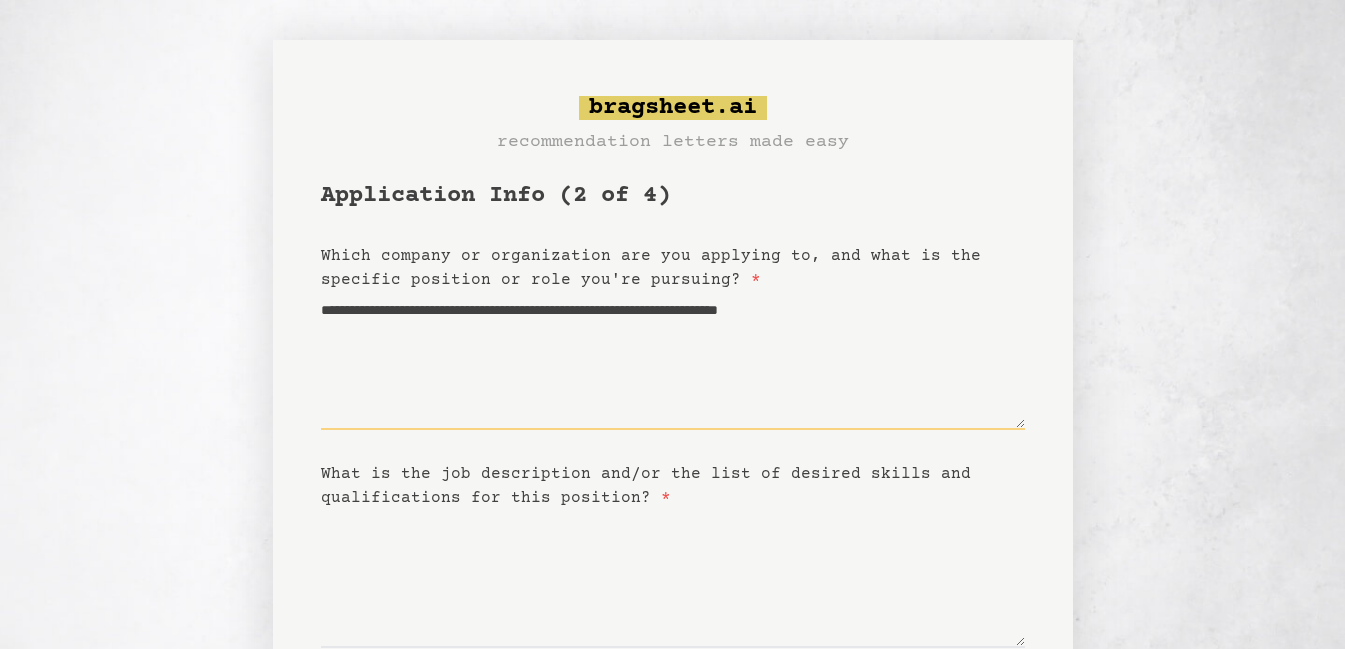 type 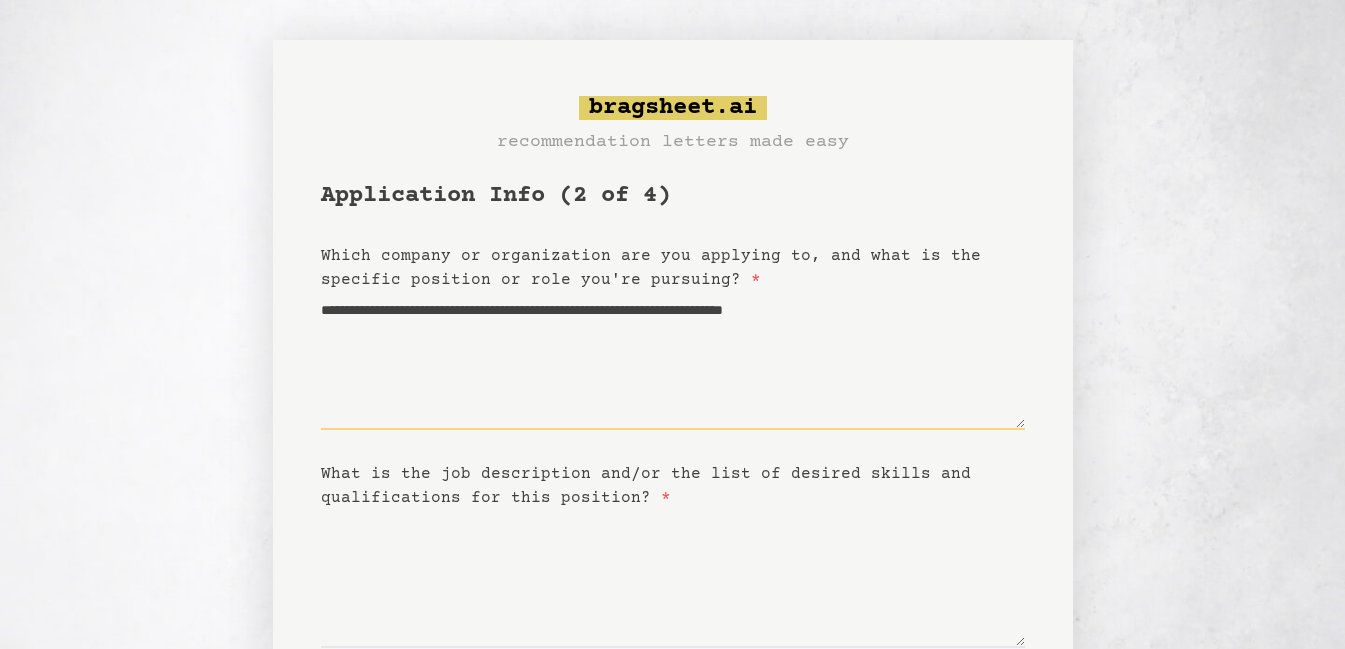 type on "**********" 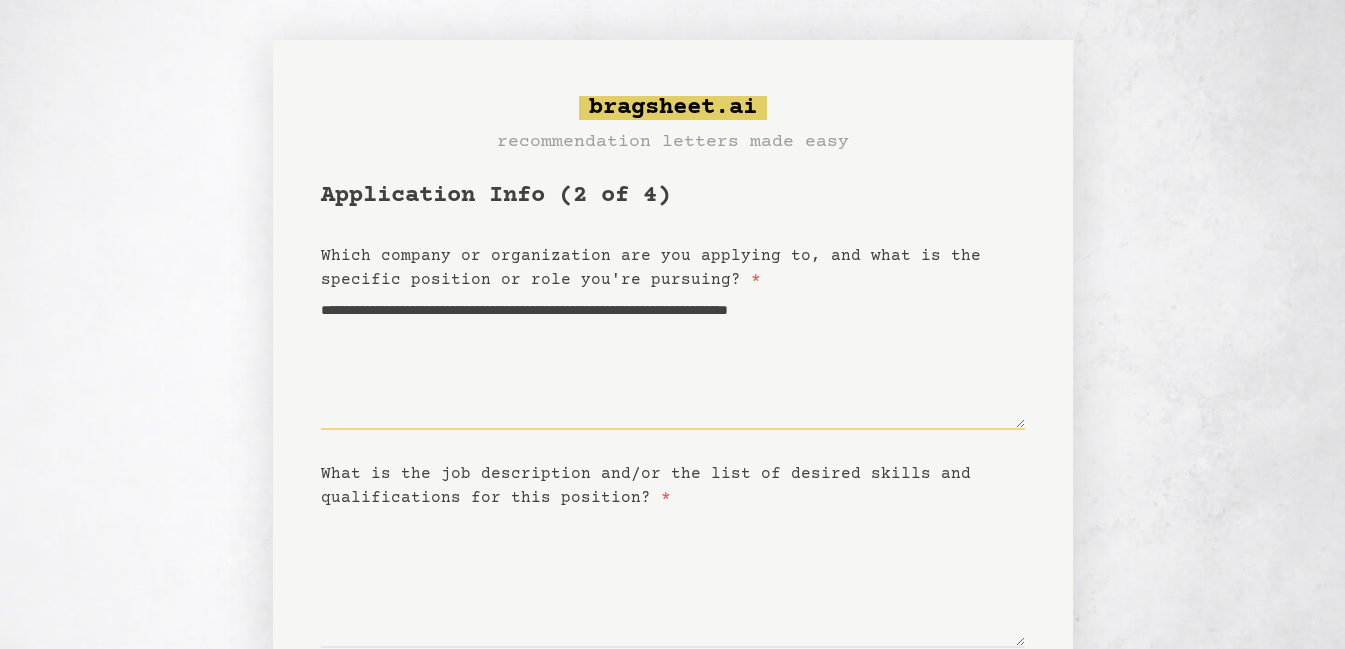 type on "**********" 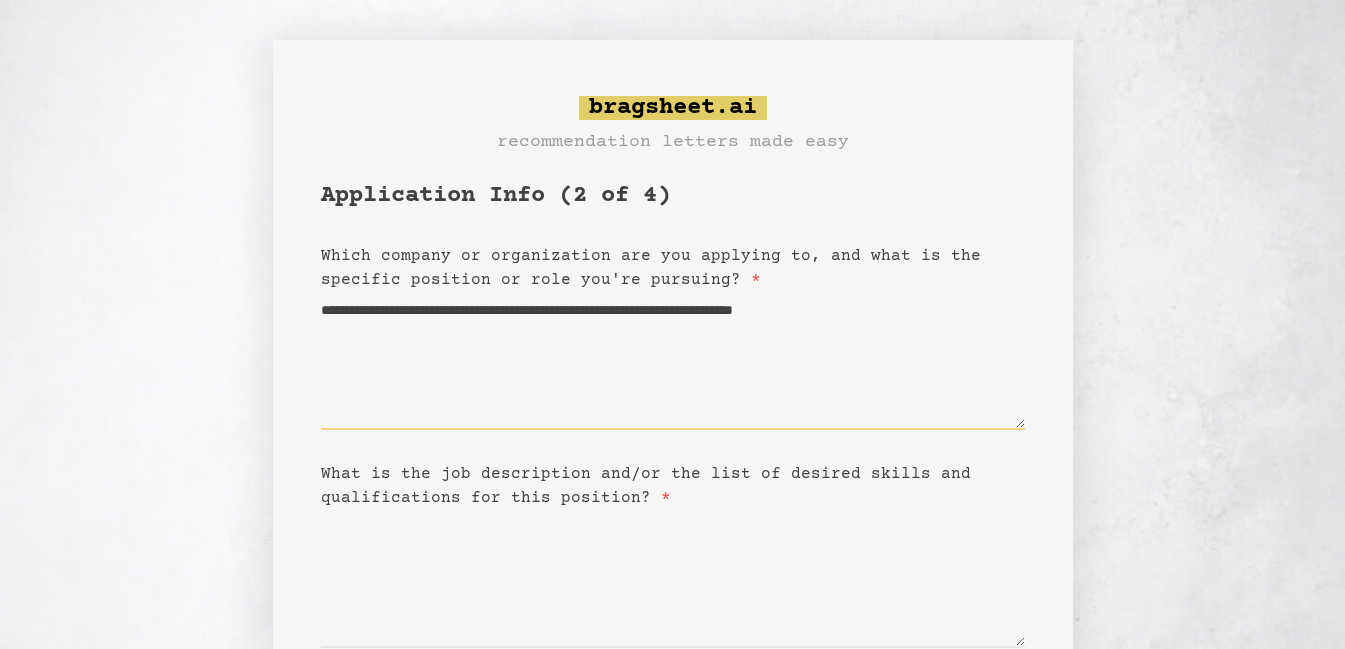 type on "**********" 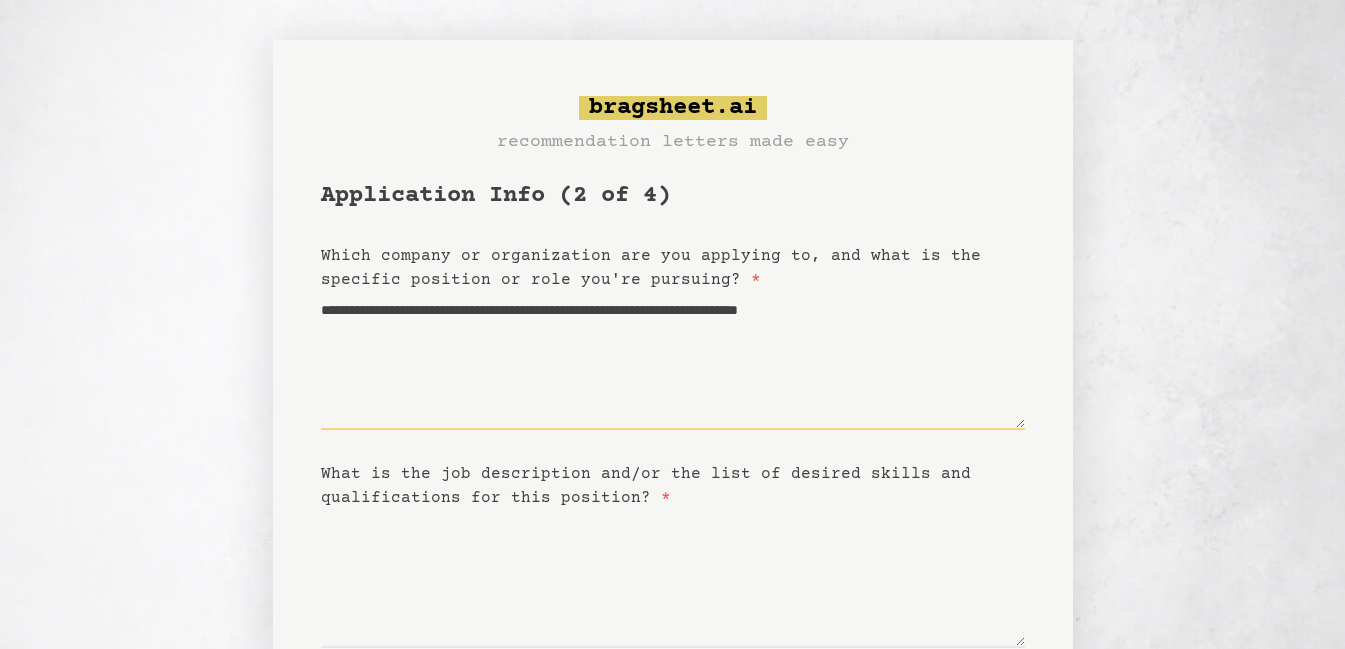 type on "**********" 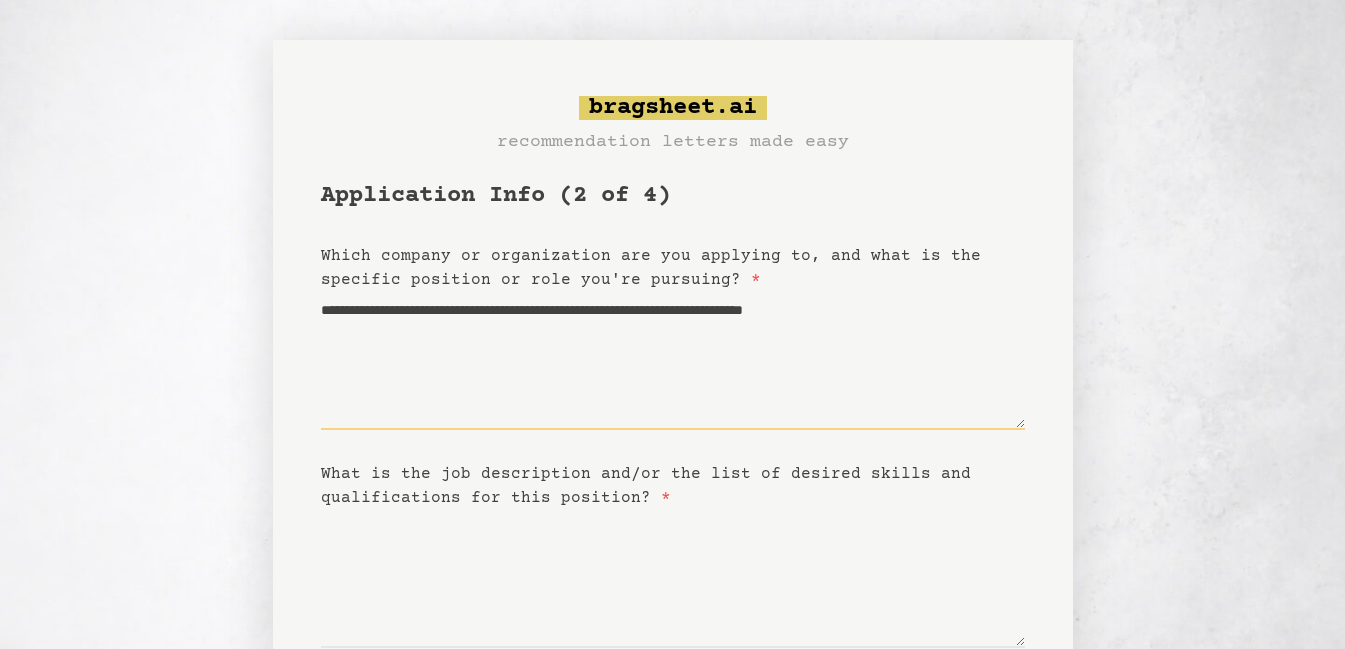 type on "**********" 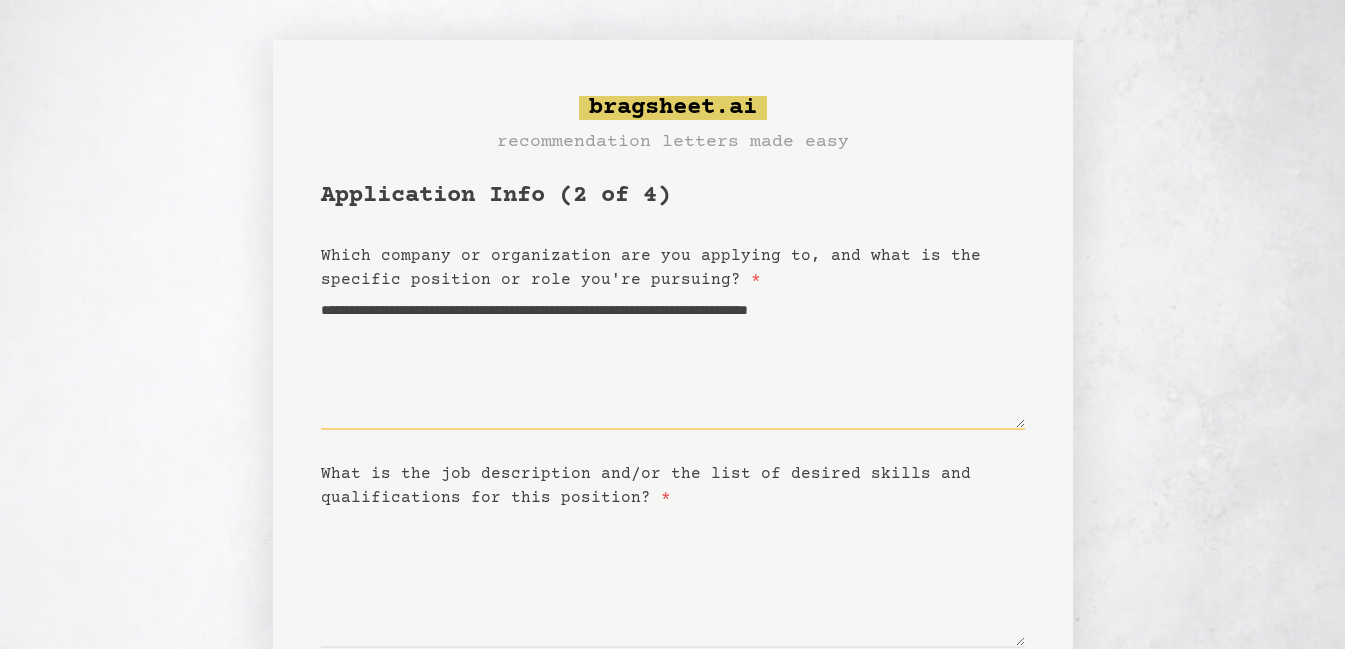 type on "**********" 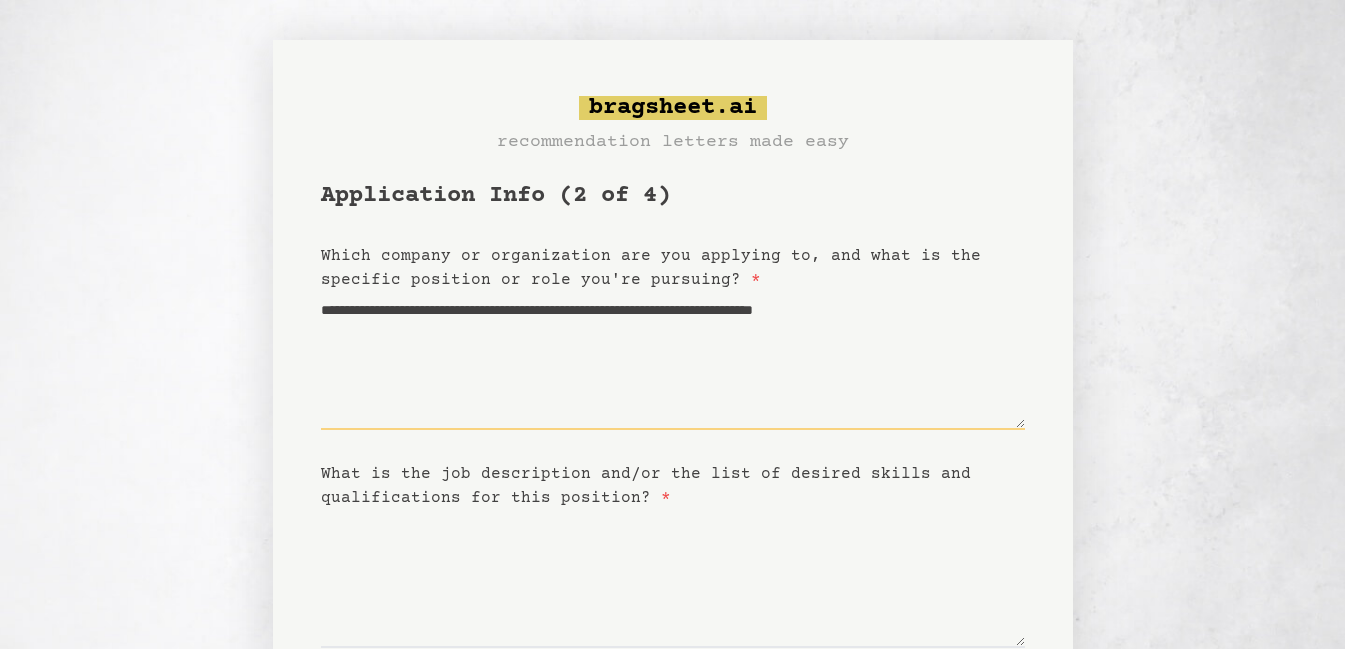 type on "**********" 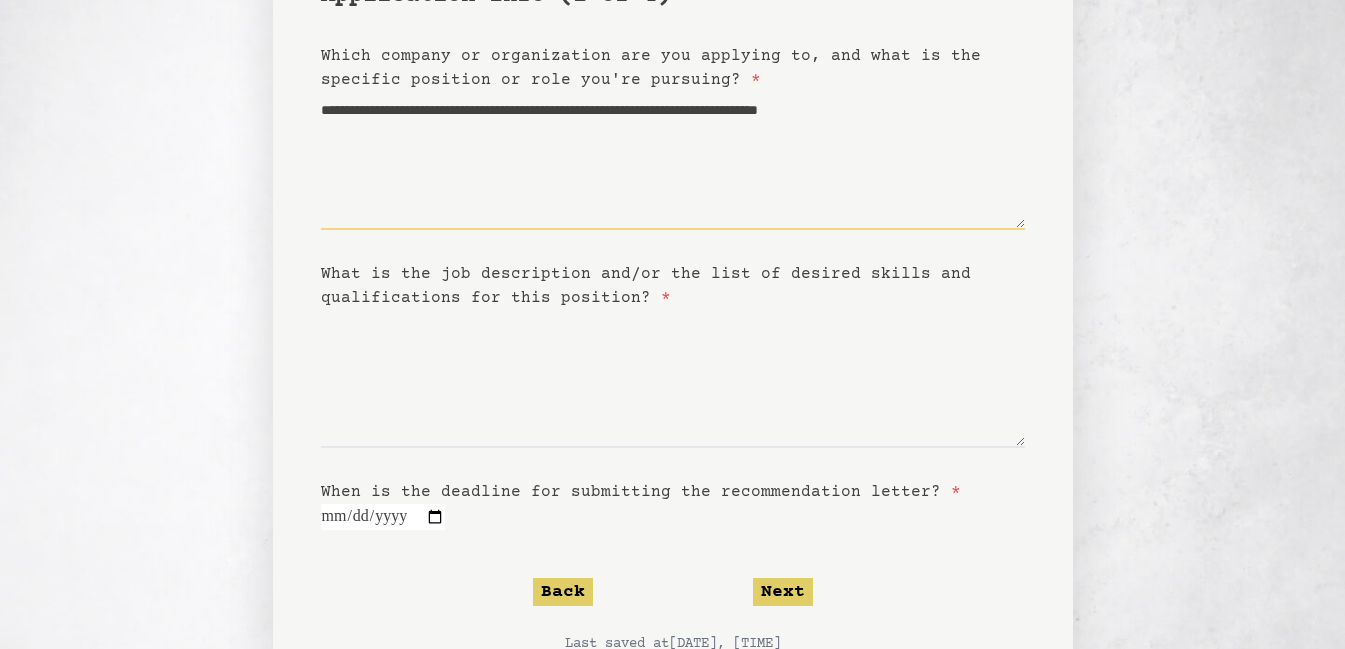 scroll, scrollTop: 277, scrollLeft: 0, axis: vertical 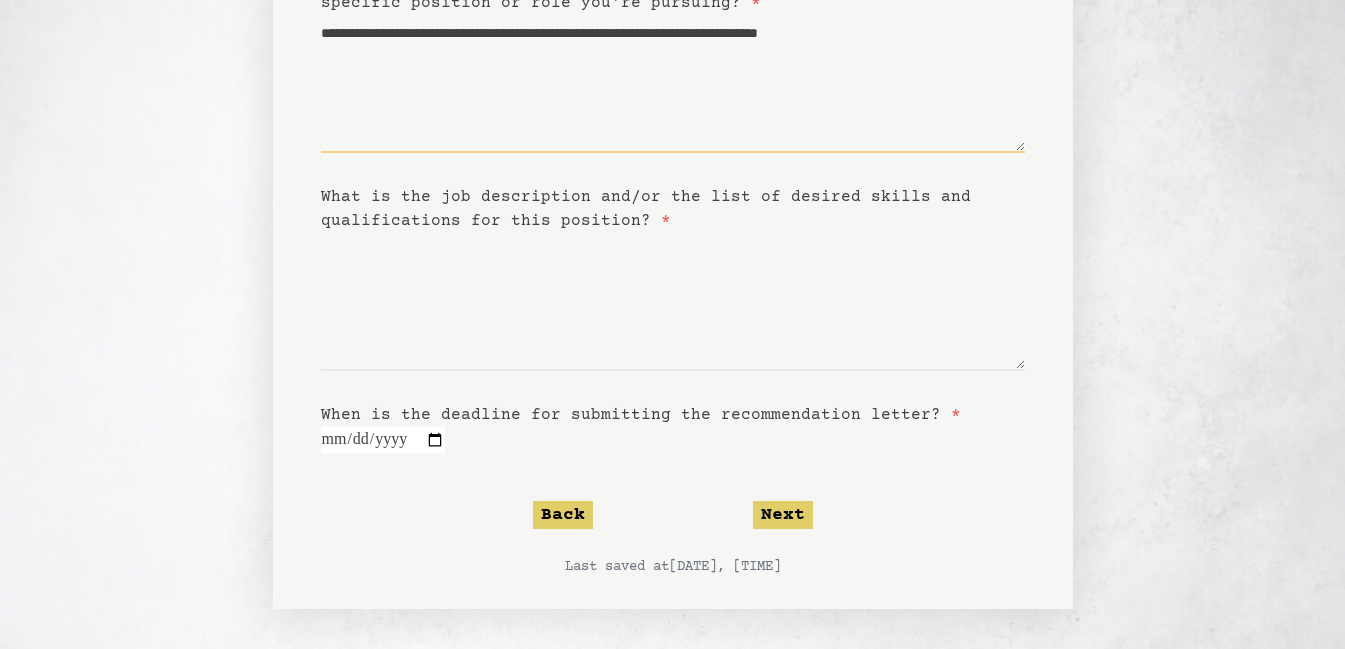 type on "**********" 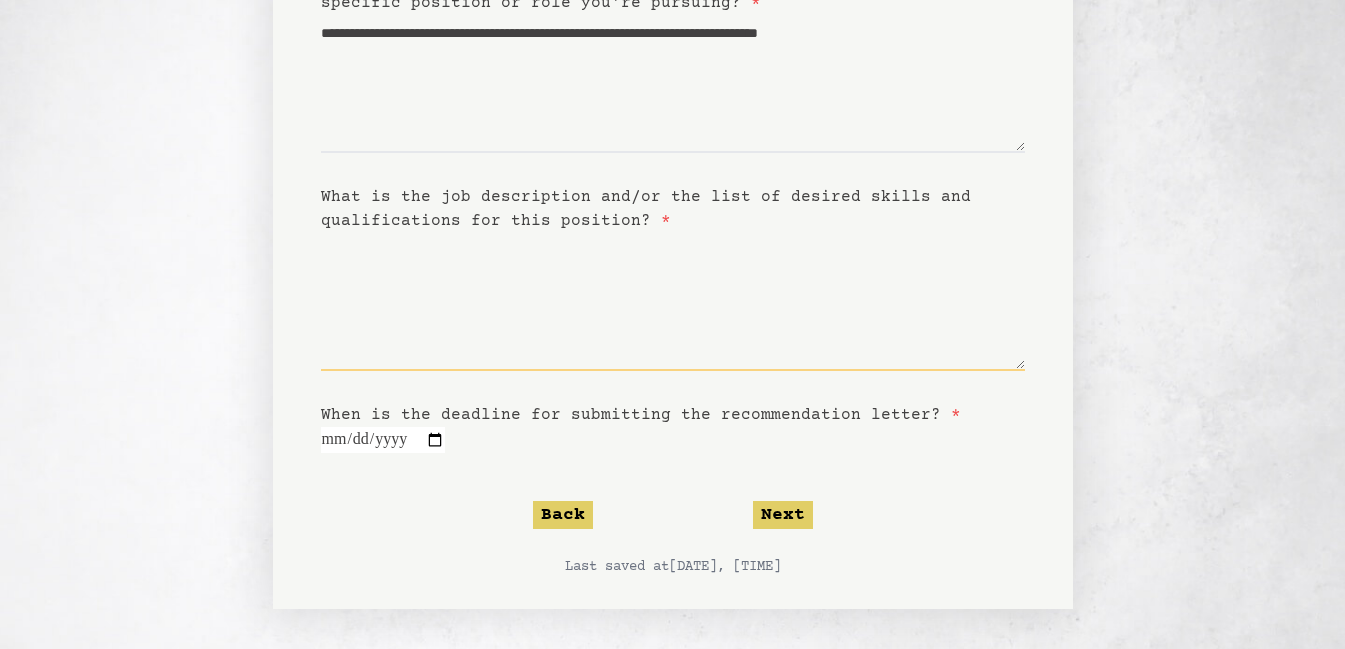click on "What is the job description and/or the list of desired skills
and qualifications for this position?   *" at bounding box center [673, 302] 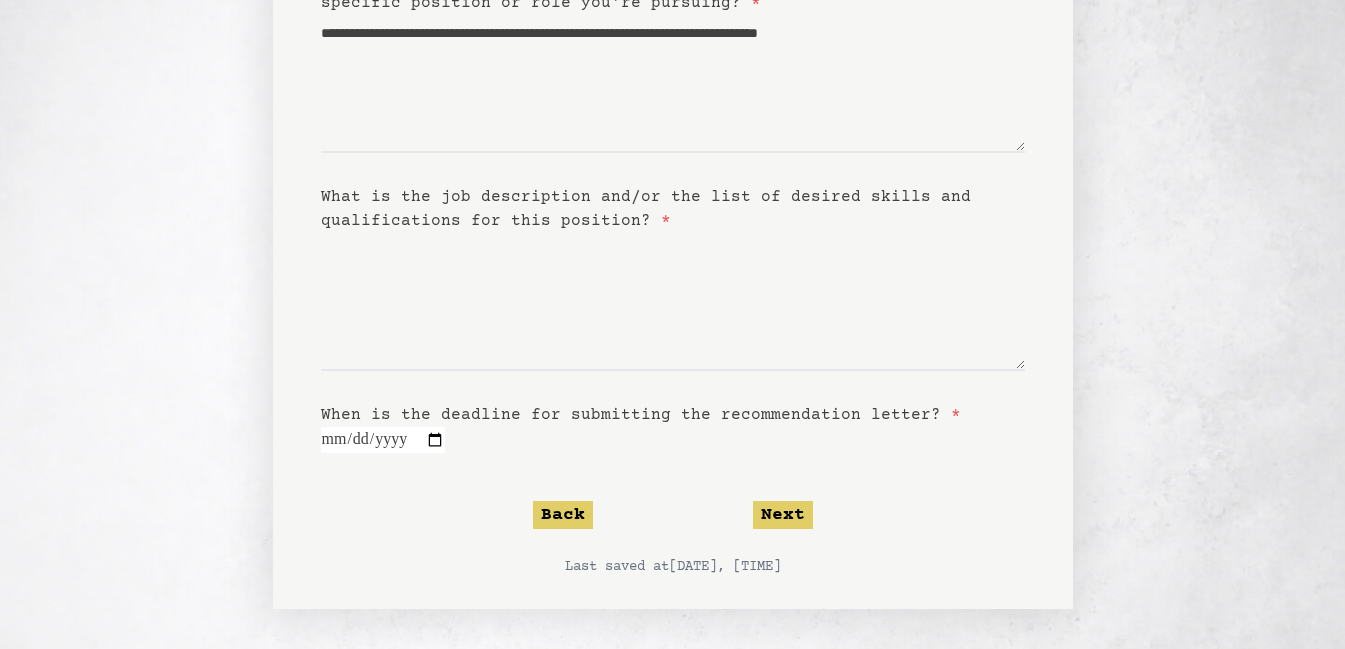 click on "What is the job description and/or the list of desired skills
and qualifications for this position?   *" at bounding box center [646, 209] 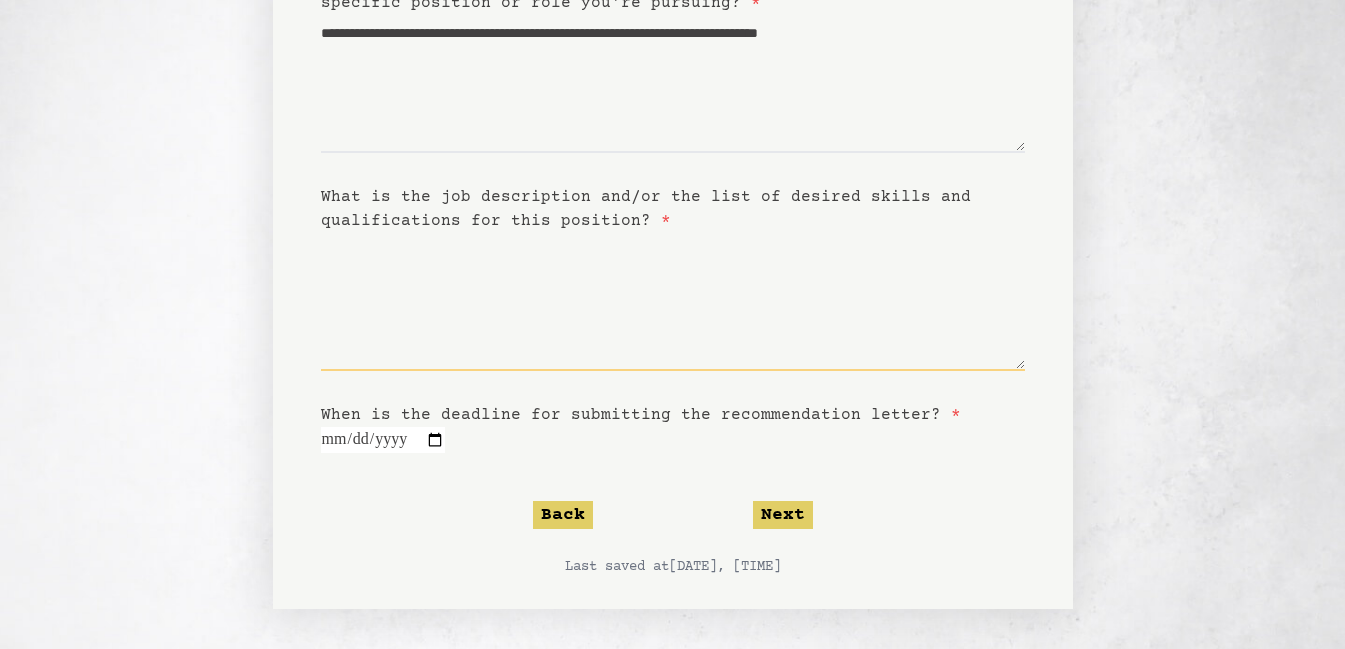 click on "What is the job description and/or the list of desired skills
and qualifications for this position?   *" at bounding box center (673, 302) 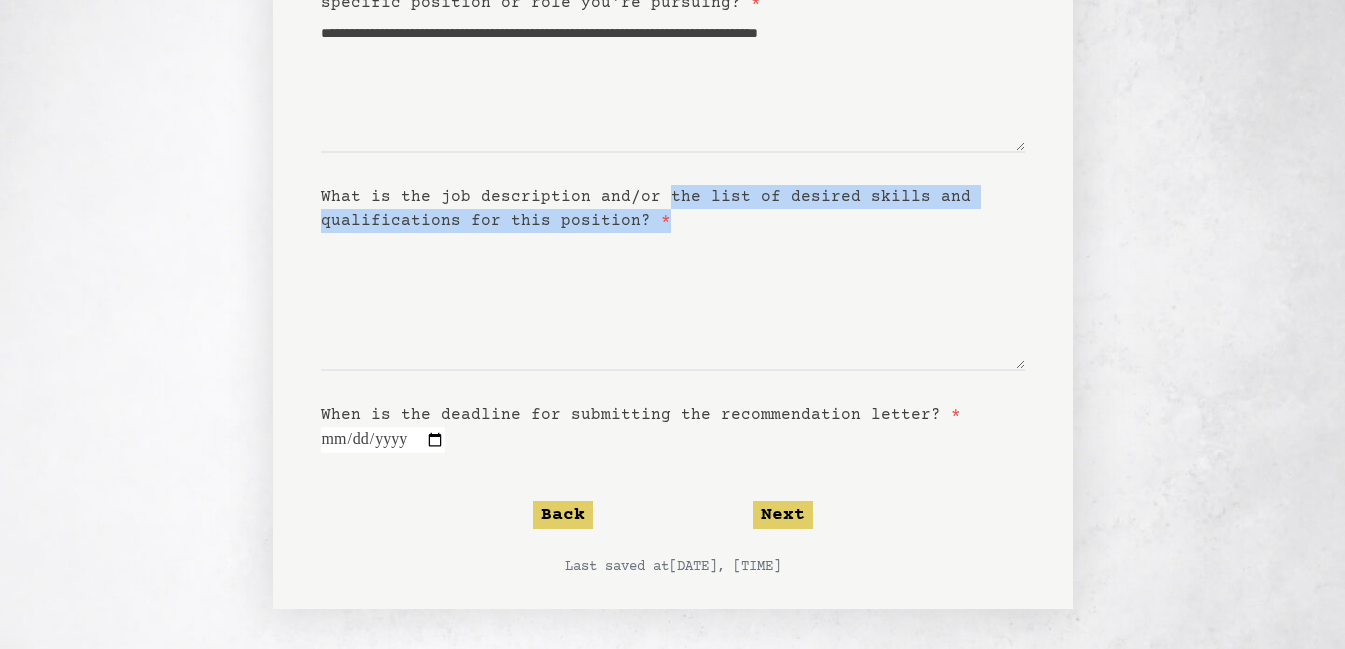 drag, startPoint x: 671, startPoint y: 193, endPoint x: 980, endPoint y: 219, distance: 310.09192 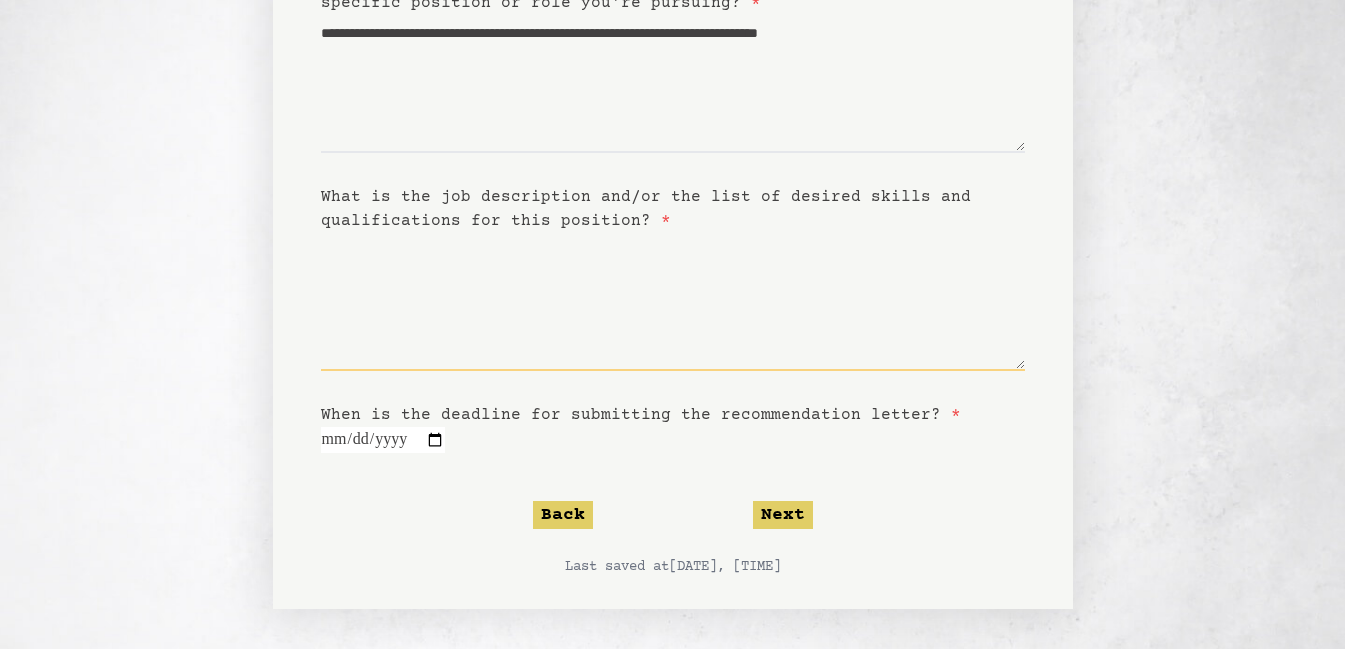 click on "What is the job description and/or the list of desired skills
and qualifications for this position?   *" at bounding box center [673, 302] 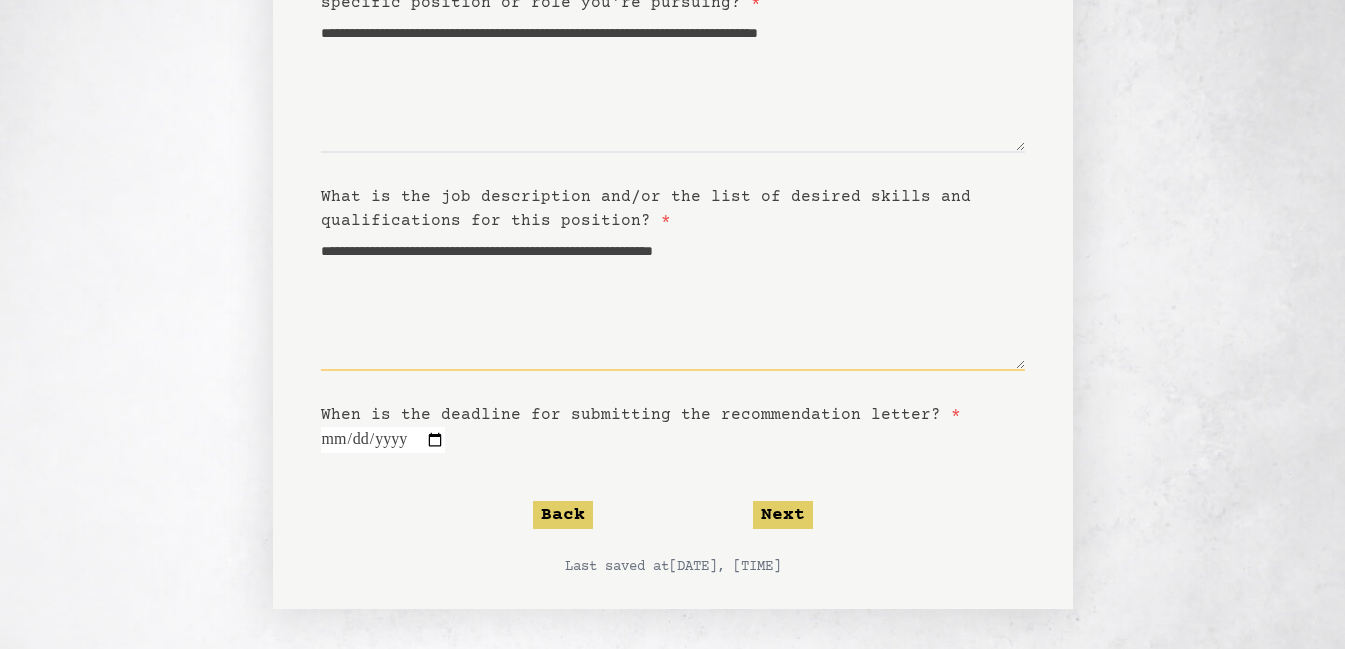 click on "**********" at bounding box center [673, 302] 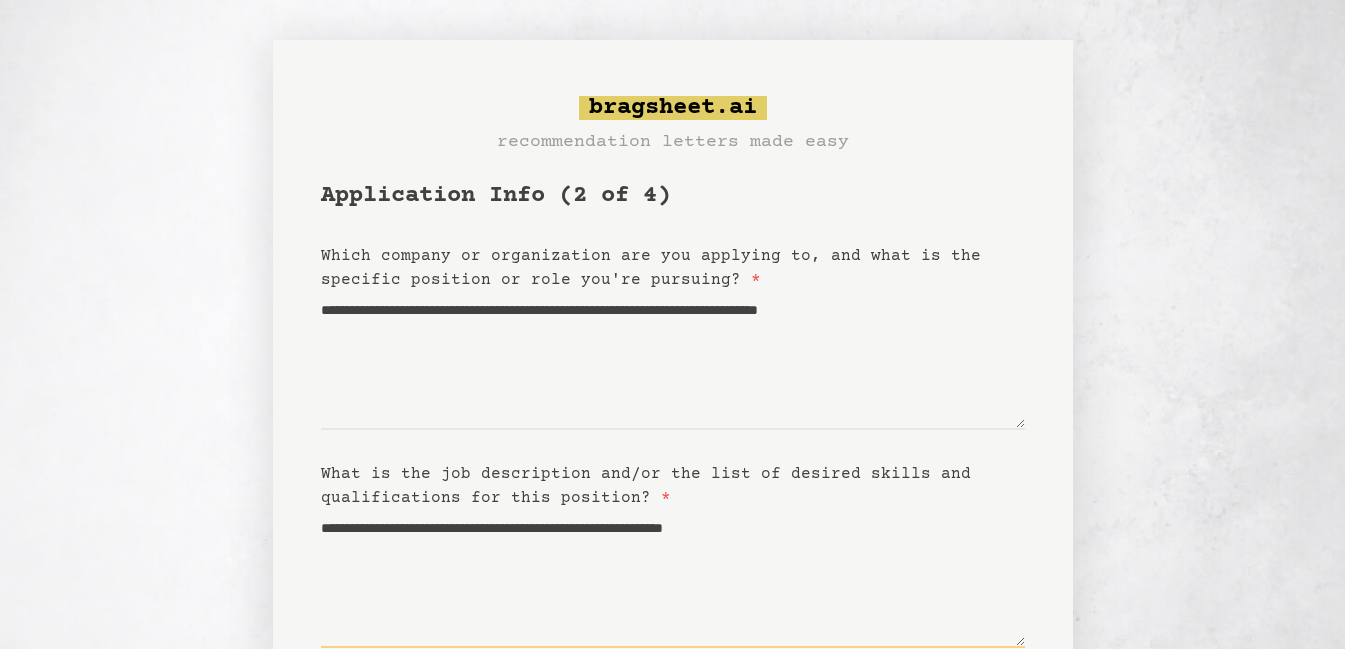 scroll, scrollTop: 277, scrollLeft: 0, axis: vertical 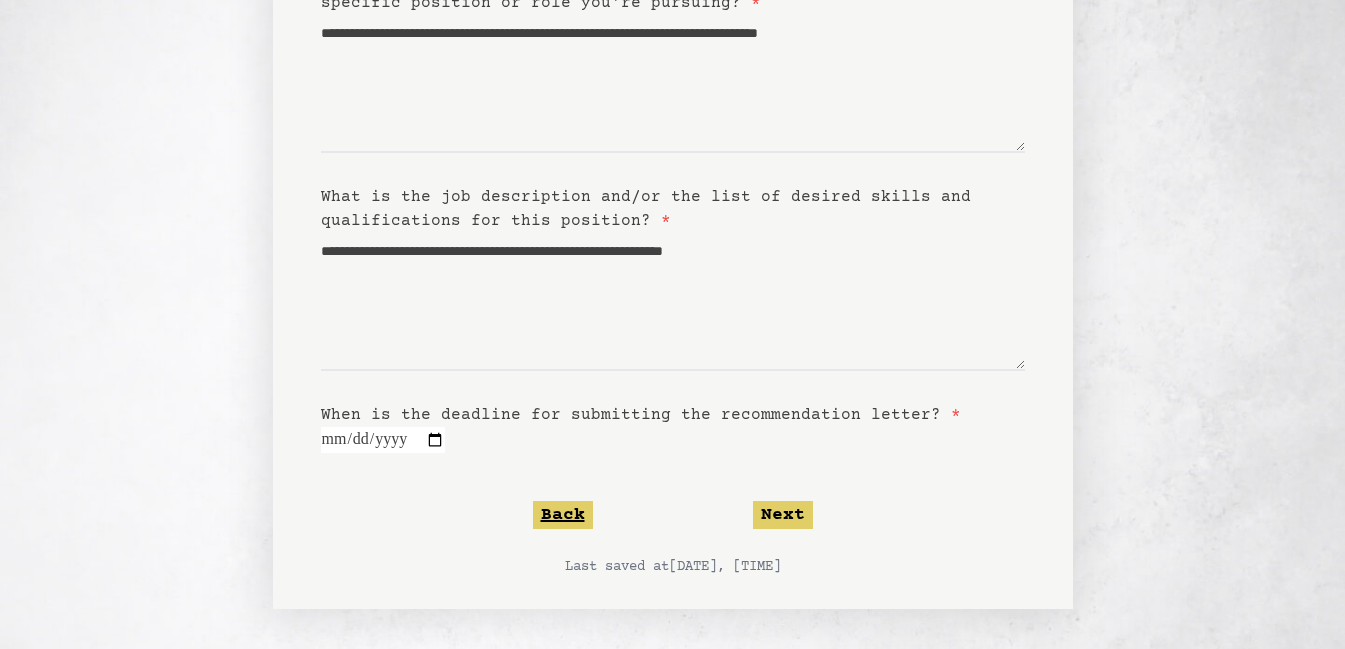 click on "Back" at bounding box center (563, 515) 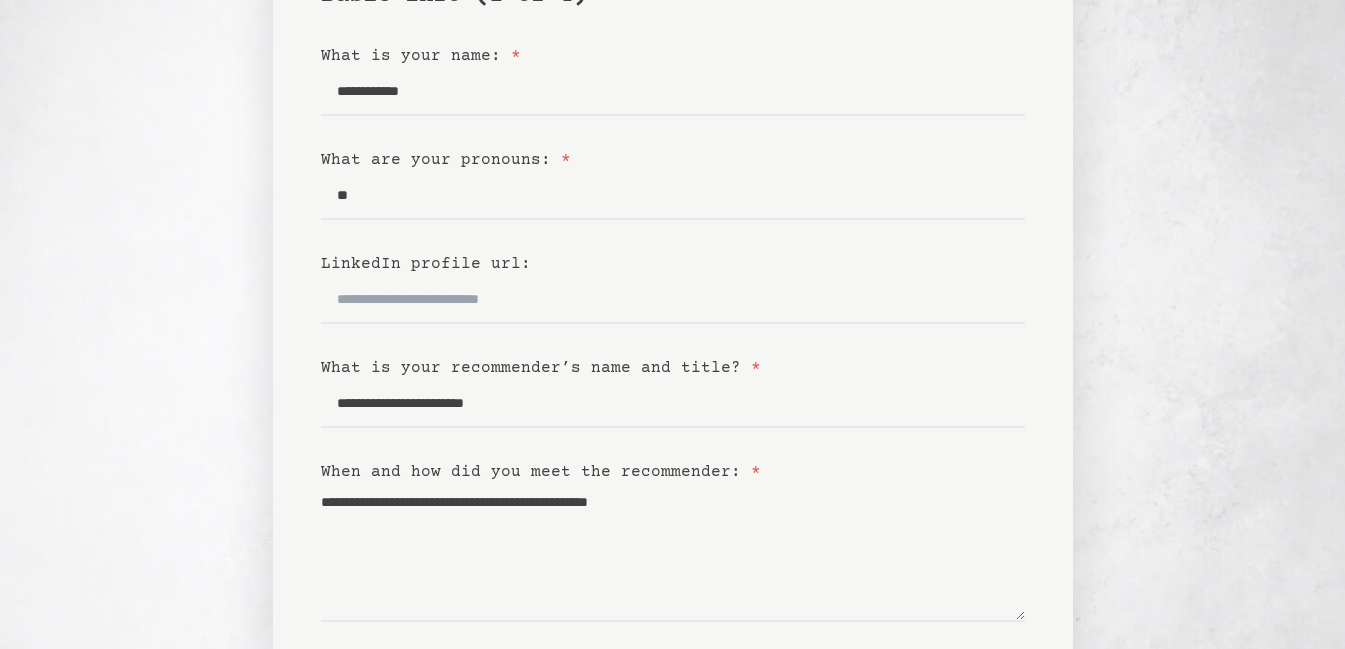 scroll, scrollTop: 300, scrollLeft: 0, axis: vertical 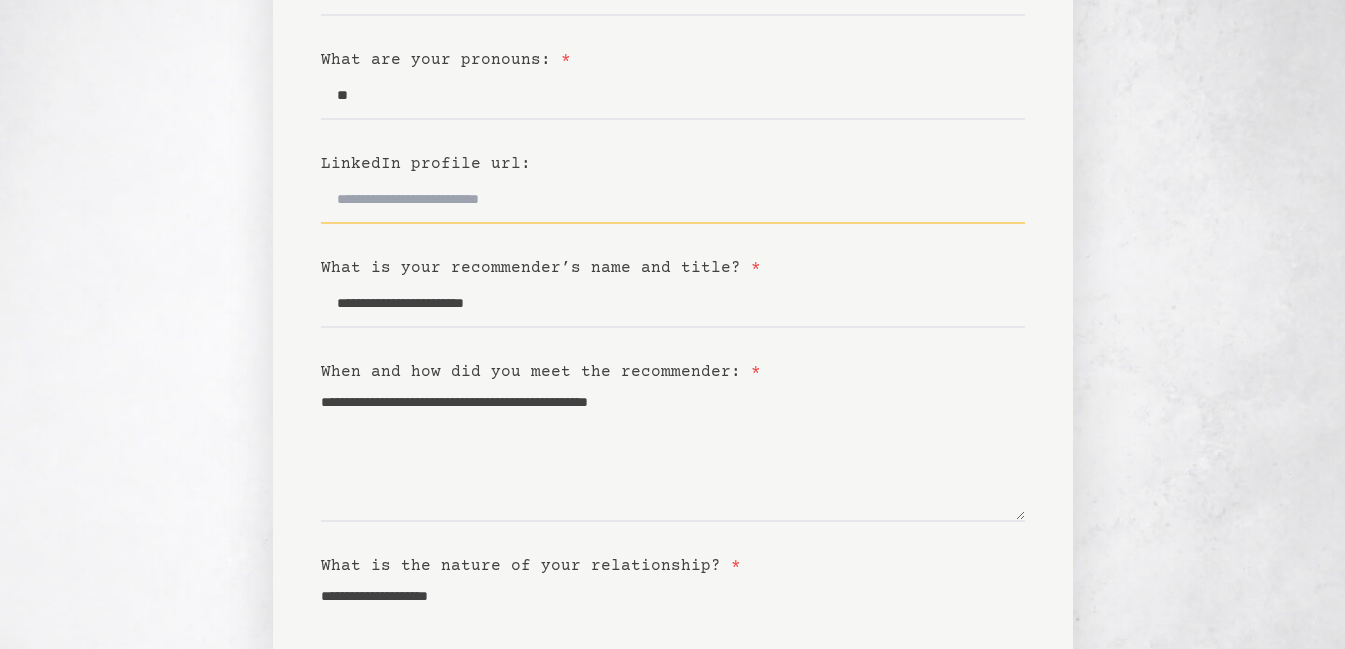 click on "LinkedIn profile url:" at bounding box center (673, 200) 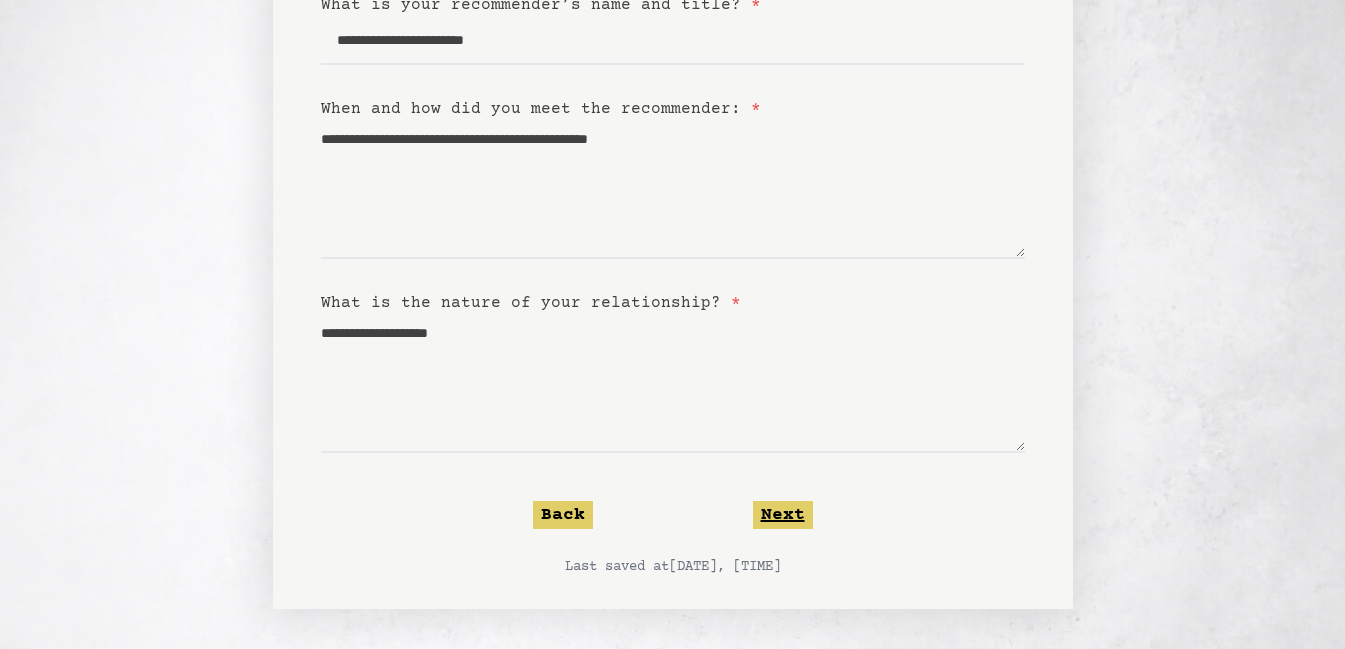click on "Next" 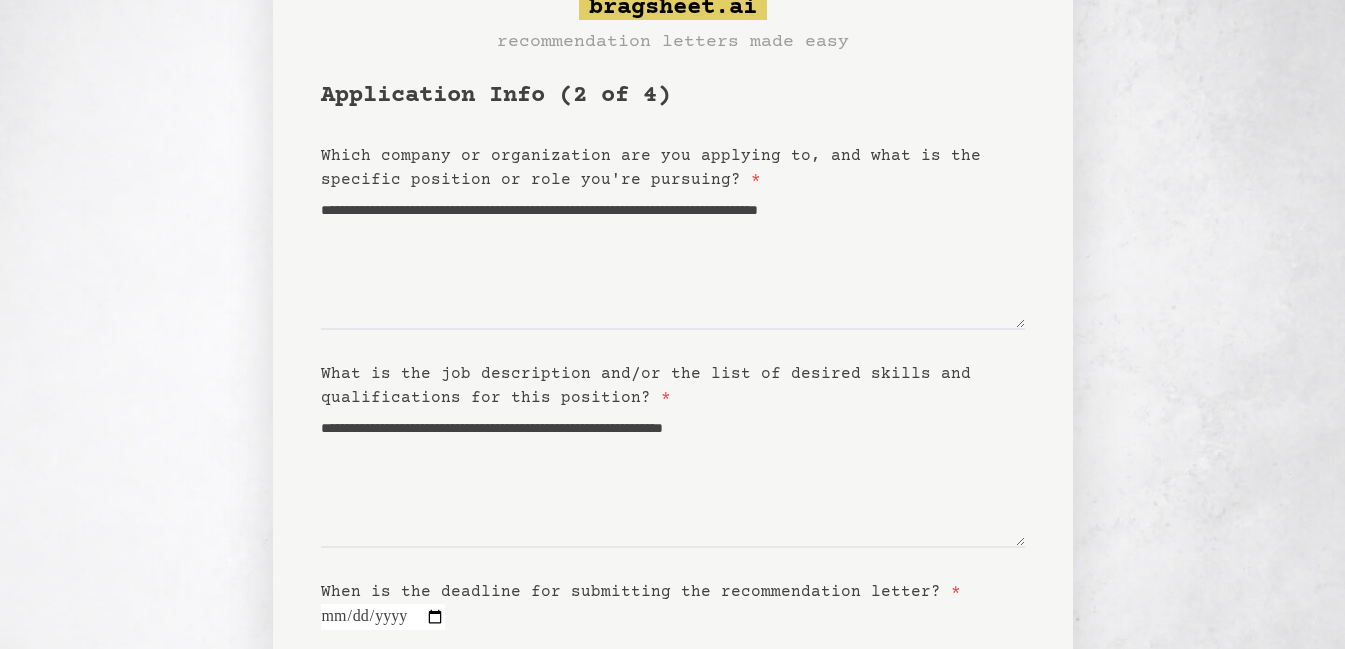 scroll, scrollTop: 200, scrollLeft: 0, axis: vertical 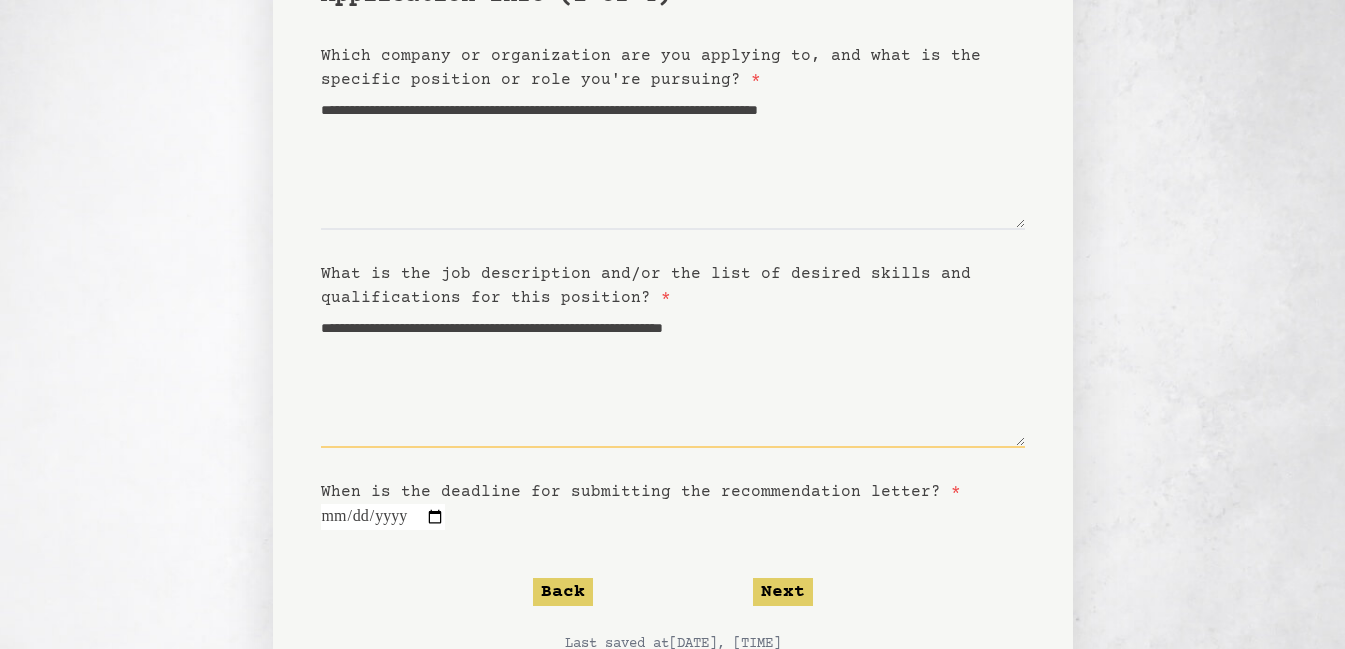 click on "**********" at bounding box center [673, 379] 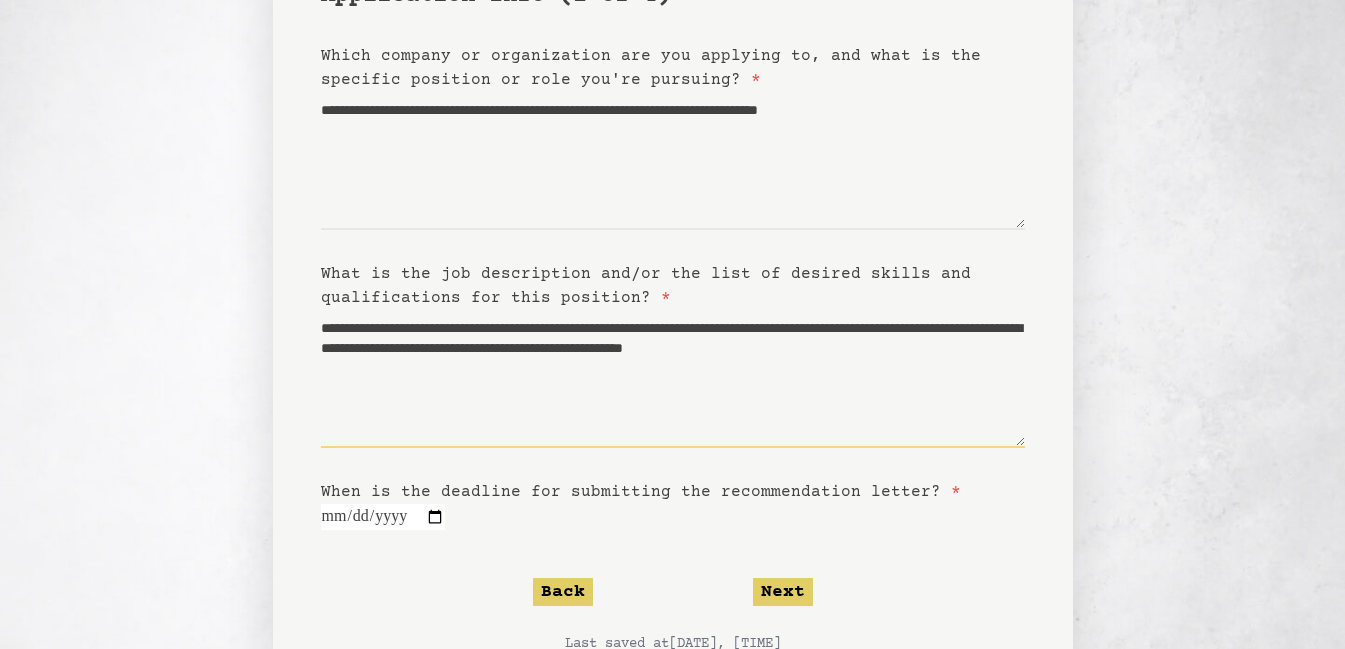 scroll, scrollTop: 277, scrollLeft: 0, axis: vertical 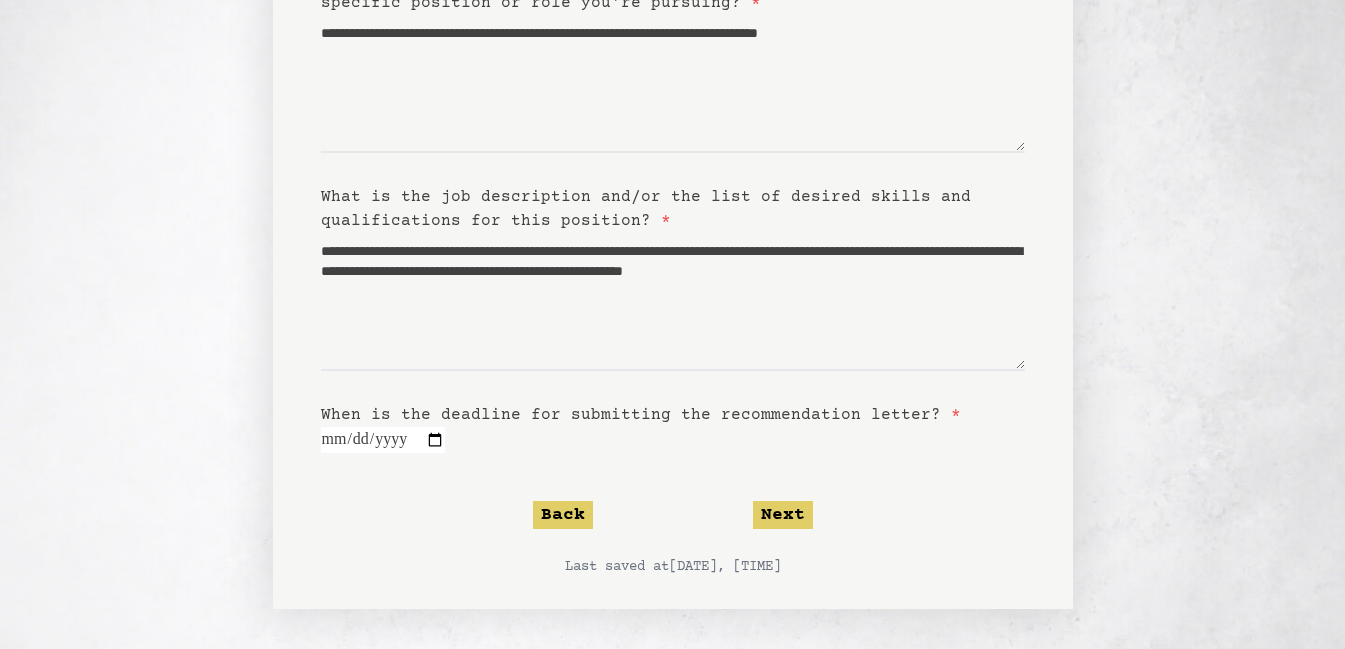 click at bounding box center (383, 440) 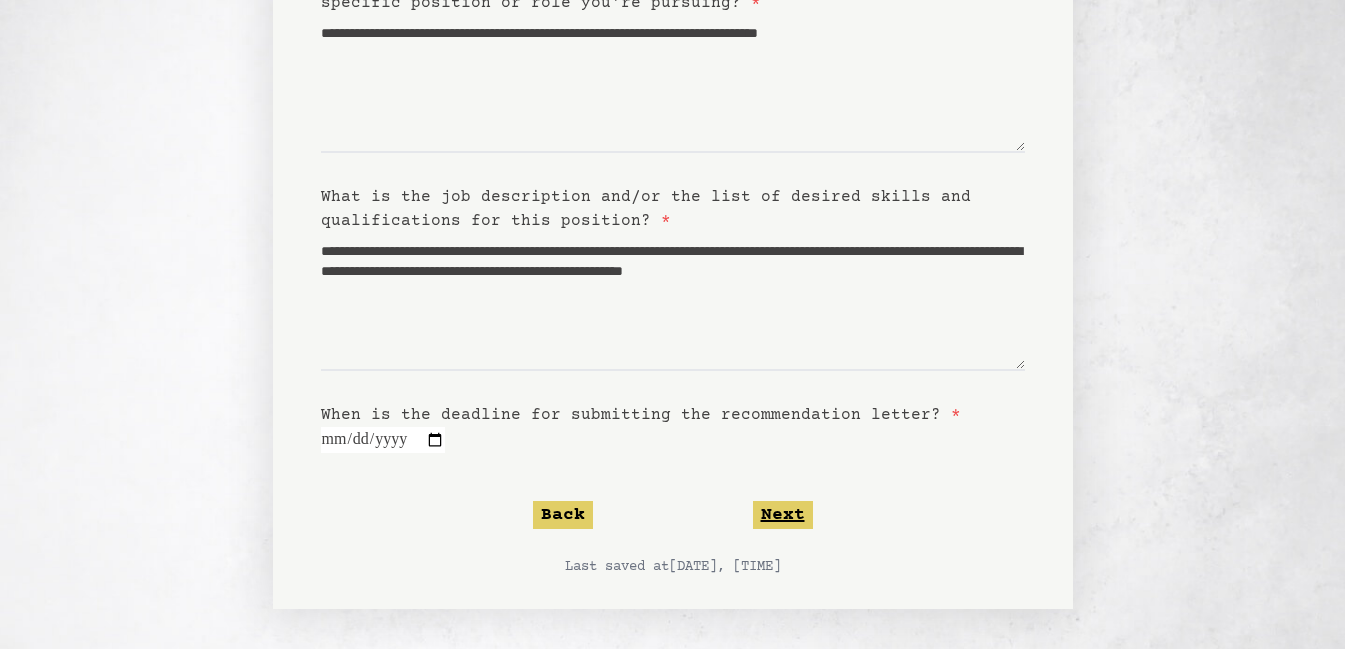 click on "**********" at bounding box center [673, 240] 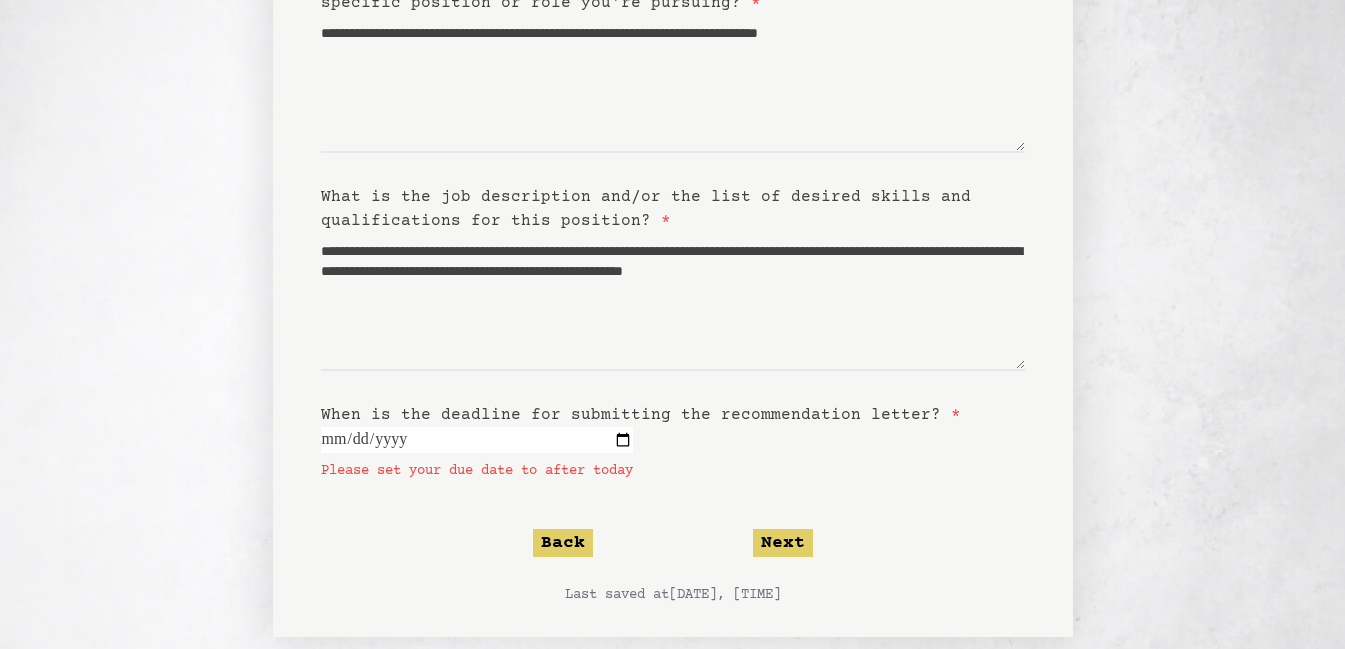 click on "**********" at bounding box center [477, 440] 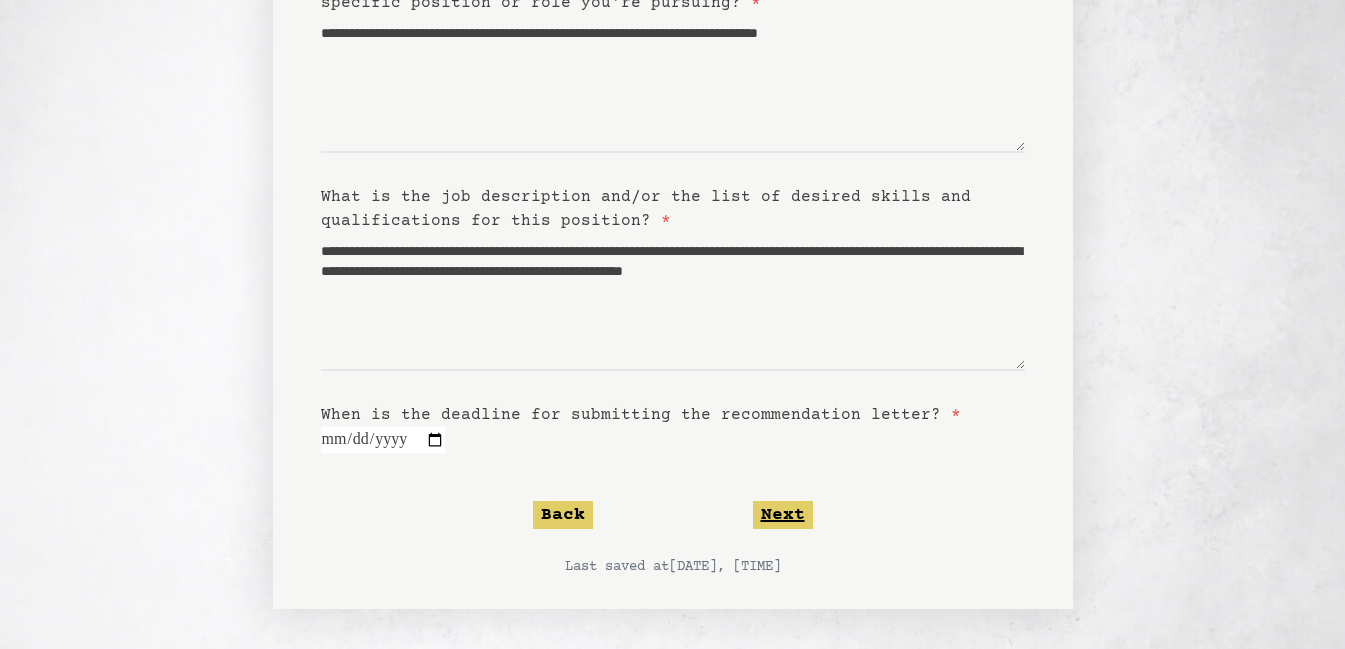 click on "Next" 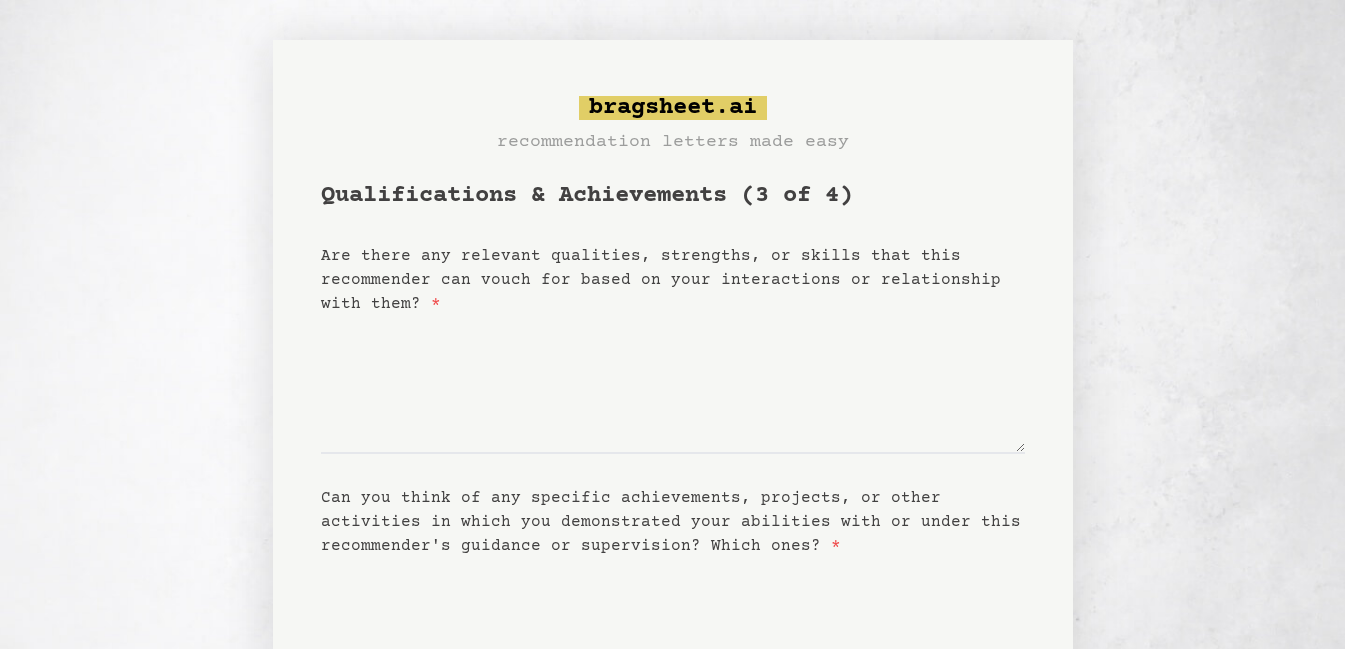 click on "Are there any relevant qualities, strengths, or skills that this
recommender can vouch for based on your interactions or
relationship with them?   *" at bounding box center (673, 280) 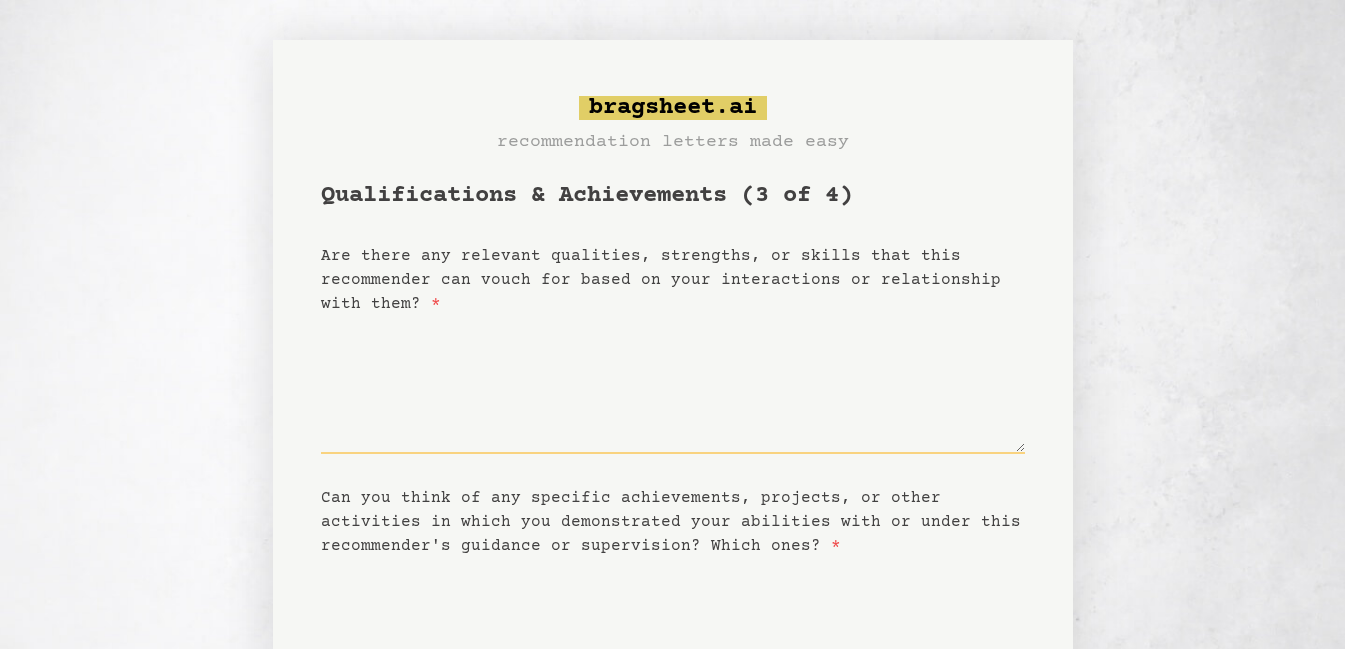 click on "Are there any relevant qualities, strengths, or skills that this
recommender can vouch for based on your interactions or
relationship with them?   *" at bounding box center [673, 385] 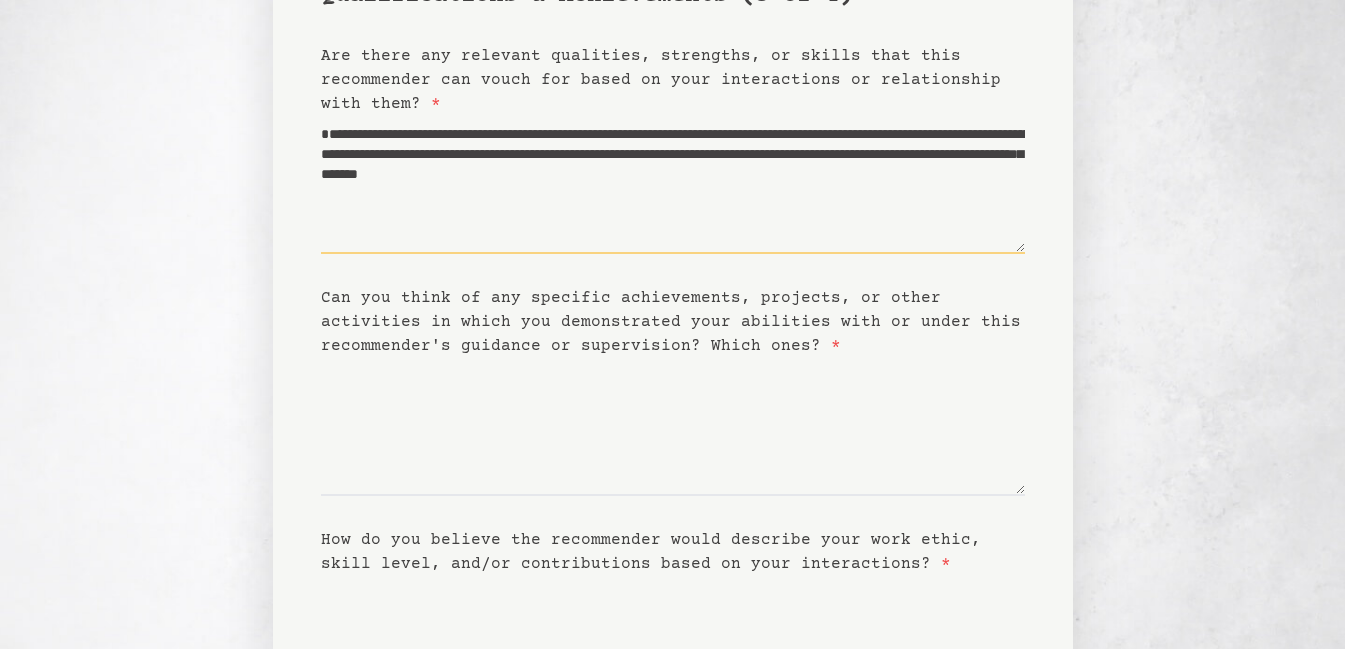 scroll, scrollTop: 300, scrollLeft: 0, axis: vertical 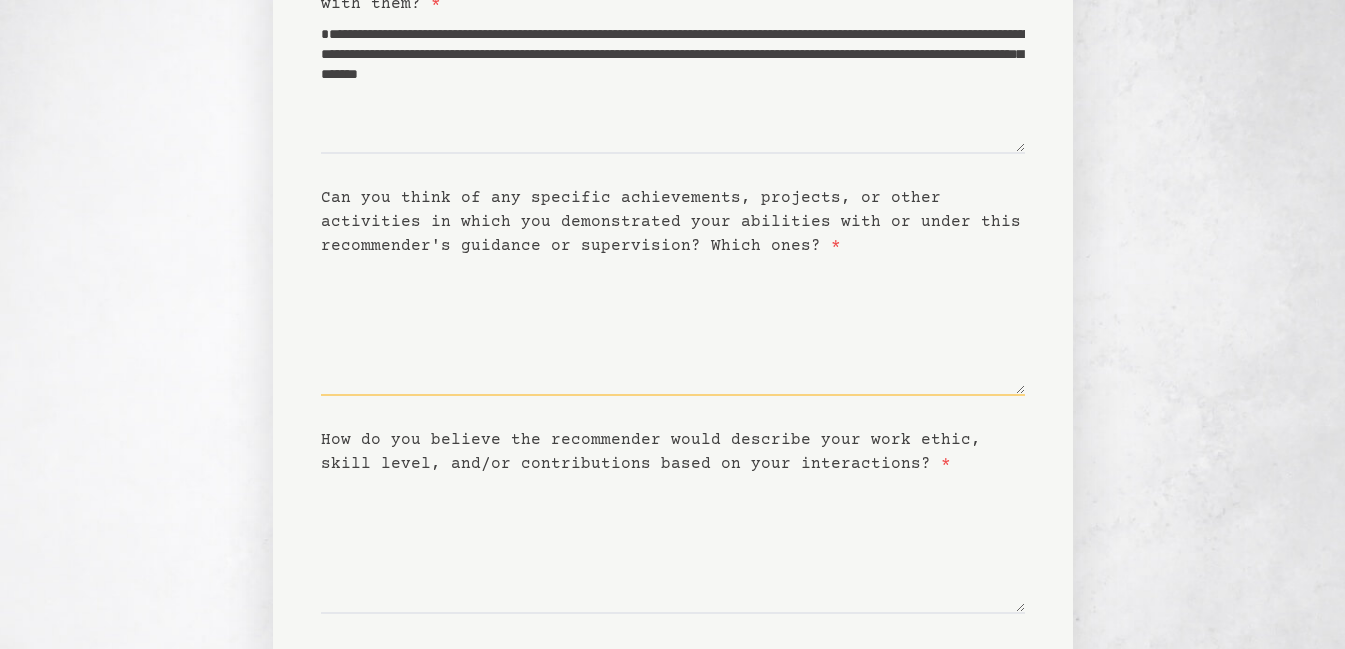 click on "Can you think of any specific achievements, projects, or other
activities in which you demonstrated your abilities with or
under this recommender's guidance or supervision? Which ones?   *" at bounding box center (673, 327) 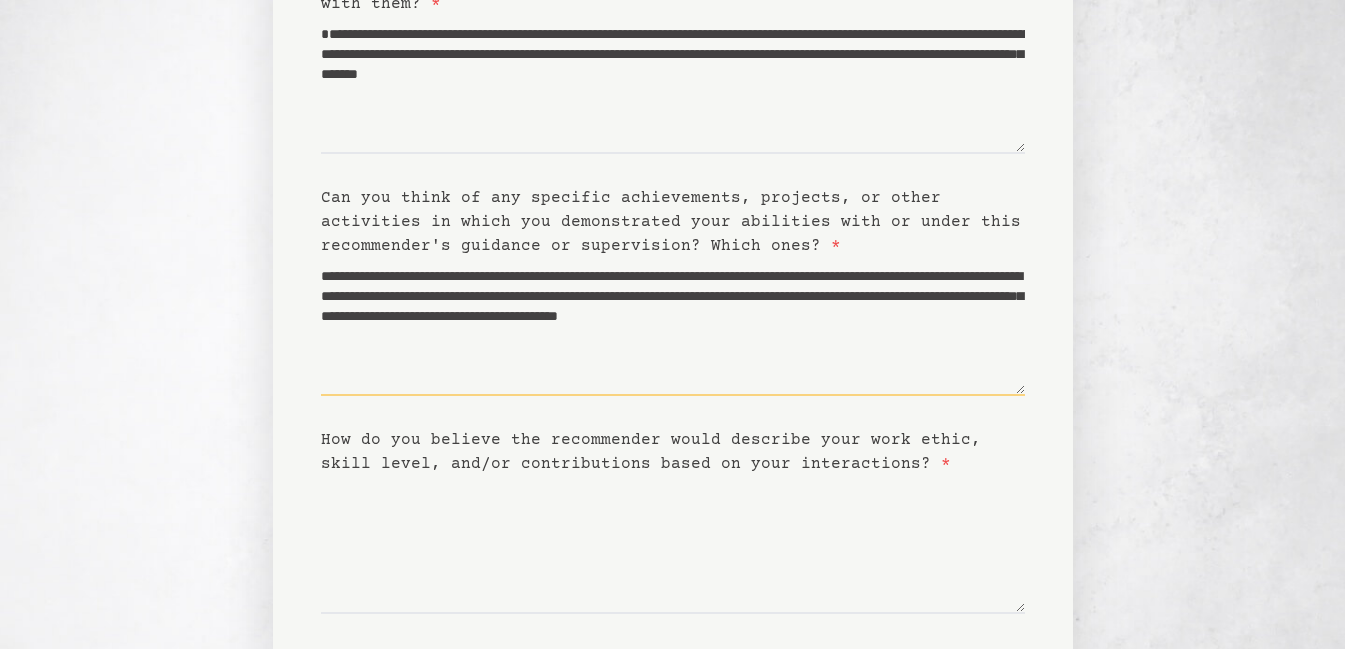 scroll, scrollTop: 461, scrollLeft: 0, axis: vertical 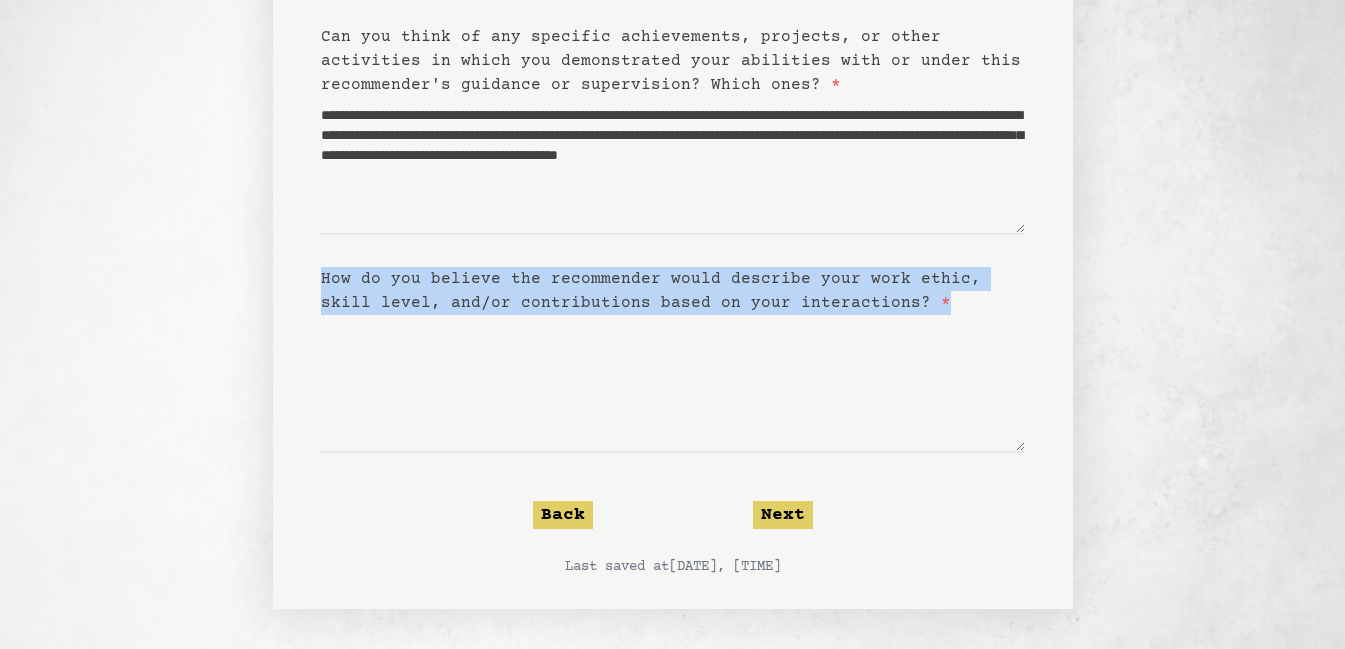 drag, startPoint x: 320, startPoint y: 275, endPoint x: 964, endPoint y: 305, distance: 644.69836 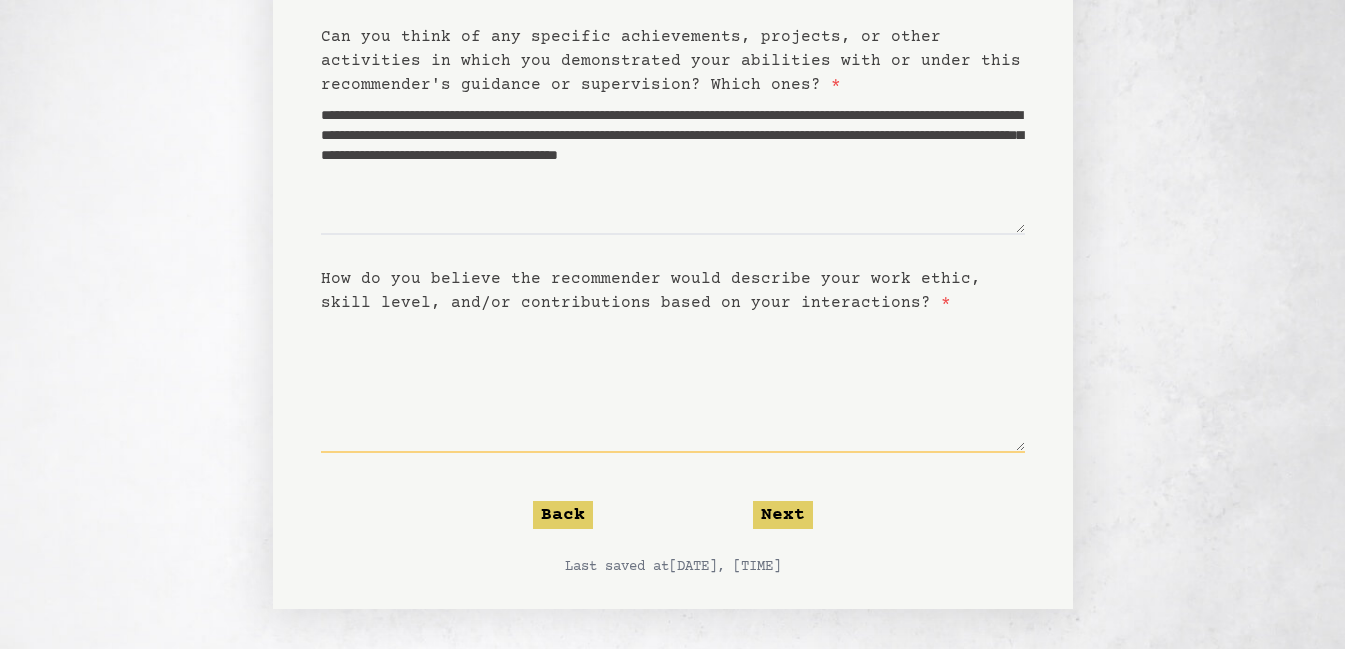click on "How do you believe the recommender would describe your work
ethic, skill level, and/or contributions based on your
interactions?   *" at bounding box center (673, 384) 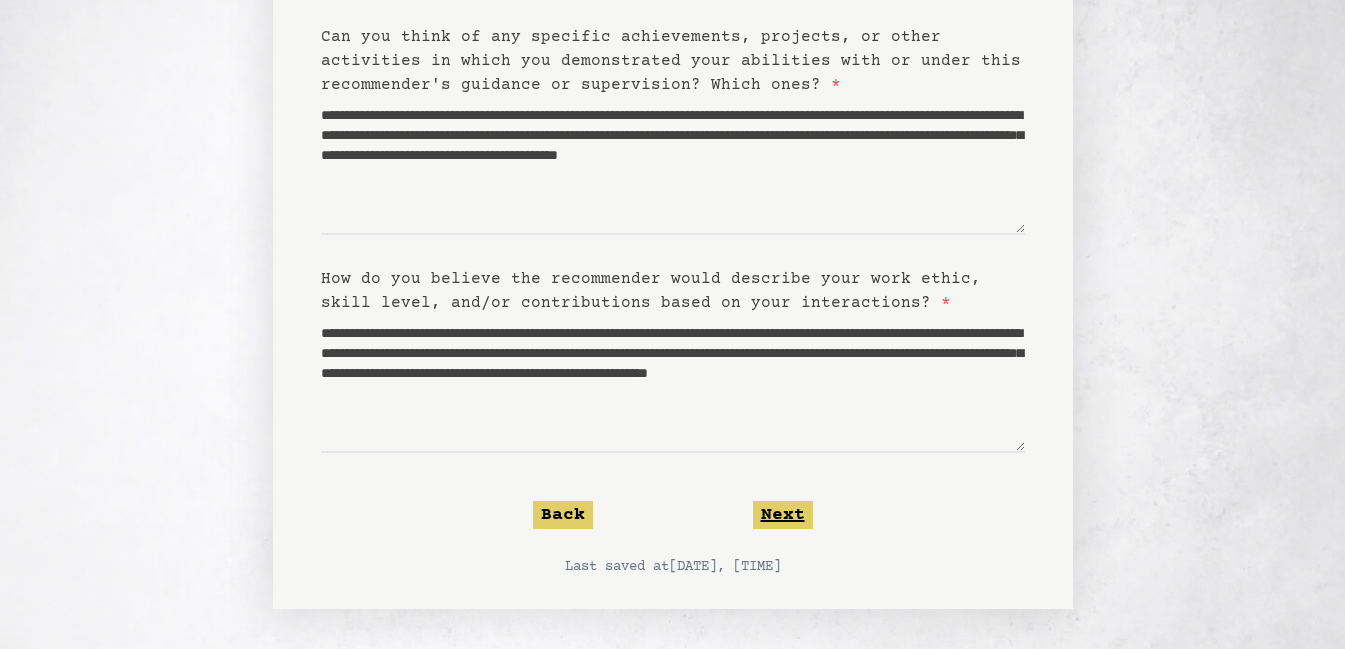 click on "Next" 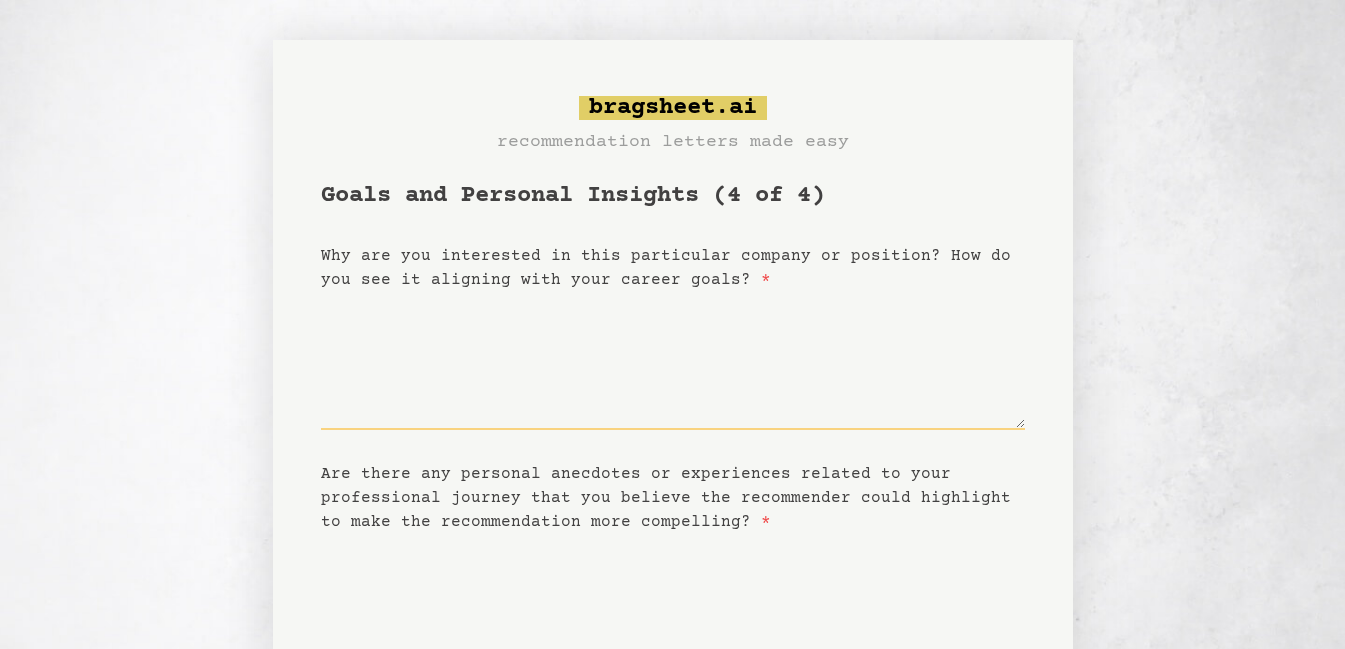 click on "Why are you interested in this particular company or position?
How do you see it aligning with your career goals?   *" at bounding box center (673, 361) 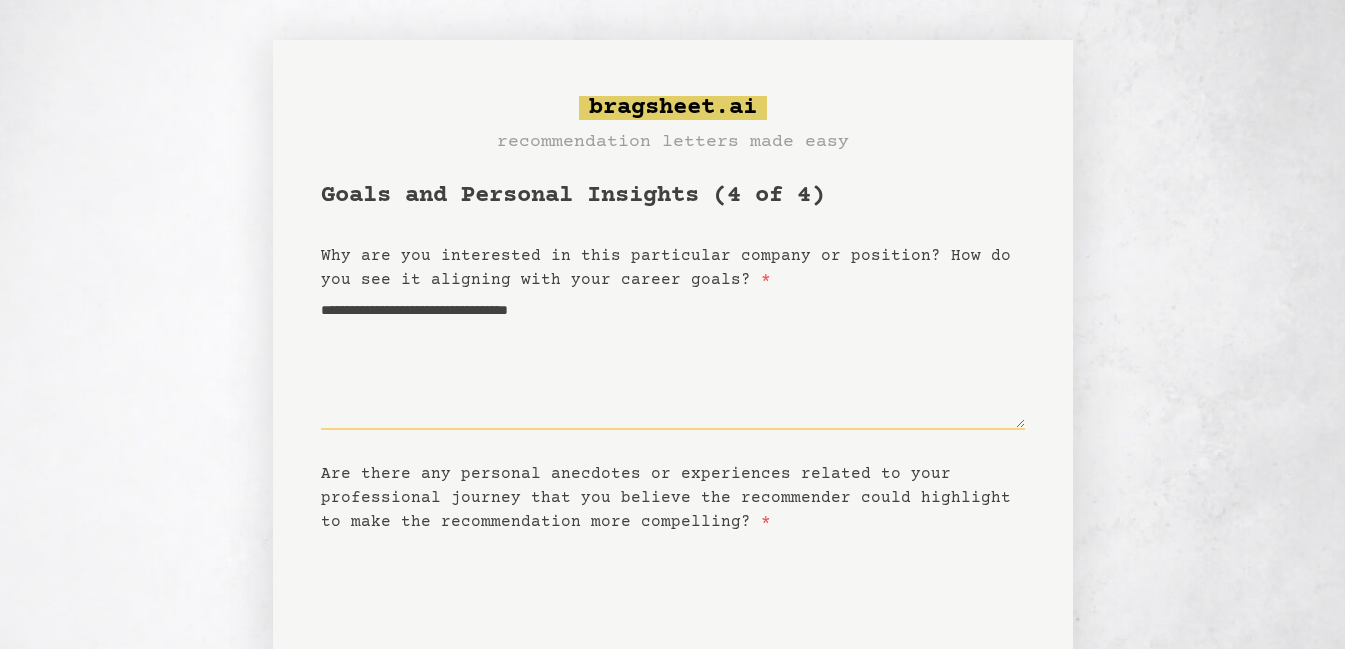 click on "**********" at bounding box center [673, 361] 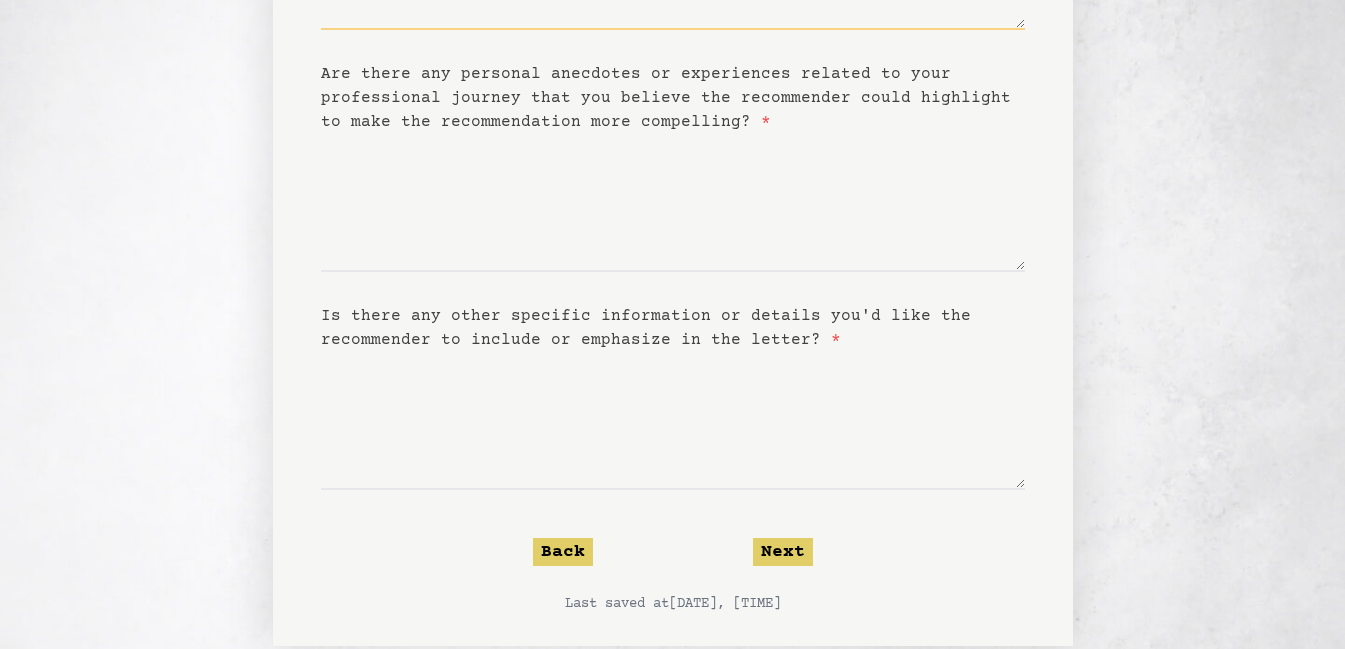 scroll, scrollTop: 300, scrollLeft: 0, axis: vertical 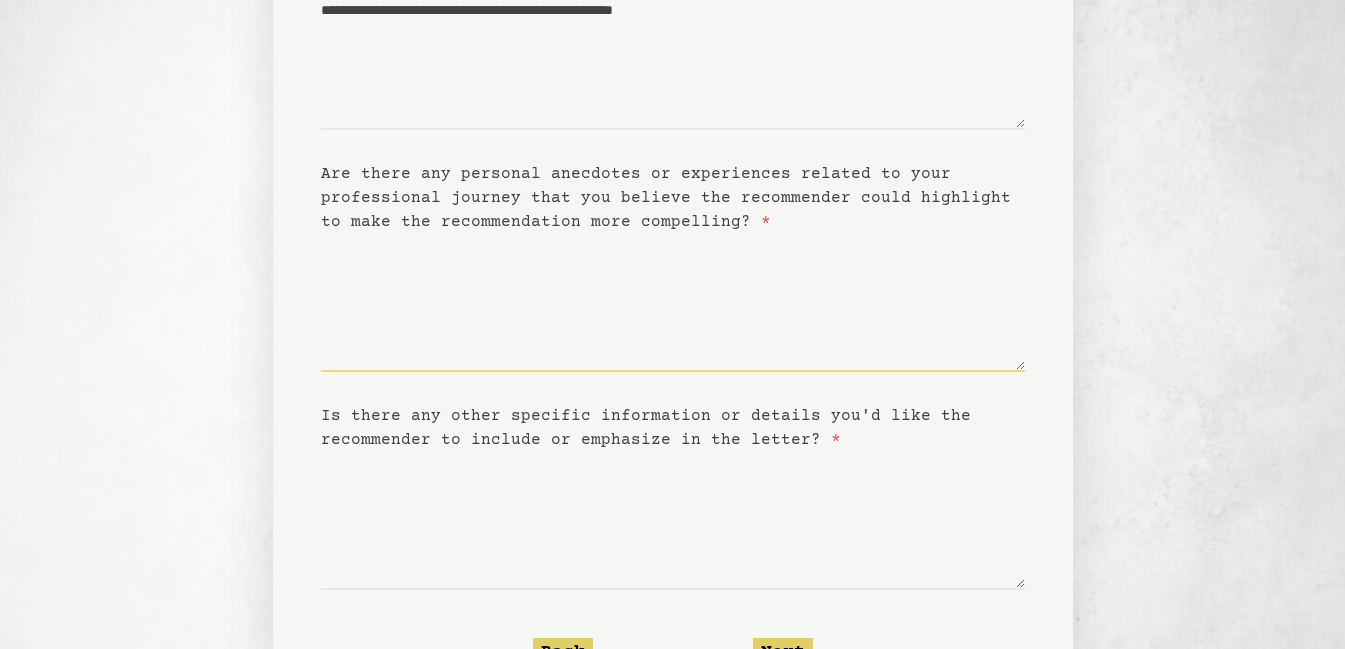 click on "Are there any personal anecdotes or experiences related to your
professional journey that you believe the recommender could
highlight to make the recommendation more compelling?   *" at bounding box center [673, 303] 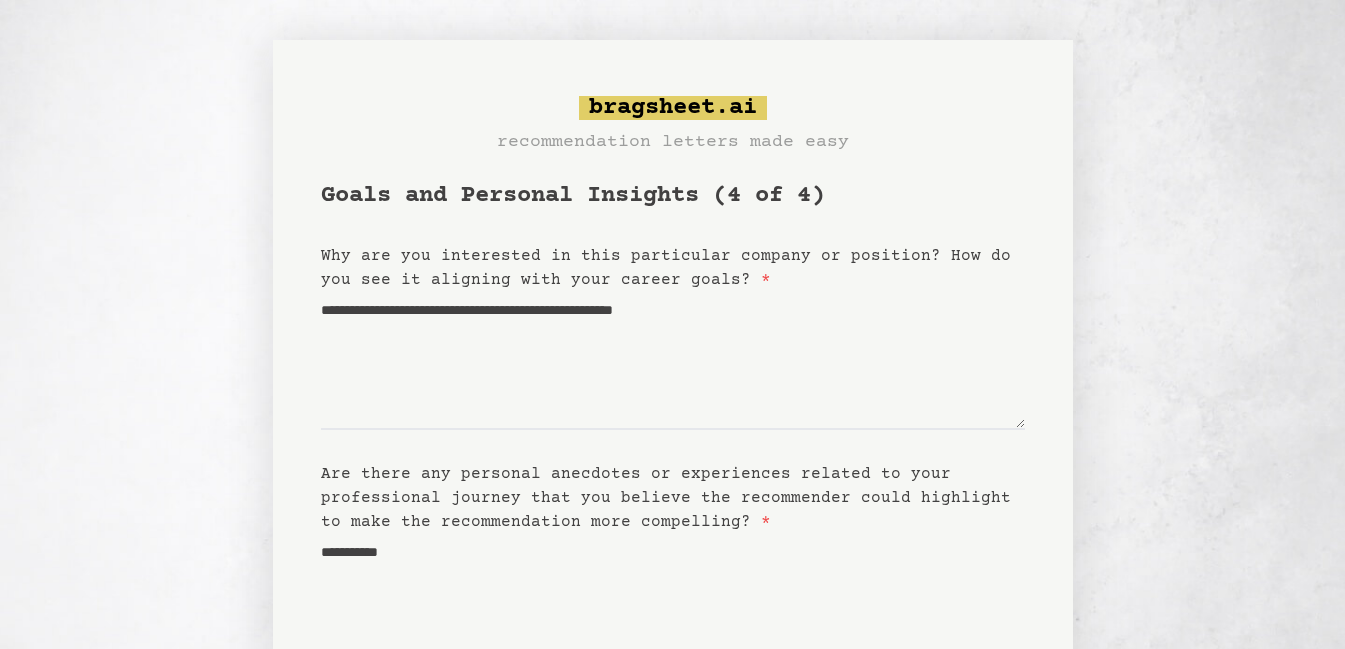 scroll, scrollTop: 437, scrollLeft: 0, axis: vertical 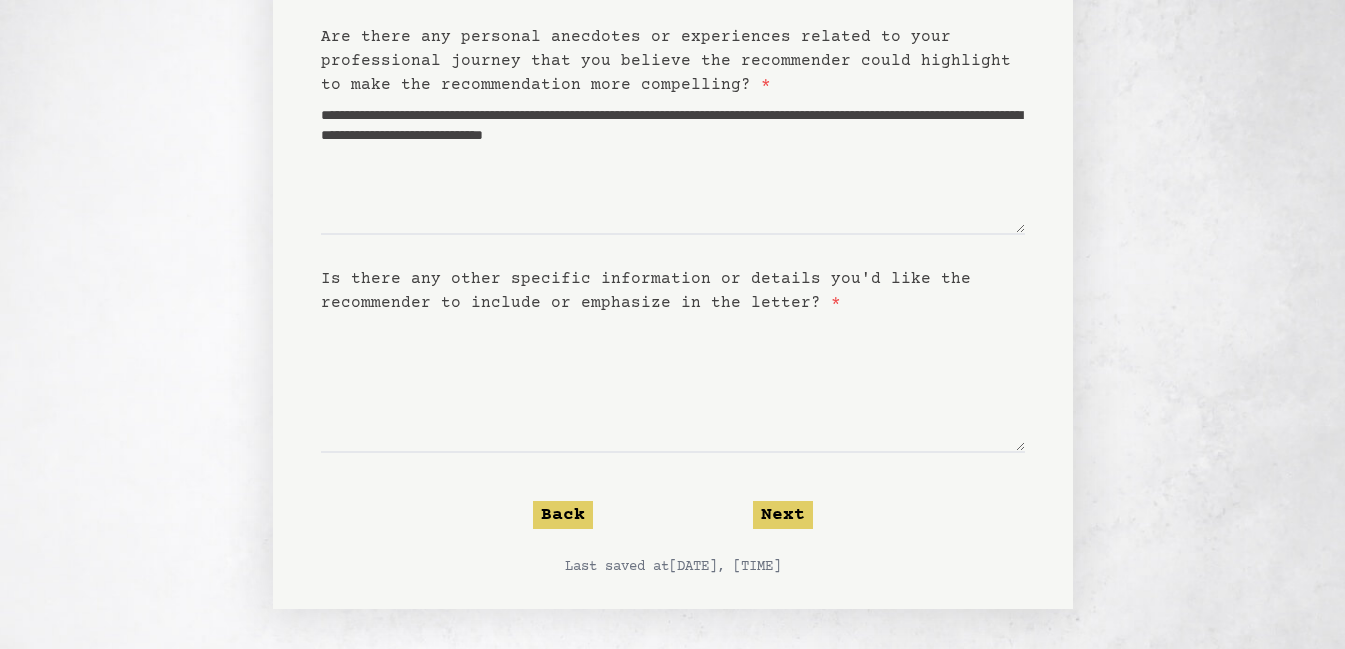 click on "Is there any other specific information or details you'd like
the recommender to include or emphasize in the letter?   *" at bounding box center (673, 291) 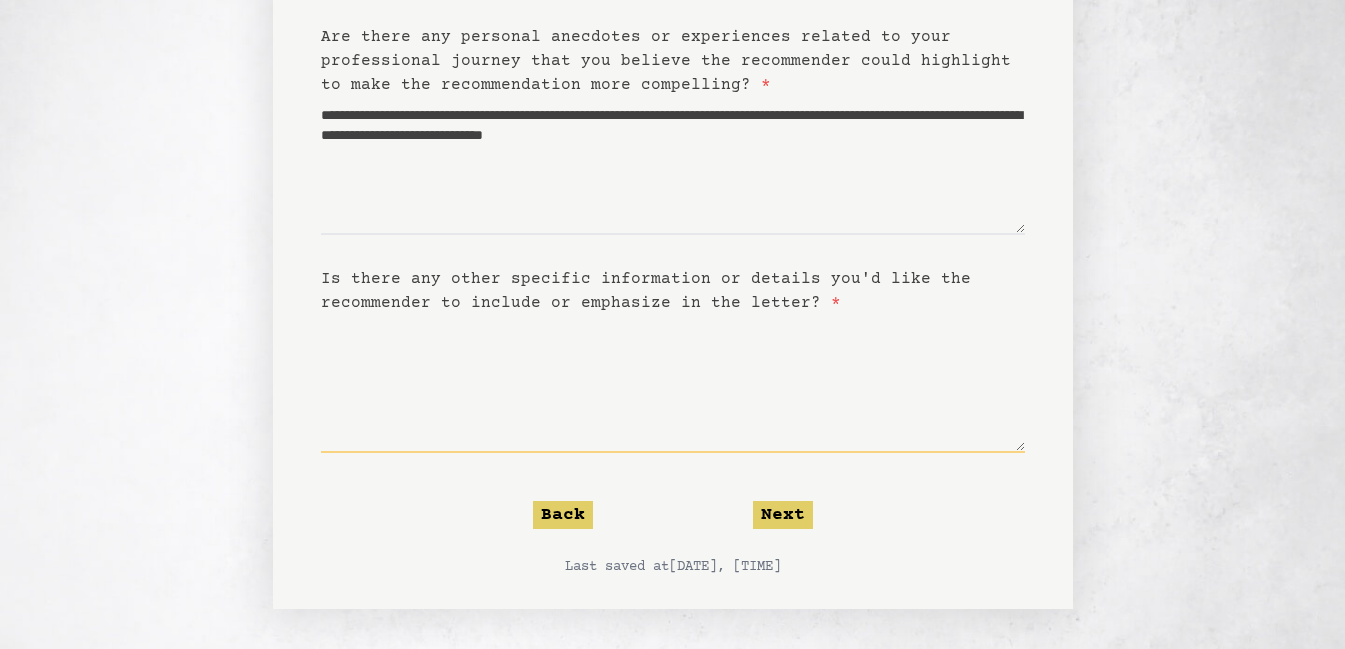 click on "Is there any other specific information or details you'd like
the recommender to include or emphasize in the letter?   *" at bounding box center [673, 384] 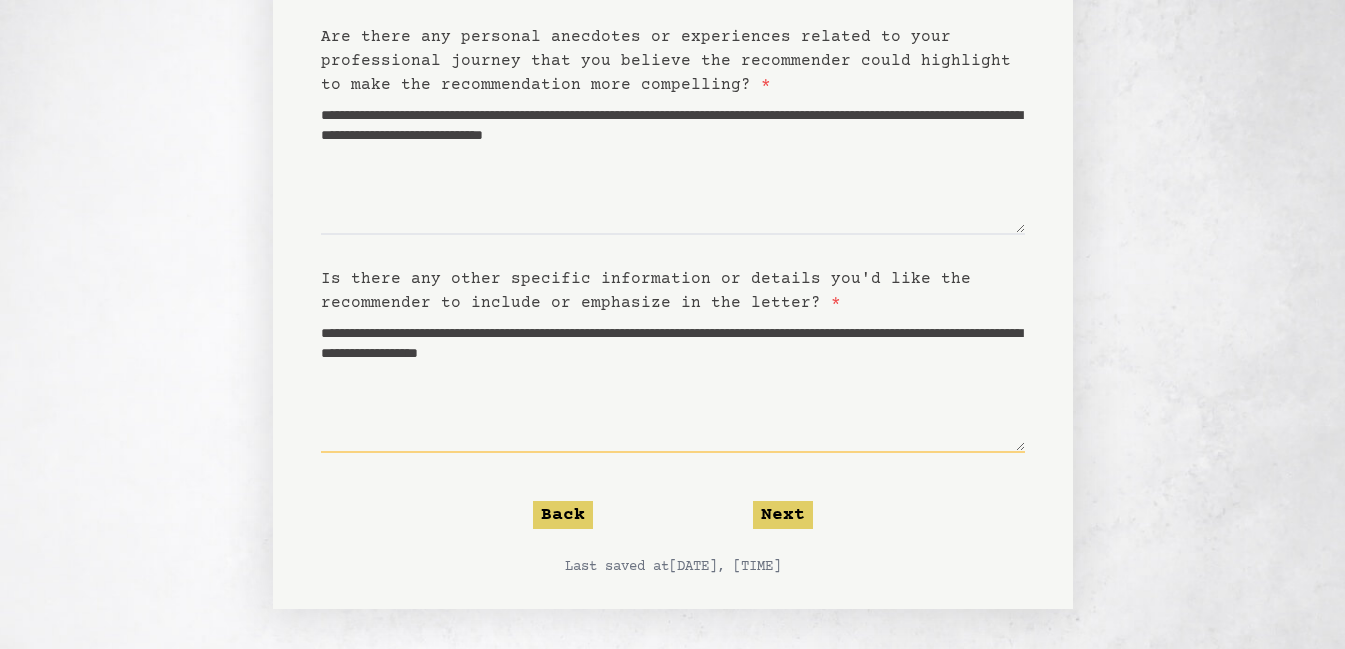 click on "**********" at bounding box center (673, 384) 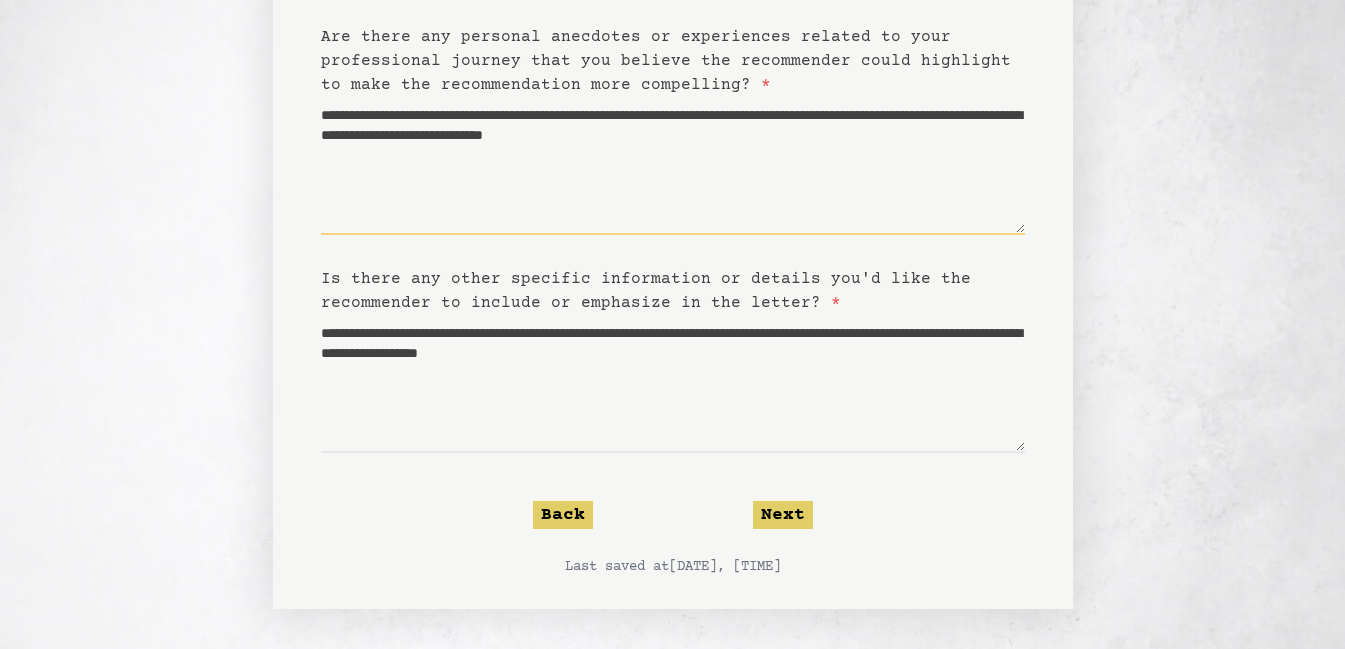 drag, startPoint x: 735, startPoint y: 117, endPoint x: 699, endPoint y: 137, distance: 41.18252 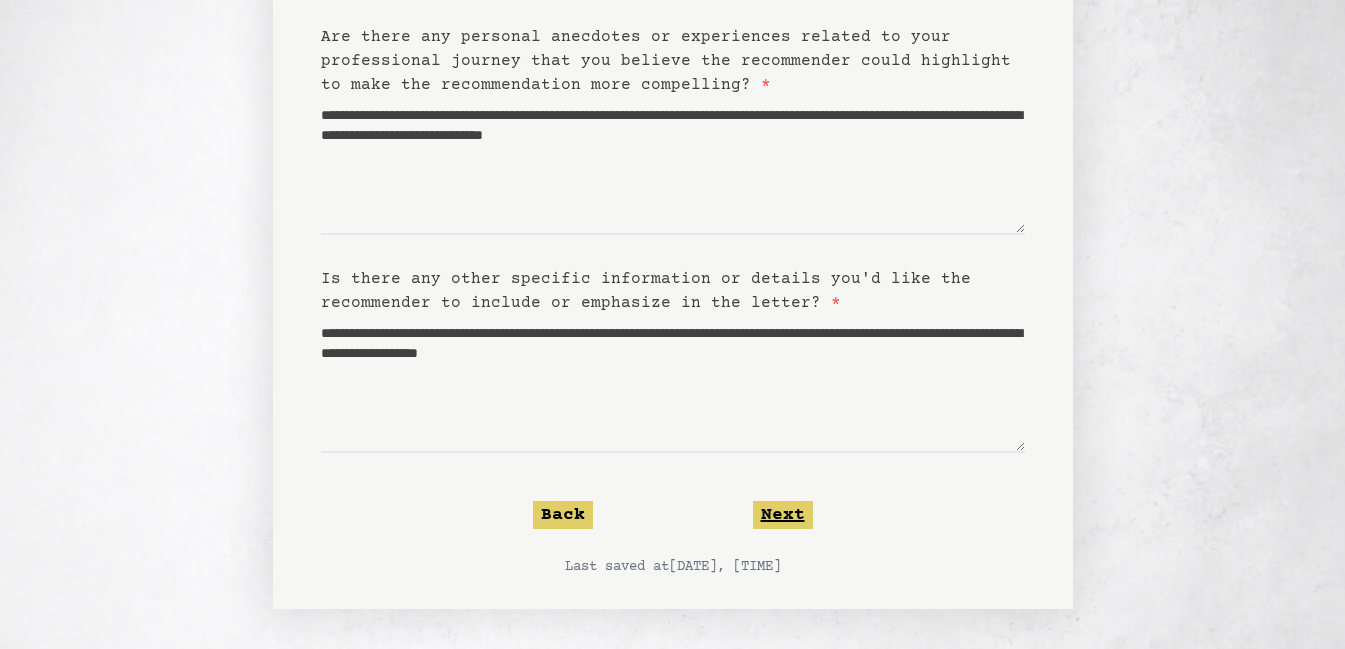 click on "Next" 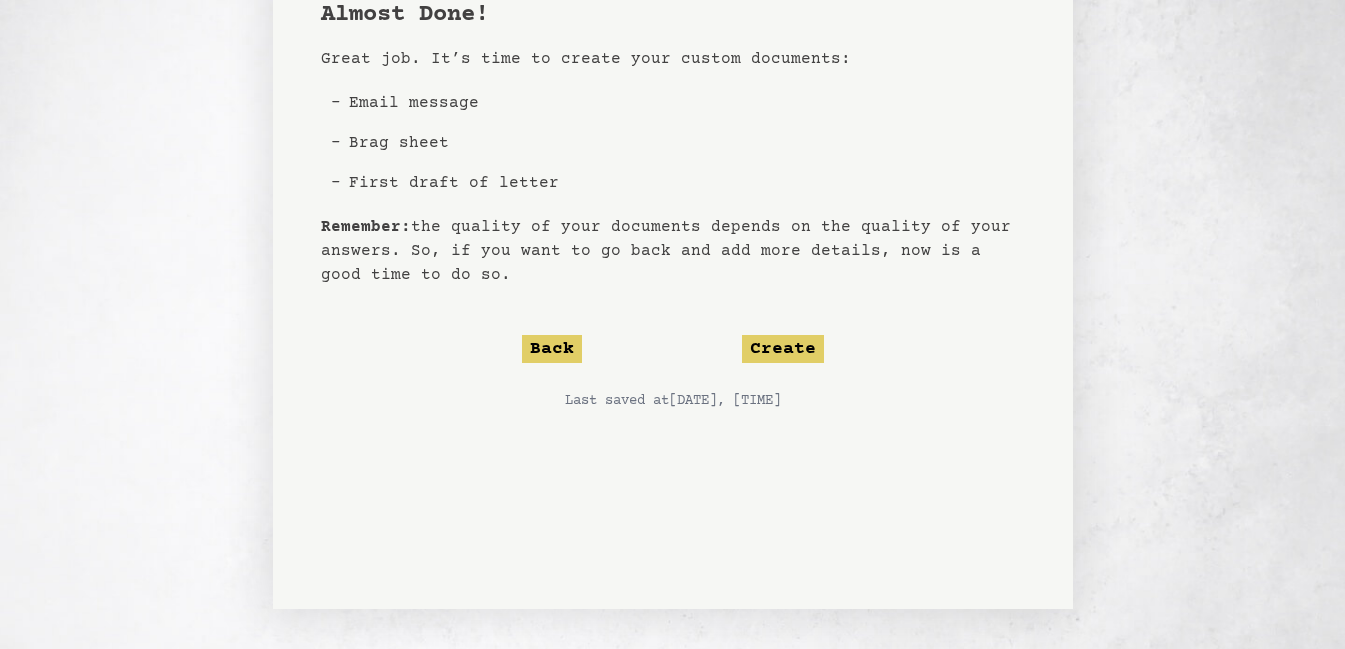 scroll, scrollTop: 0, scrollLeft: 0, axis: both 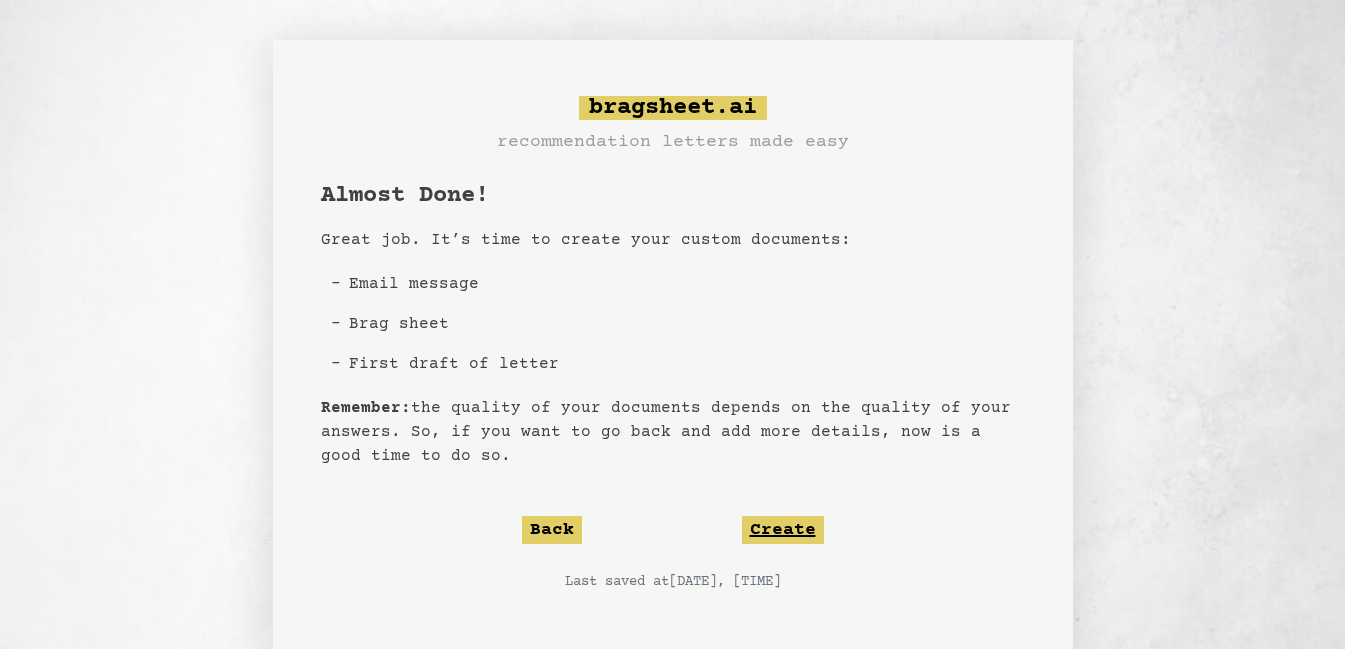 click on "Create" 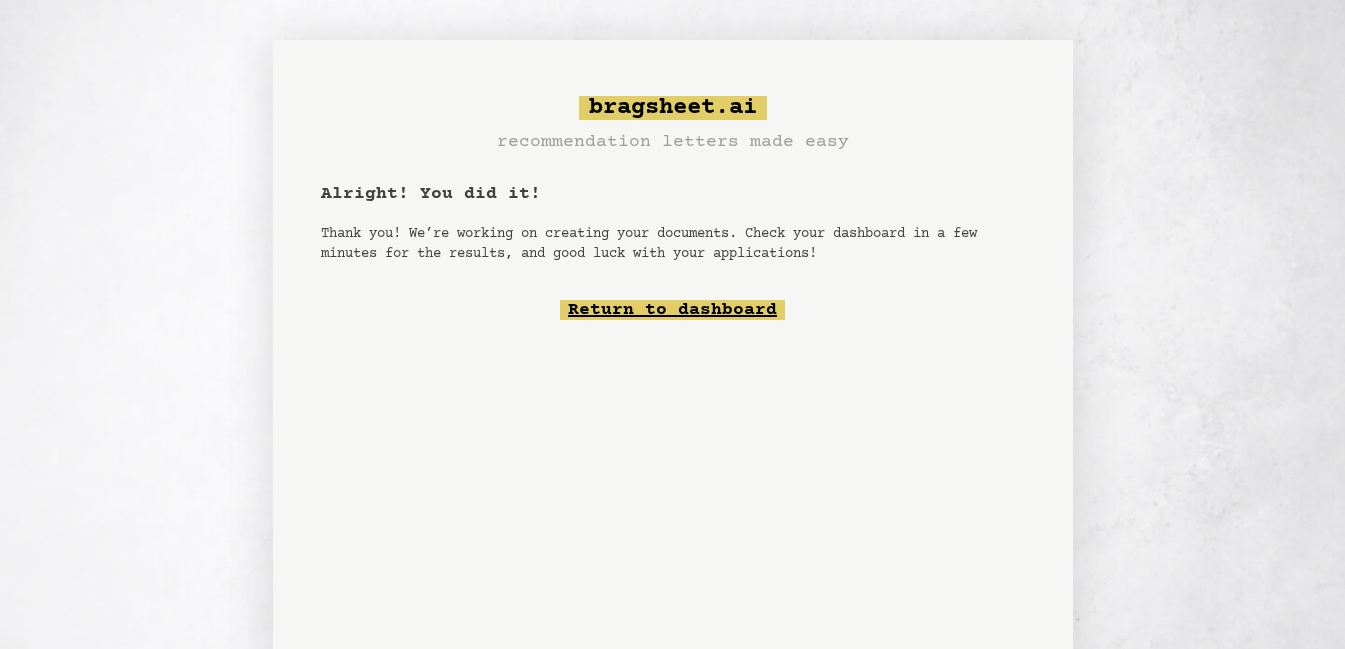 click on "Return to dashboard" at bounding box center (672, 310) 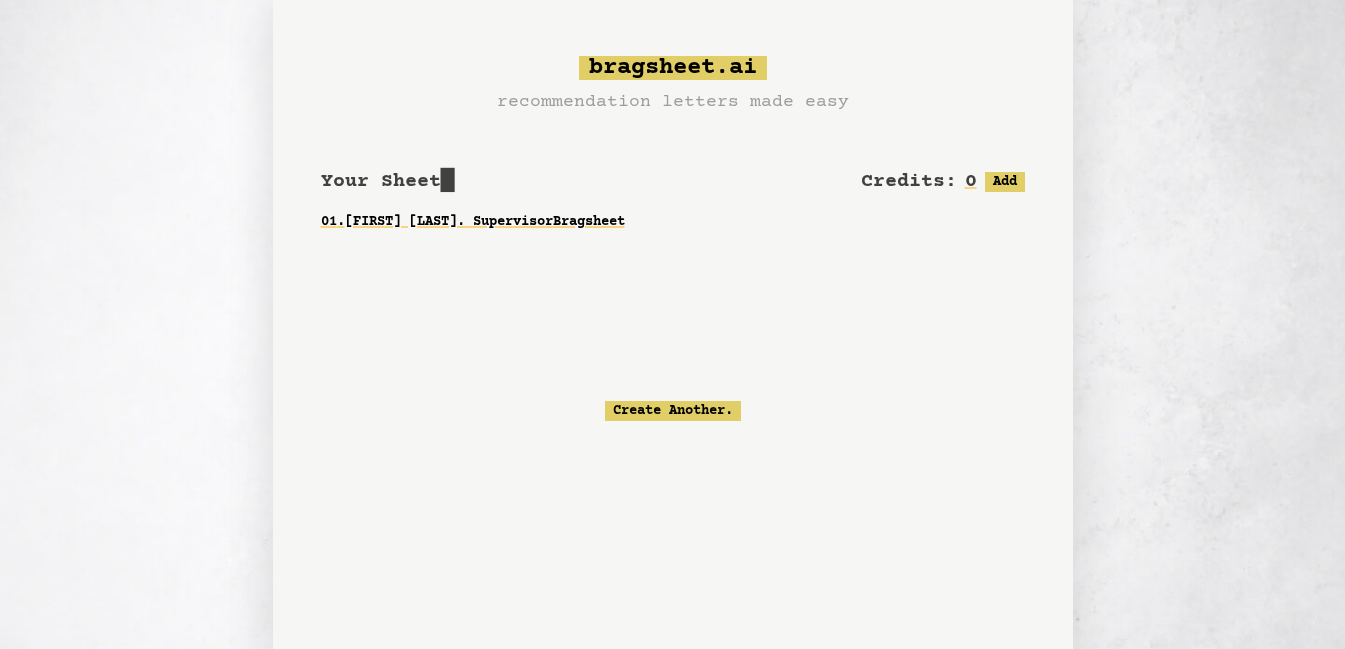 scroll, scrollTop: 0, scrollLeft: 0, axis: both 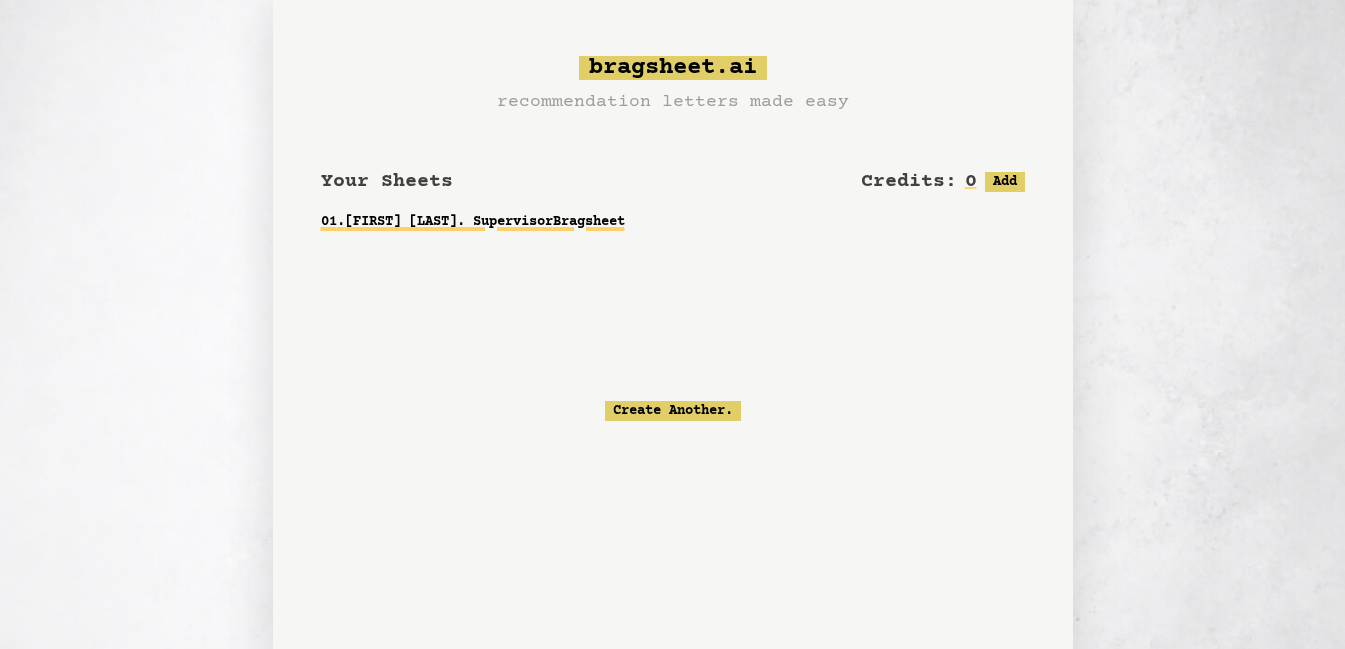 click on "01 .  George Molefe. Supervisor
Bragsheet" at bounding box center [673, 222] 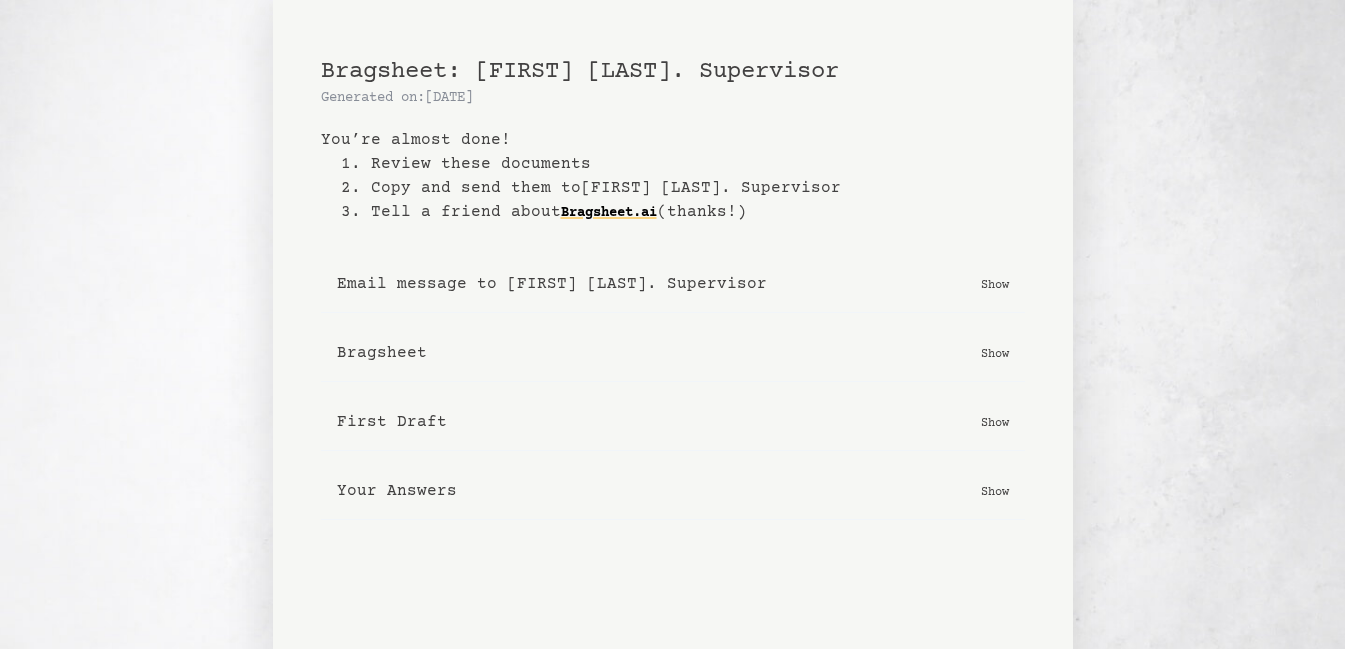 scroll, scrollTop: 101, scrollLeft: 0, axis: vertical 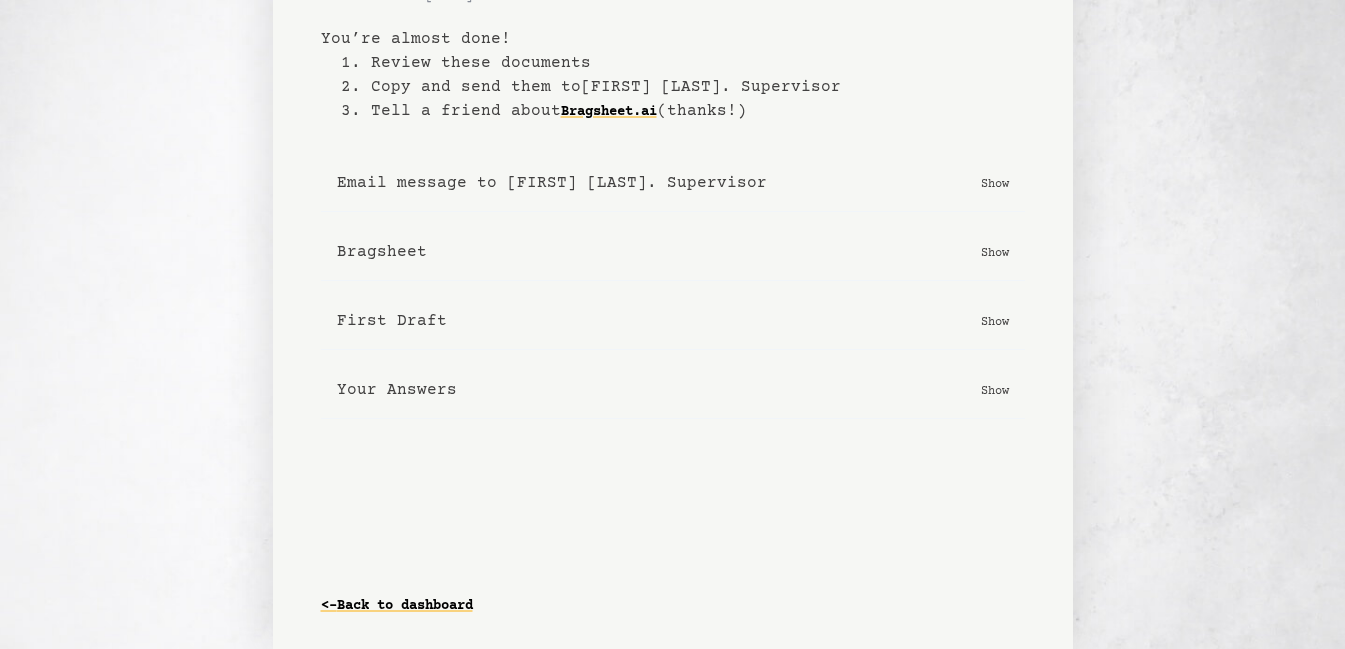 click on "Show" at bounding box center [995, 183] 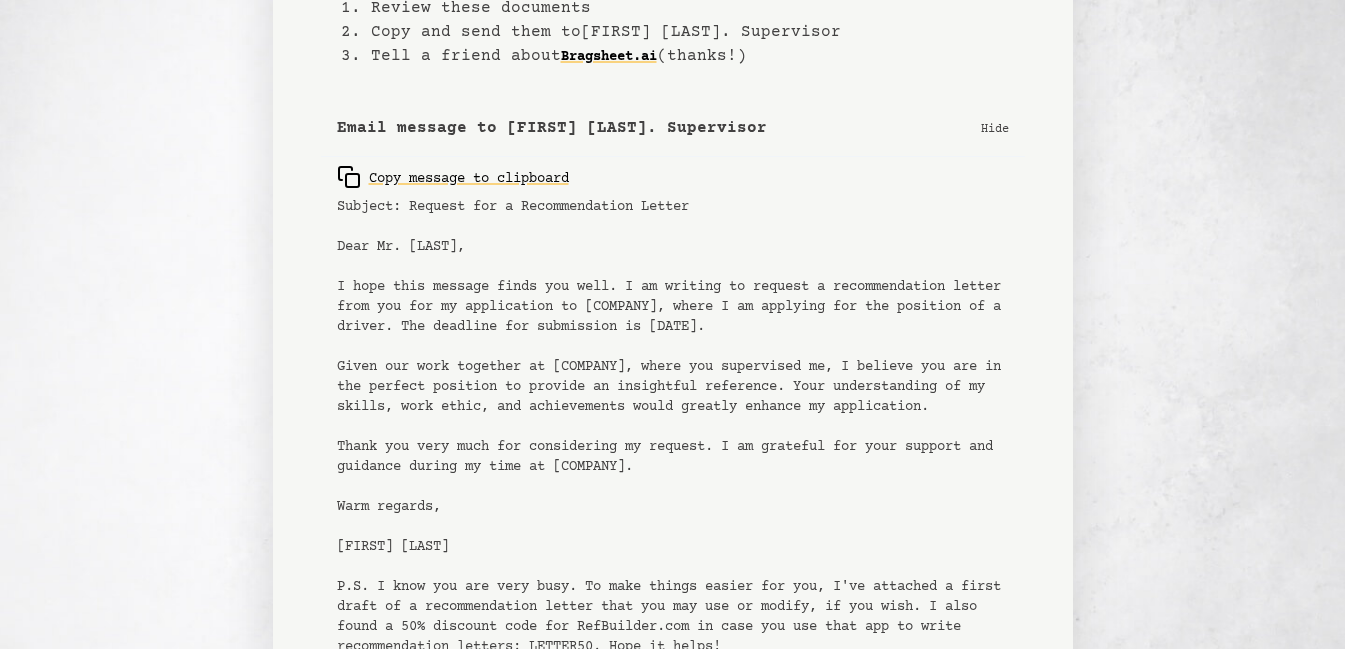 scroll, scrollTop: 56, scrollLeft: 0, axis: vertical 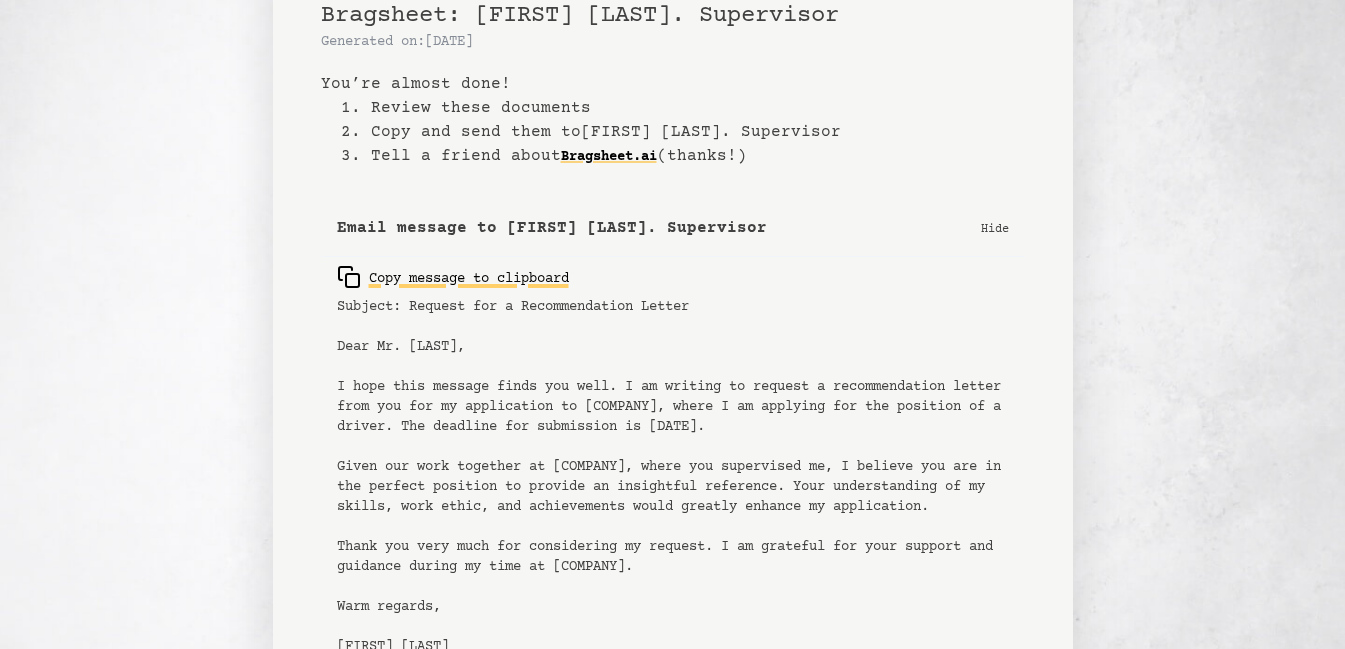 click 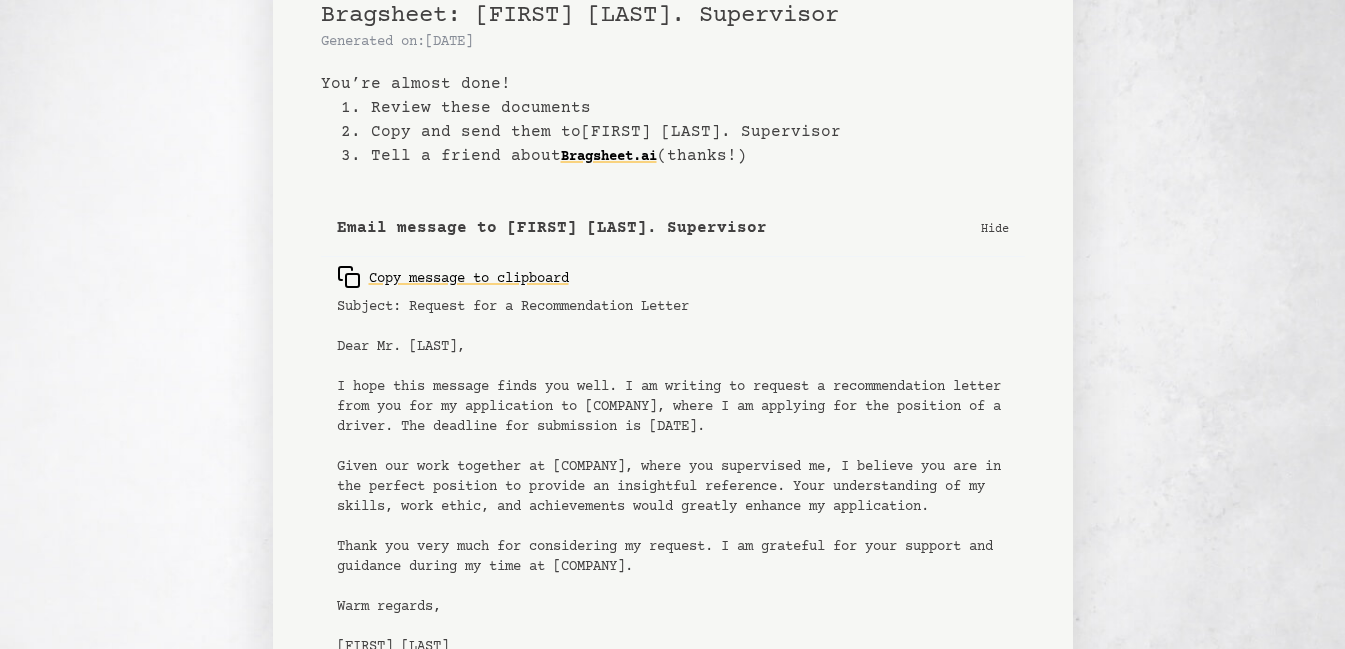 click on "Hide" at bounding box center [995, 228] 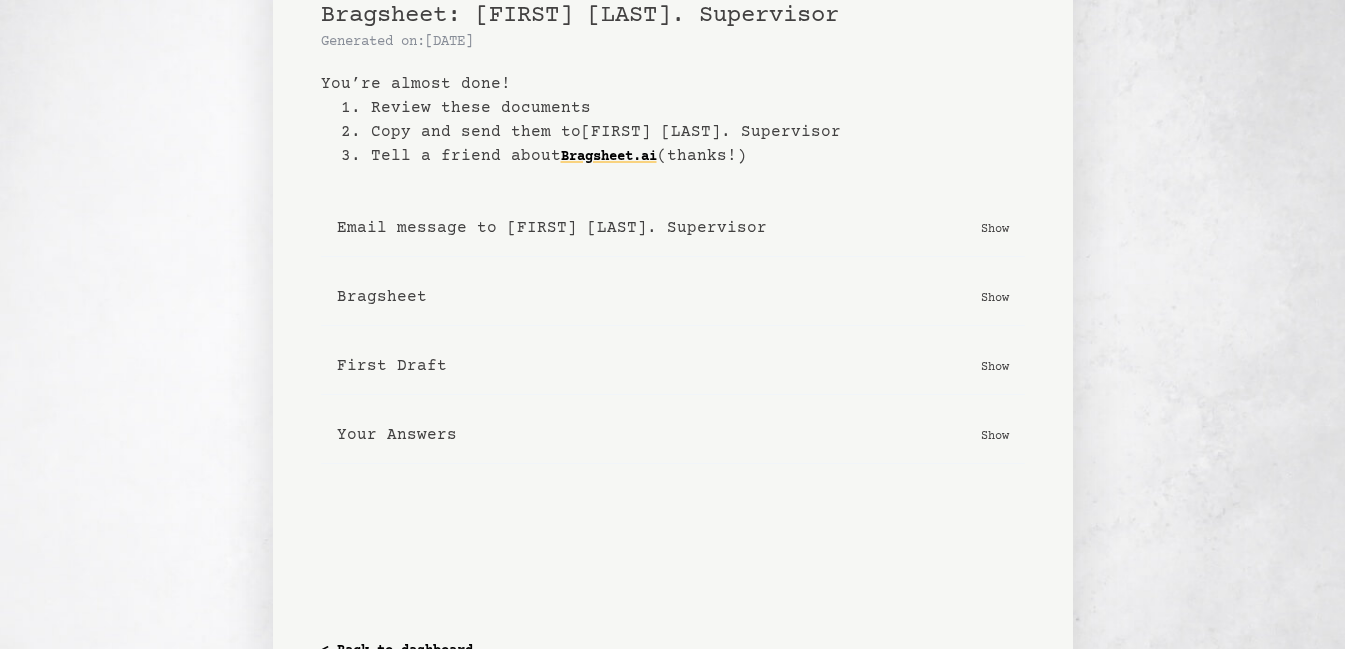 click on "Show" at bounding box center (995, 297) 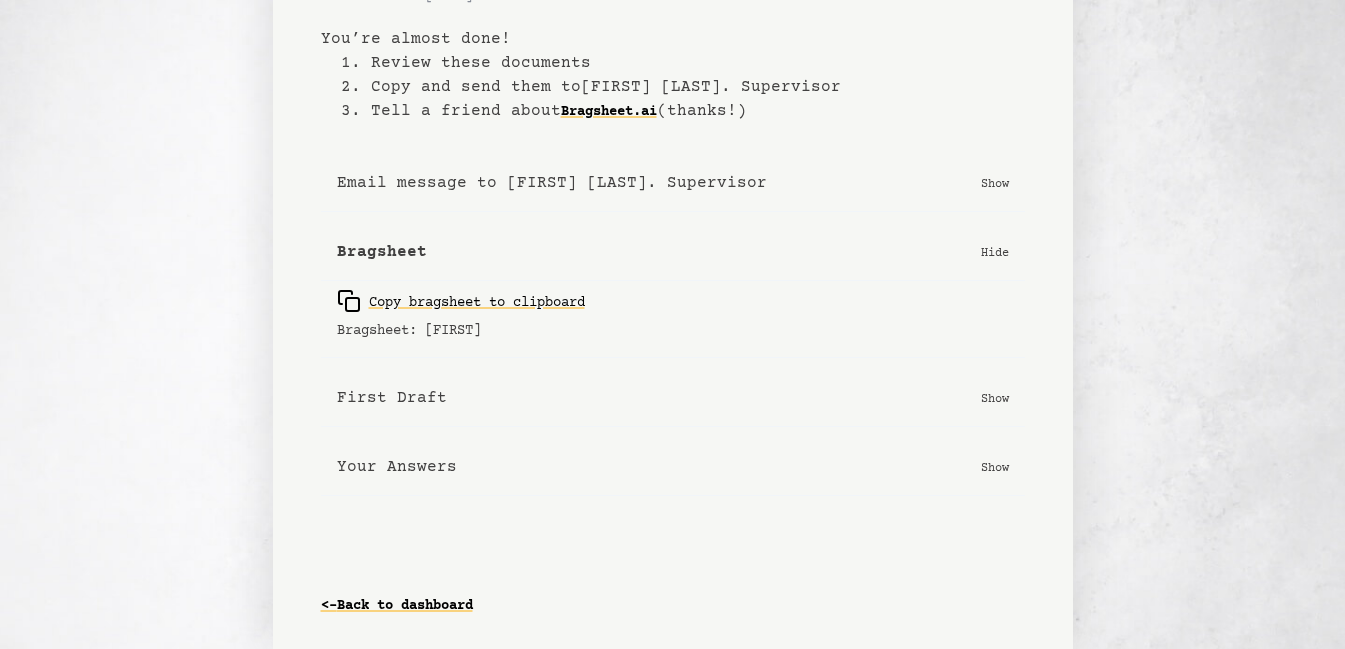 scroll, scrollTop: 76, scrollLeft: 0, axis: vertical 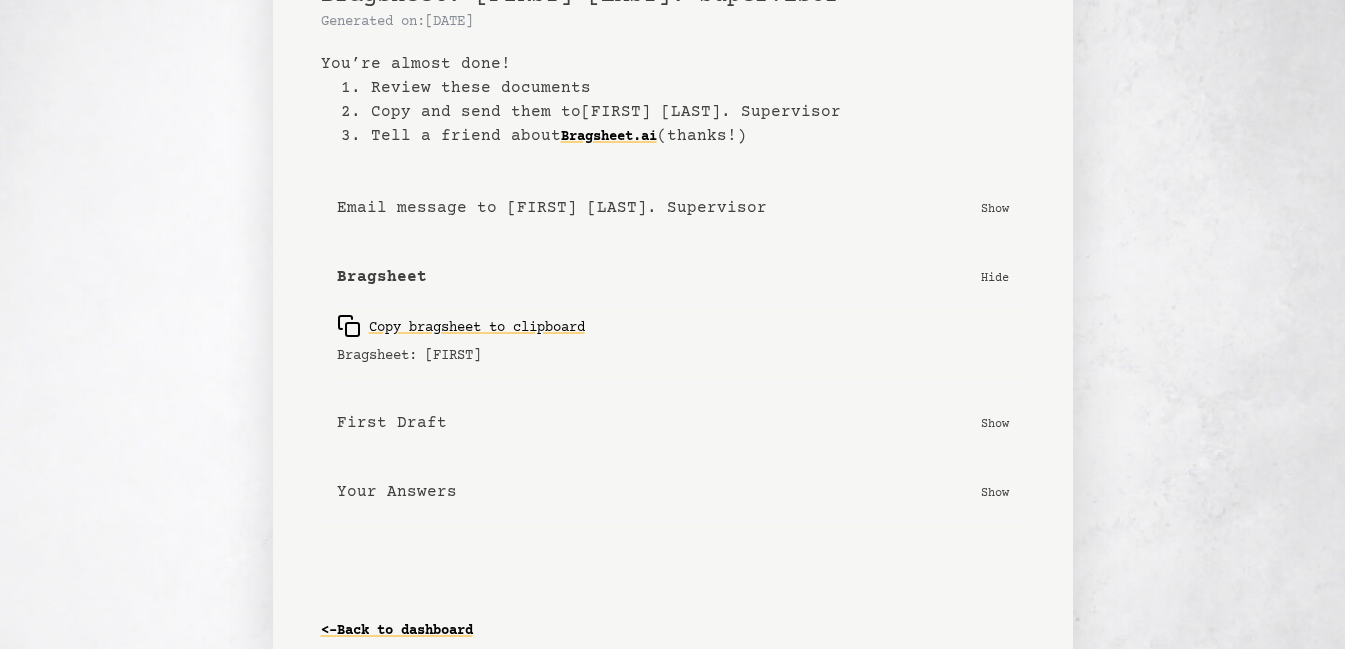 click on "Hide" at bounding box center (995, 277) 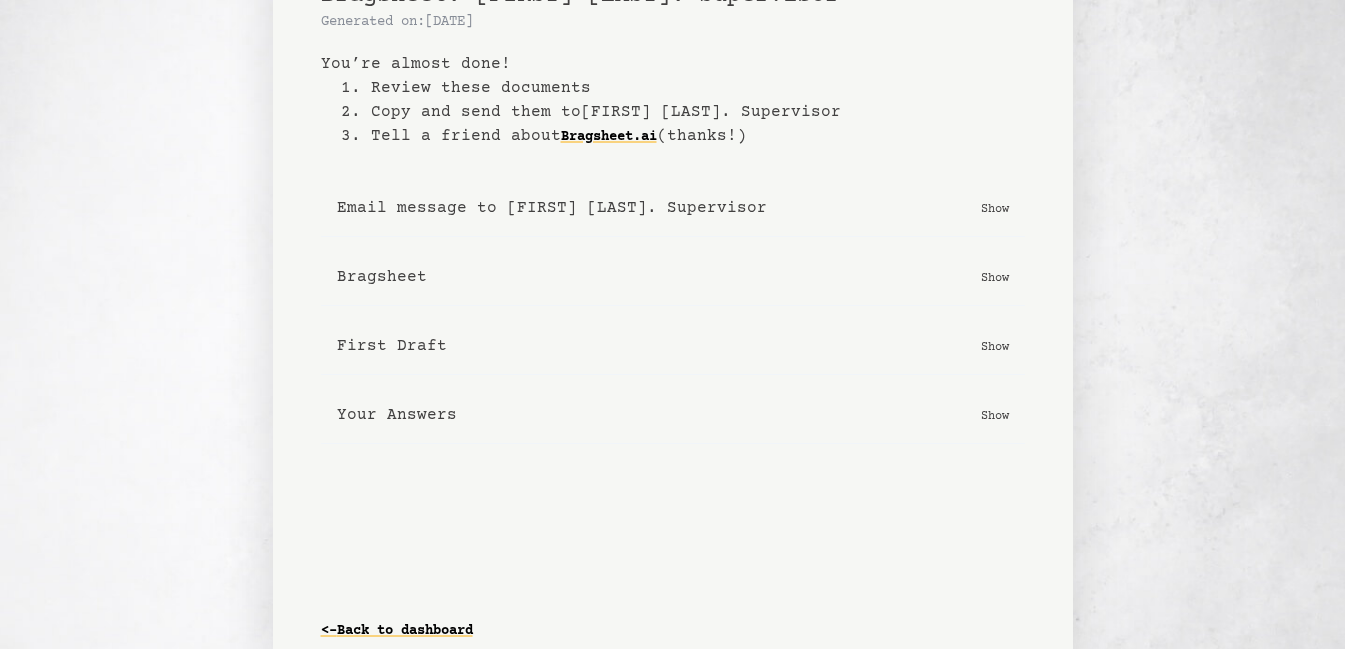 scroll, scrollTop: 101, scrollLeft: 0, axis: vertical 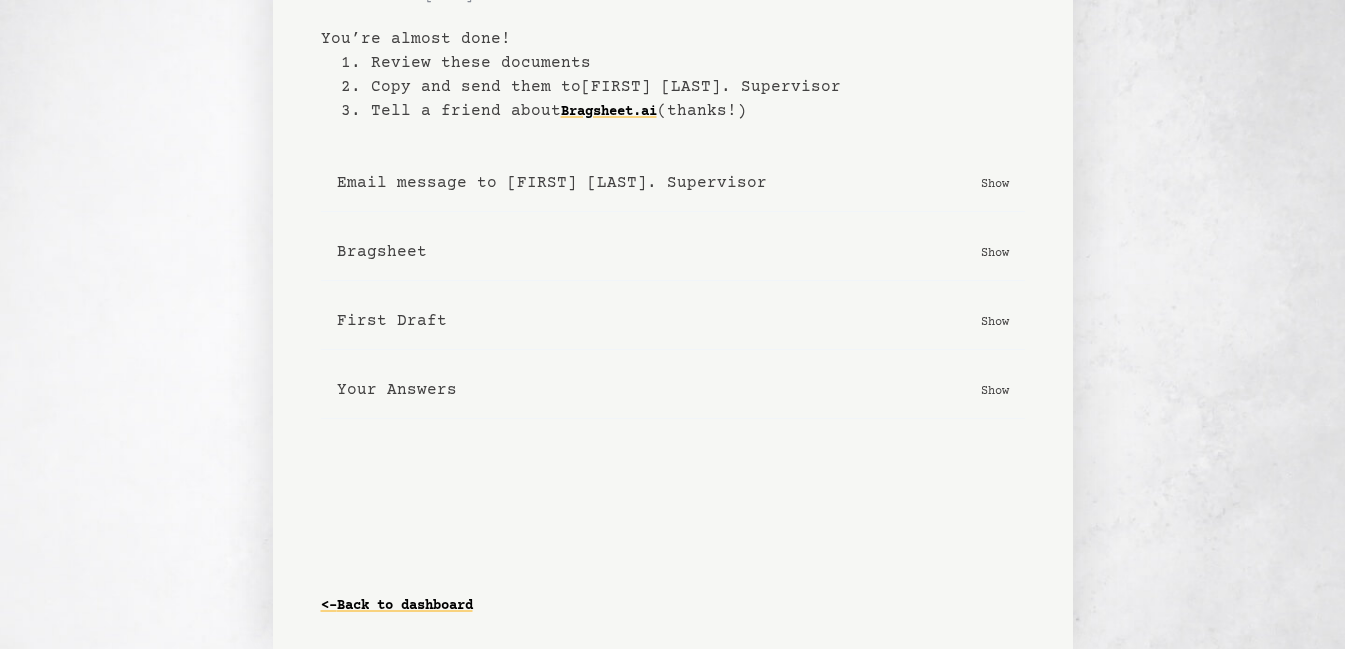 click on "Show" at bounding box center (995, 321) 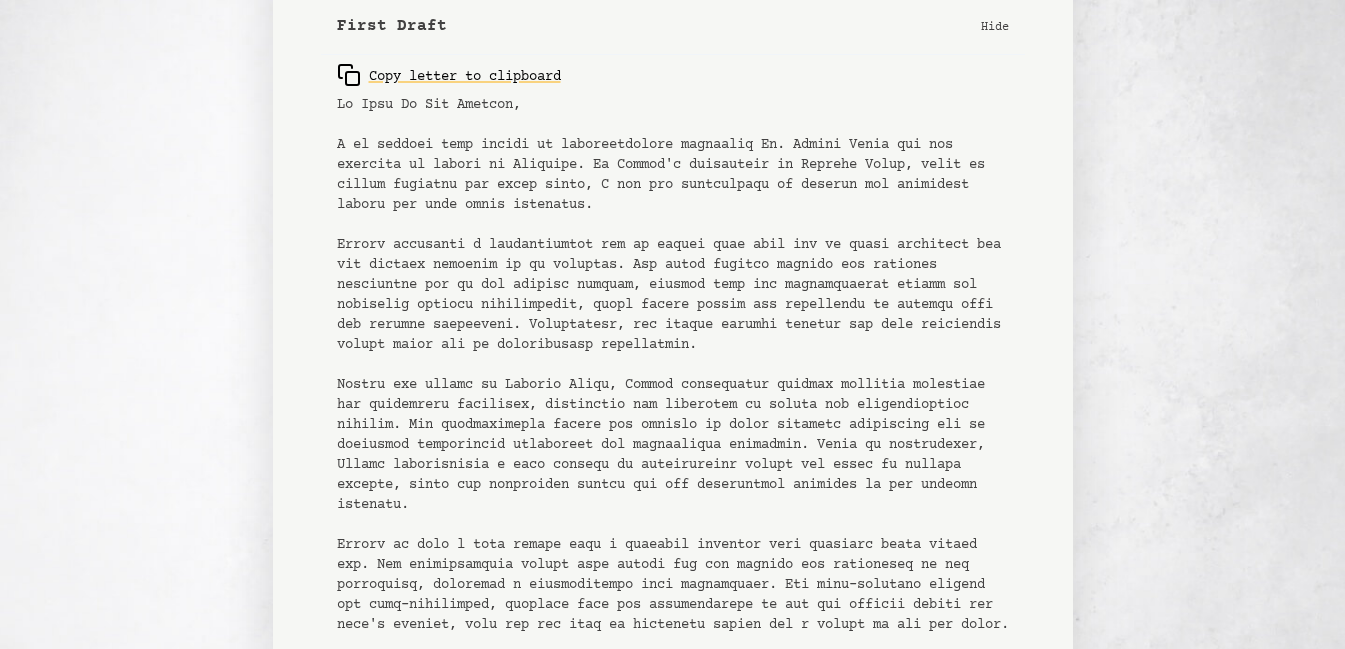 scroll, scrollTop: 296, scrollLeft: 0, axis: vertical 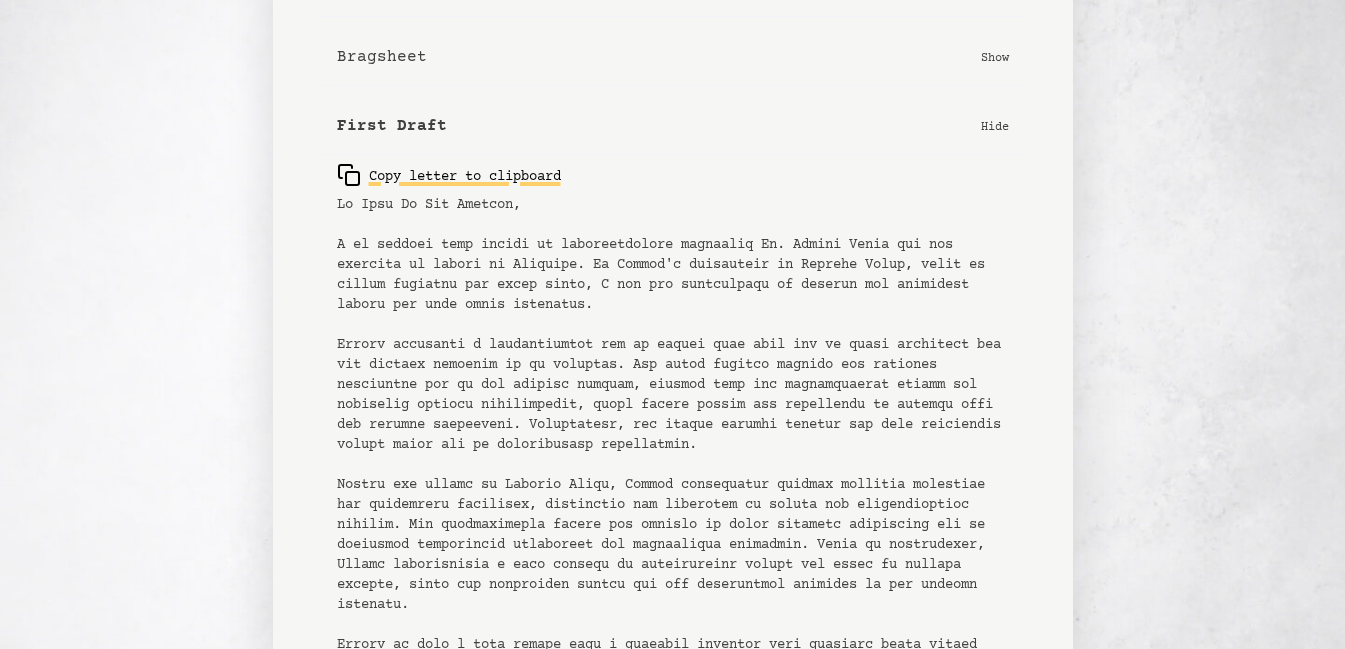 click 